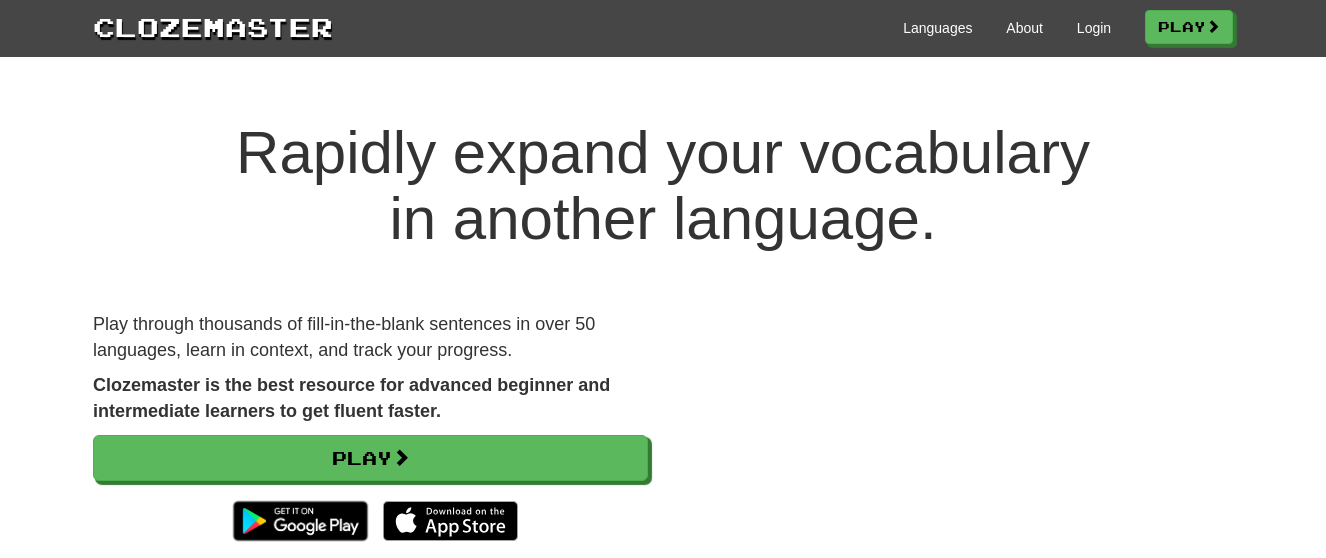 scroll, scrollTop: 0, scrollLeft: 0, axis: both 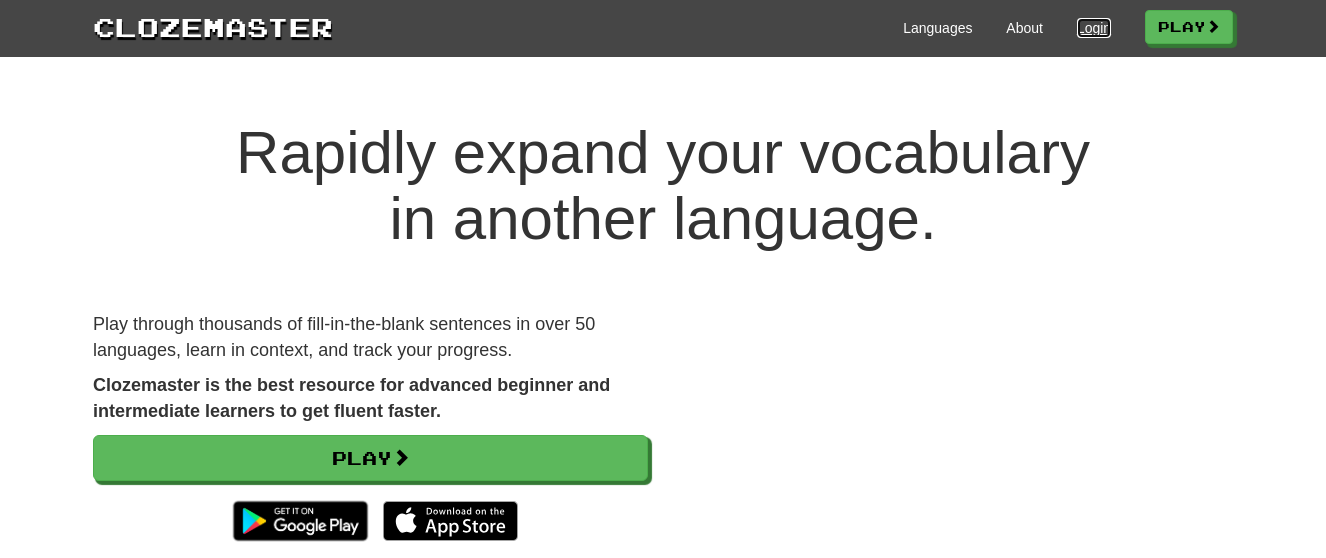 click on "Login" at bounding box center [1094, 28] 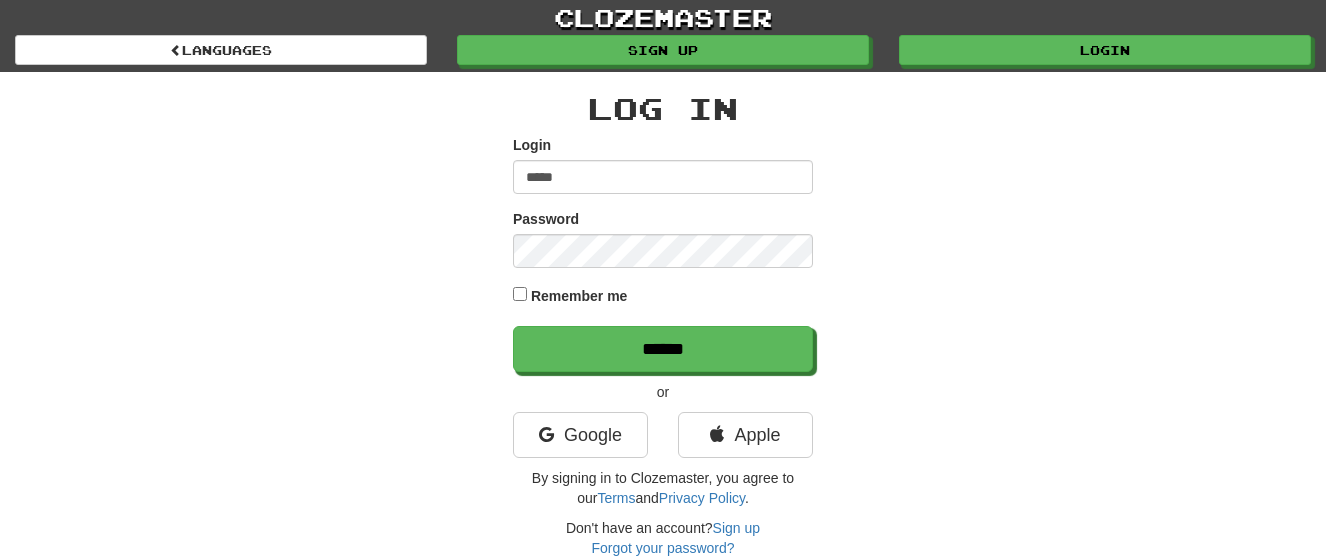 scroll, scrollTop: 0, scrollLeft: 0, axis: both 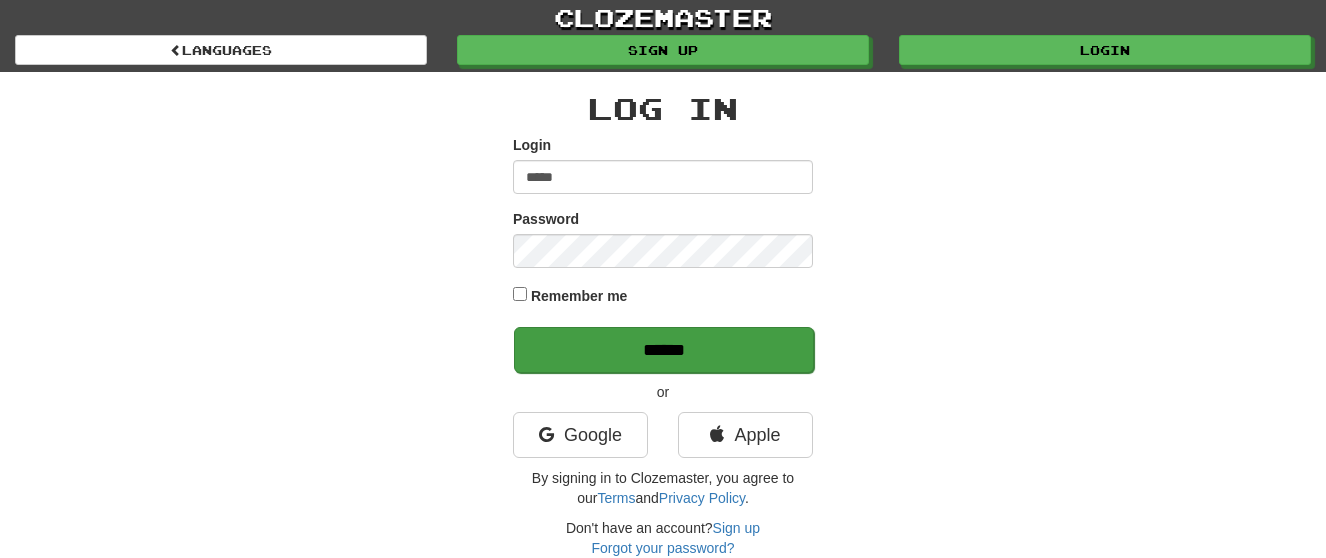 type on "*****" 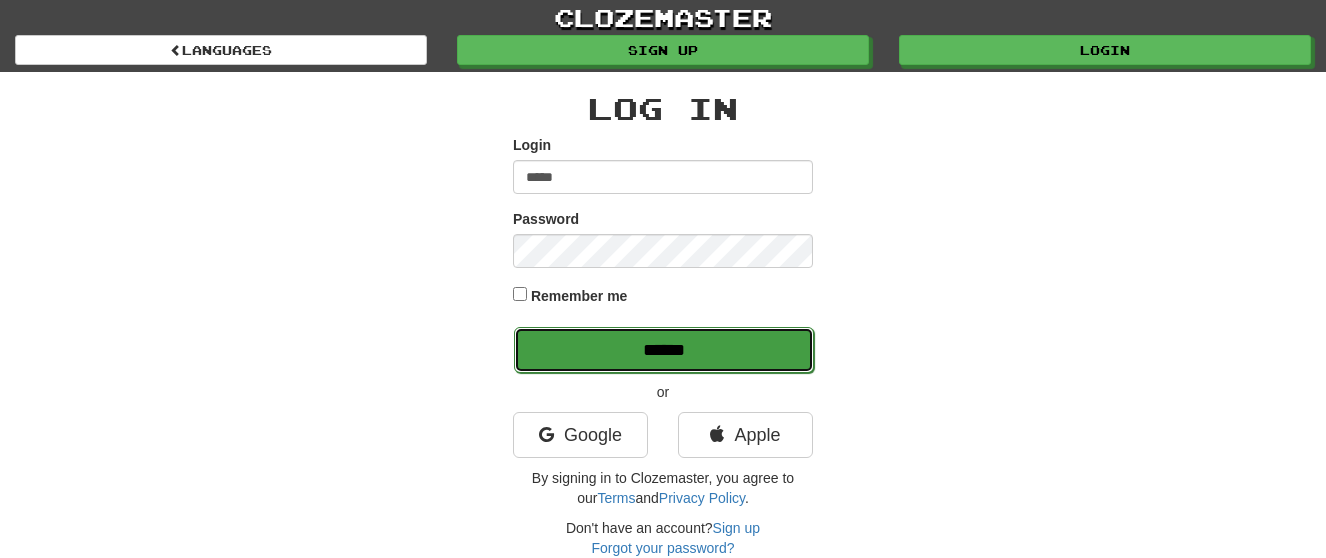 click on "******" at bounding box center [664, 350] 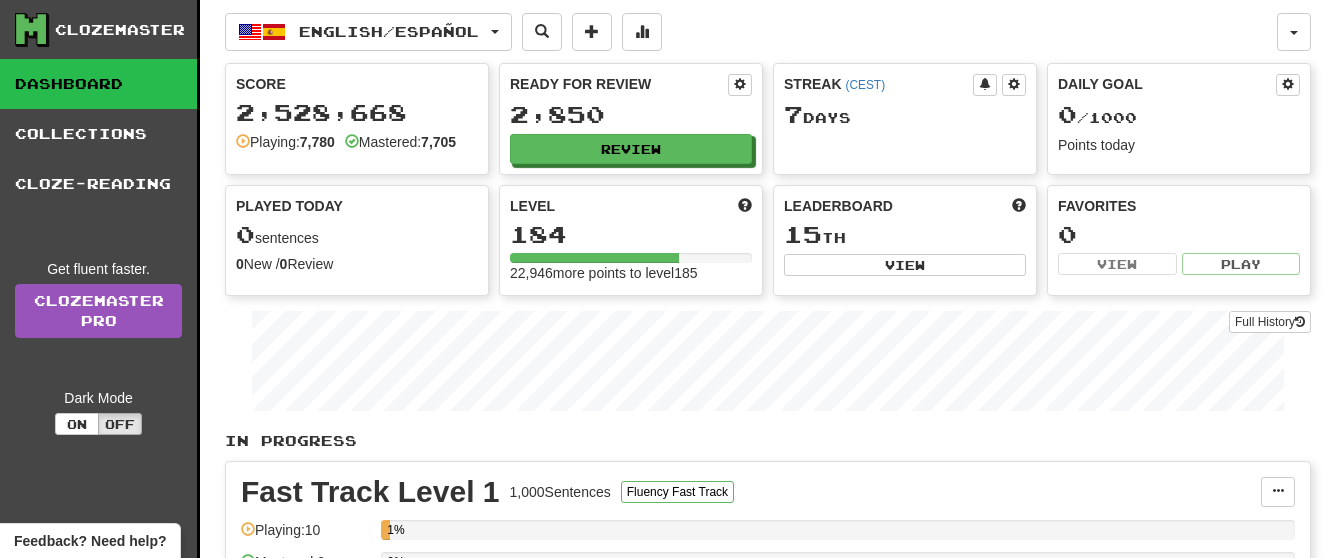 scroll, scrollTop: 0, scrollLeft: 0, axis: both 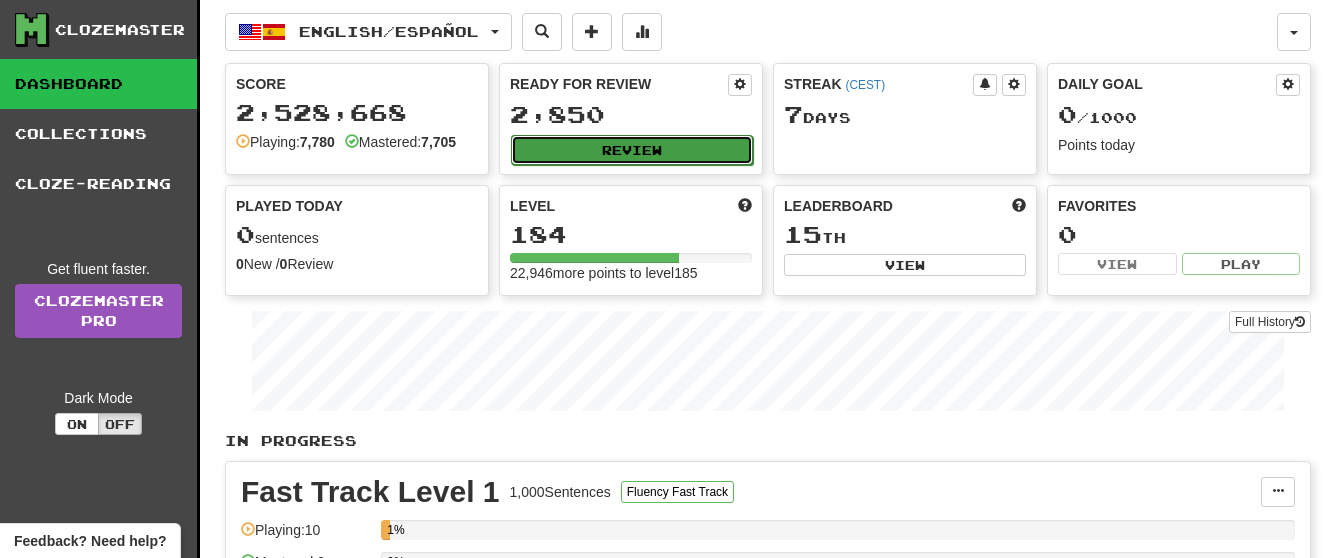 click on "Review" at bounding box center (632, 150) 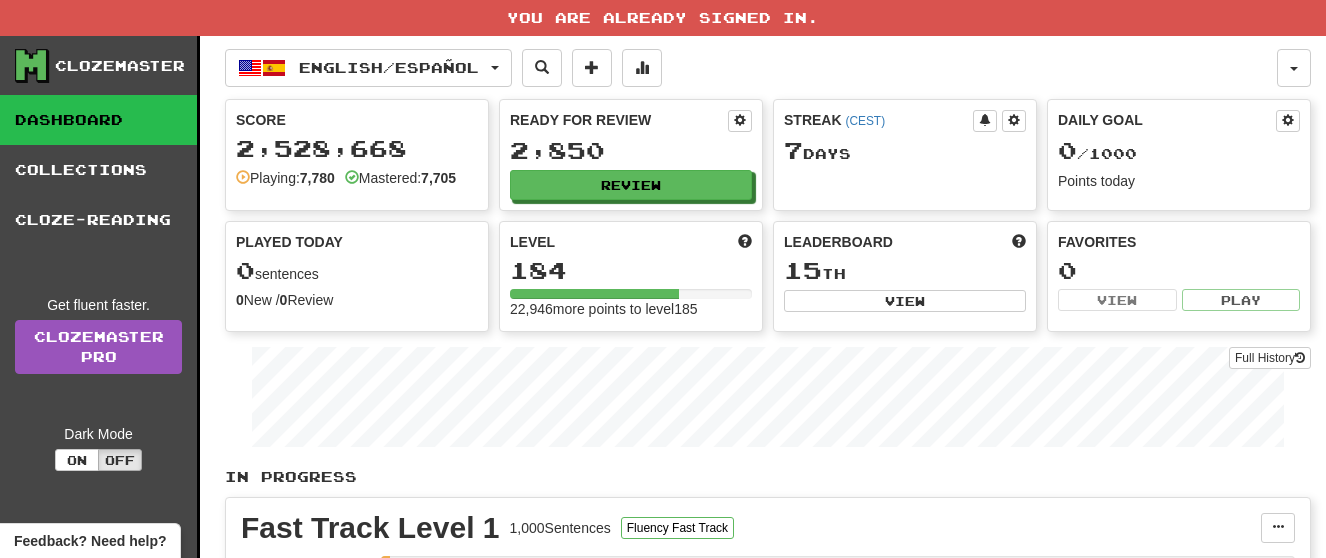 scroll, scrollTop: 0, scrollLeft: 0, axis: both 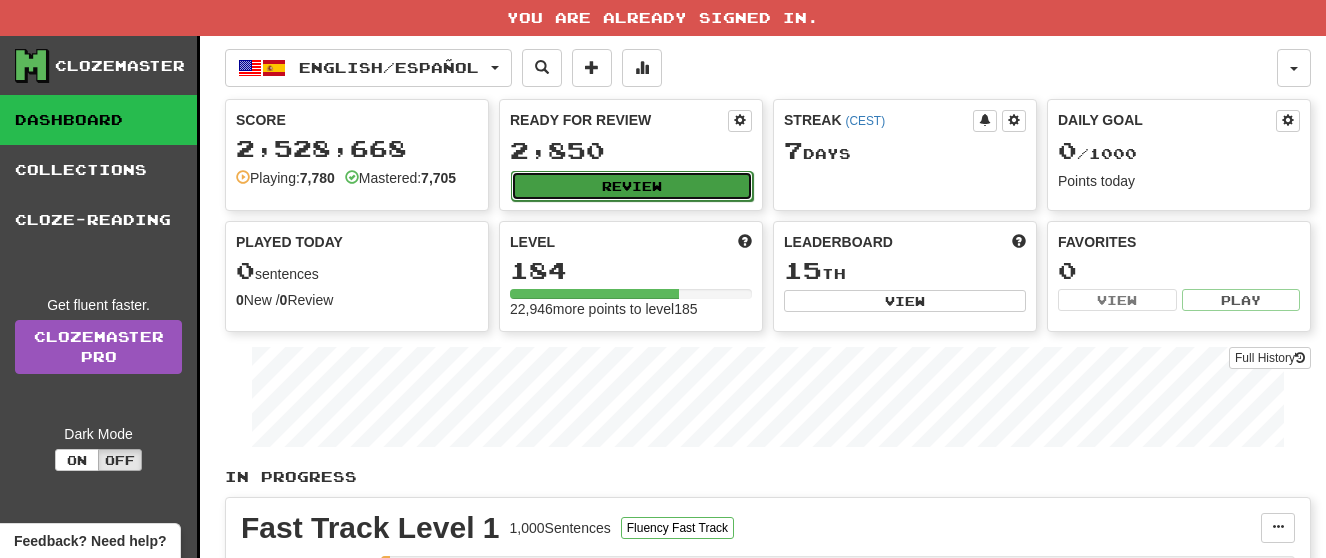 click on "Review" at bounding box center (632, 186) 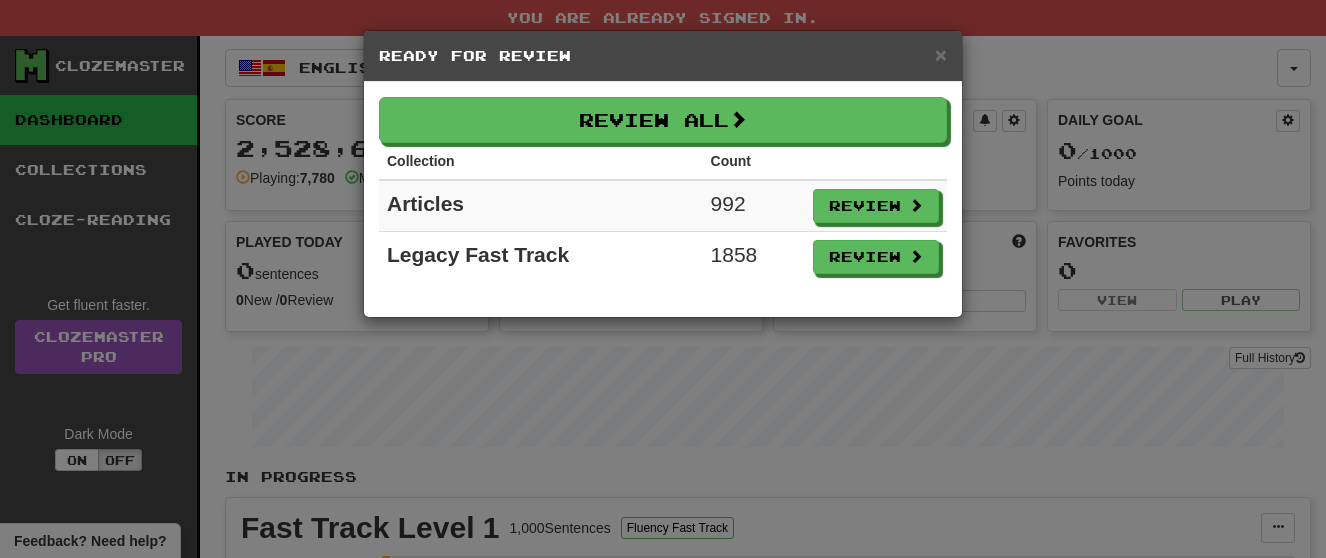 click on "× Ready for Review Review All  Collection Count Articles 992 Review Legacy Fast Track 1858 Review" at bounding box center (663, 279) 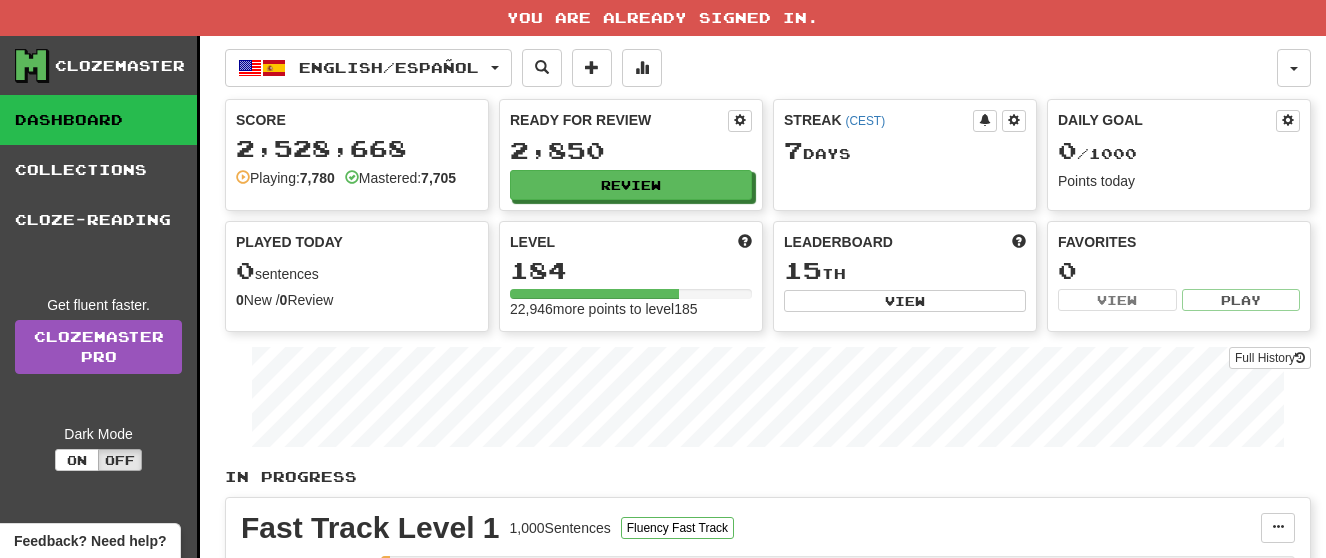 scroll, scrollTop: 0, scrollLeft: 0, axis: both 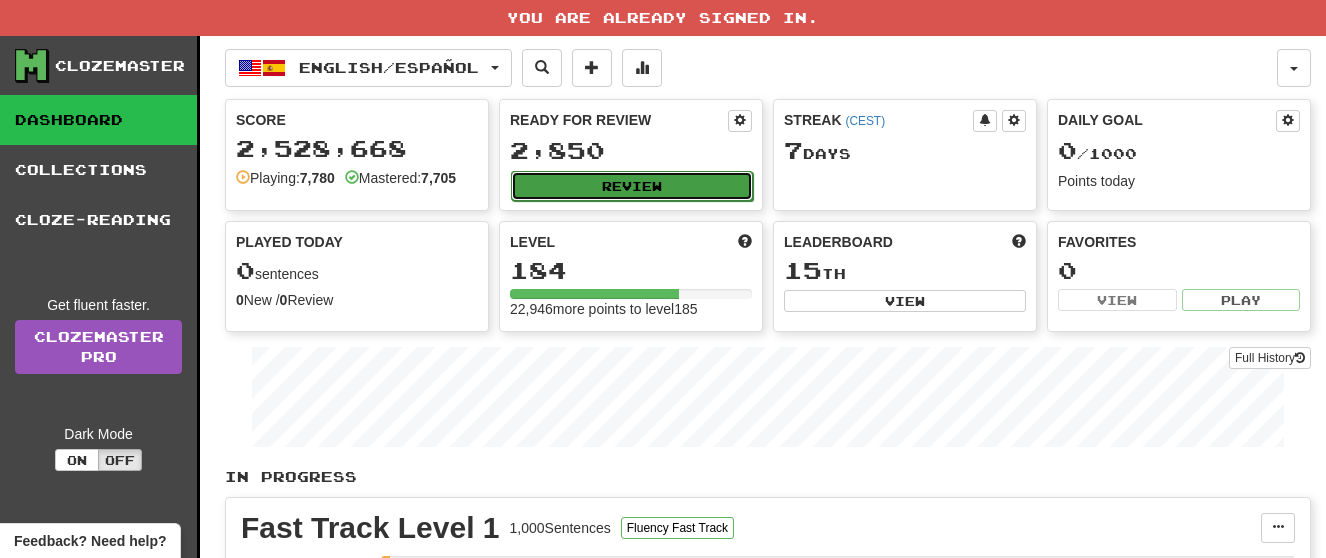 click on "Review" at bounding box center [632, 186] 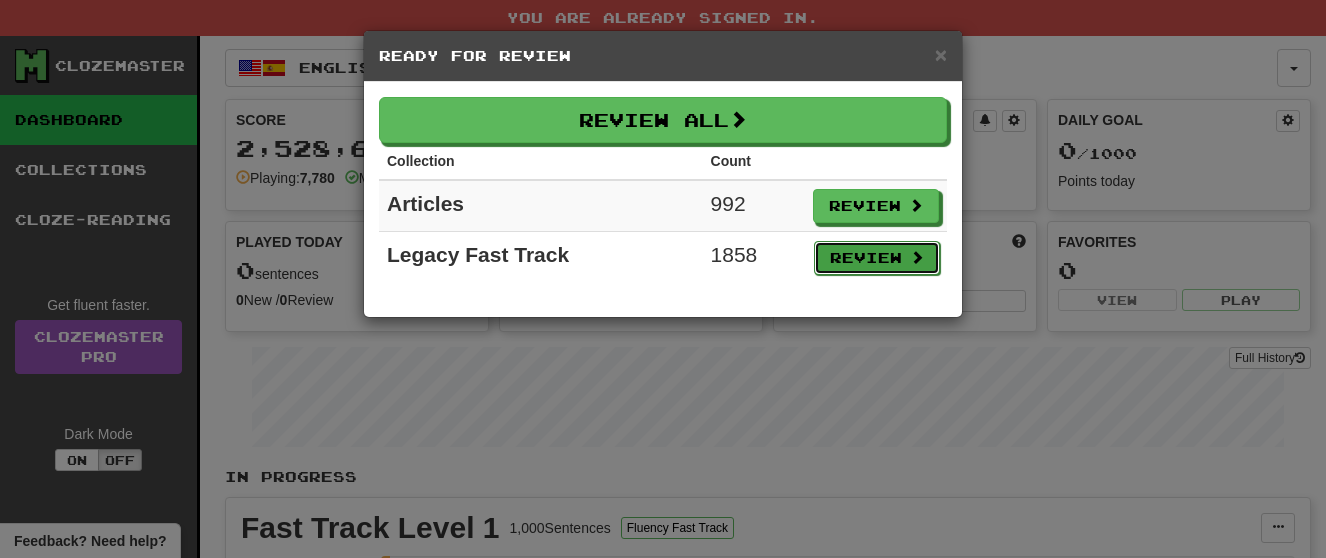click on "Review" at bounding box center [877, 258] 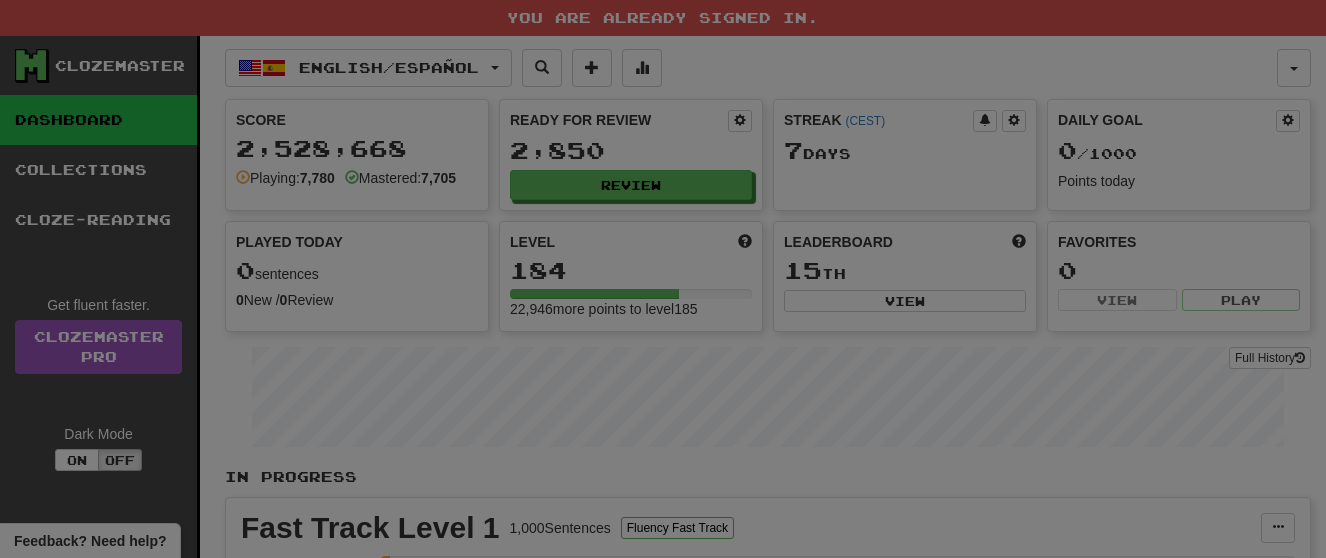 select on "**" 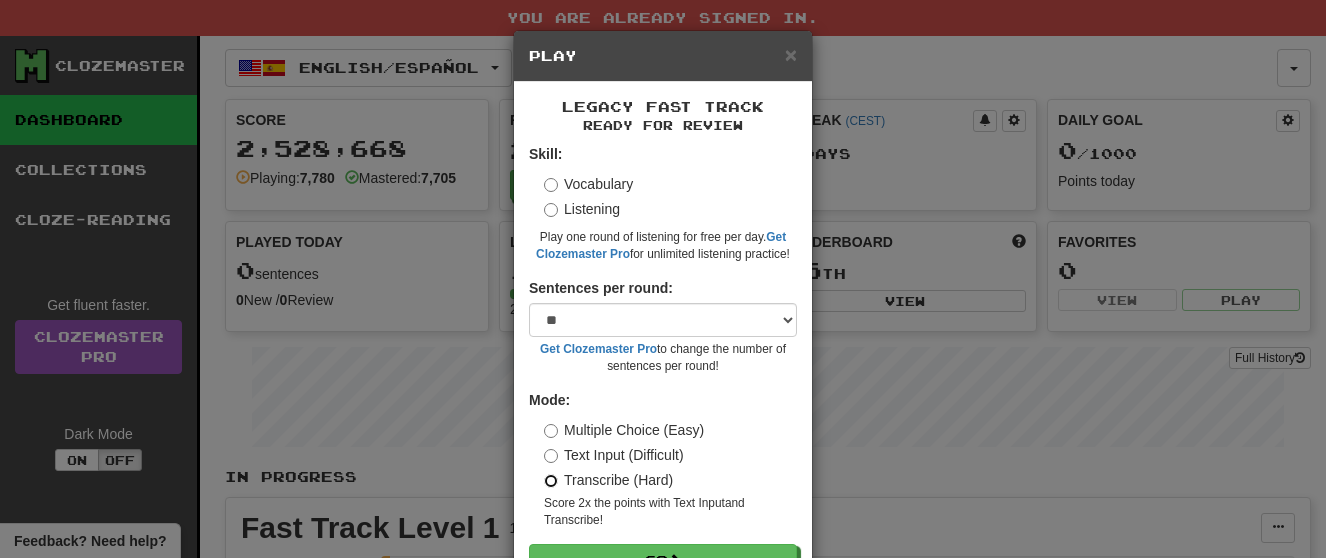 scroll, scrollTop: 68, scrollLeft: 0, axis: vertical 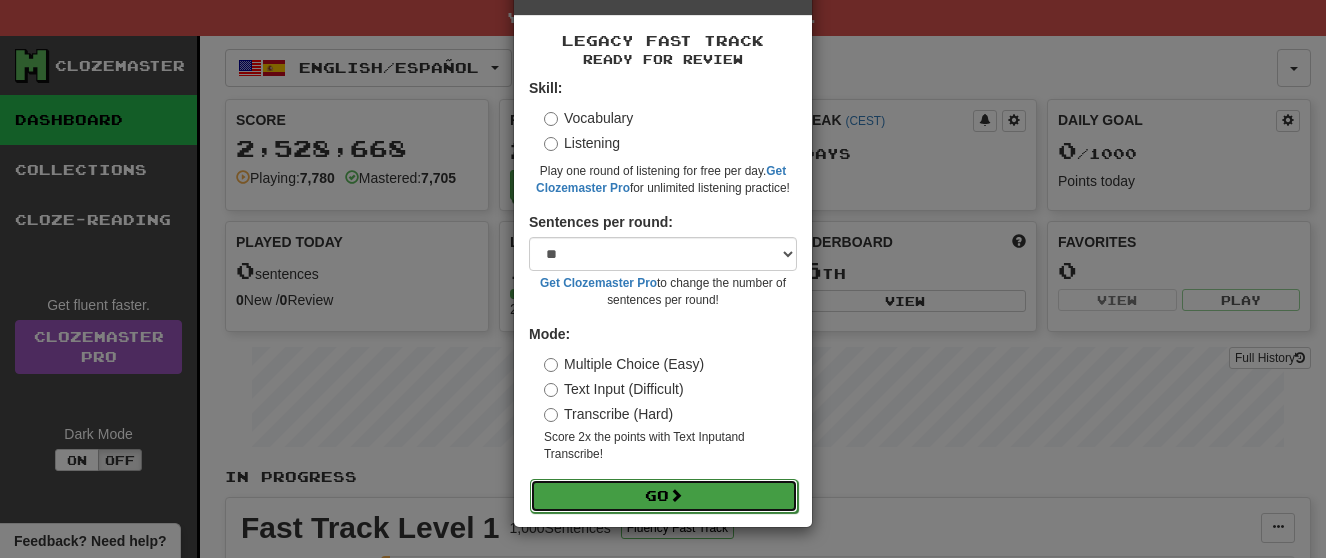 click on "Go" at bounding box center (664, 496) 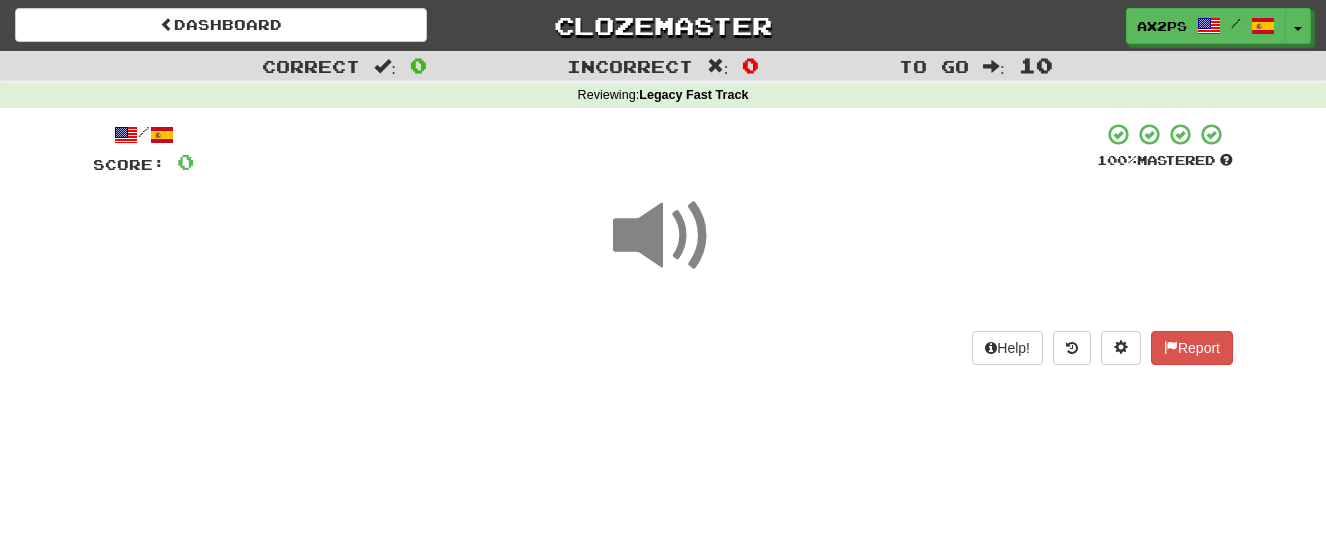 scroll, scrollTop: 0, scrollLeft: 0, axis: both 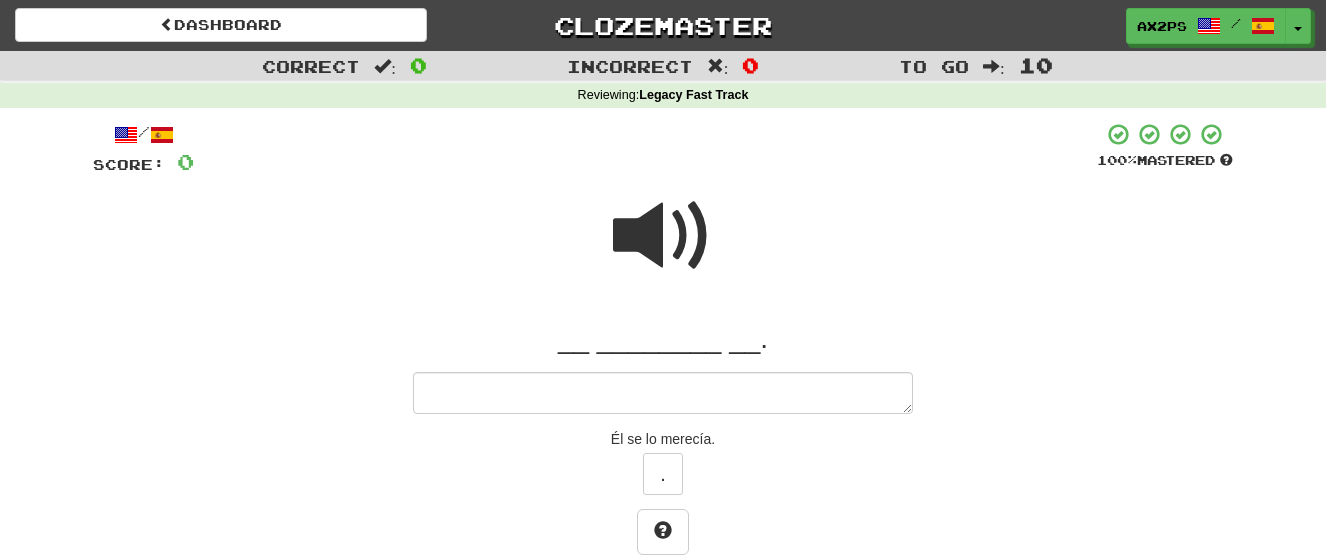 type on "*" 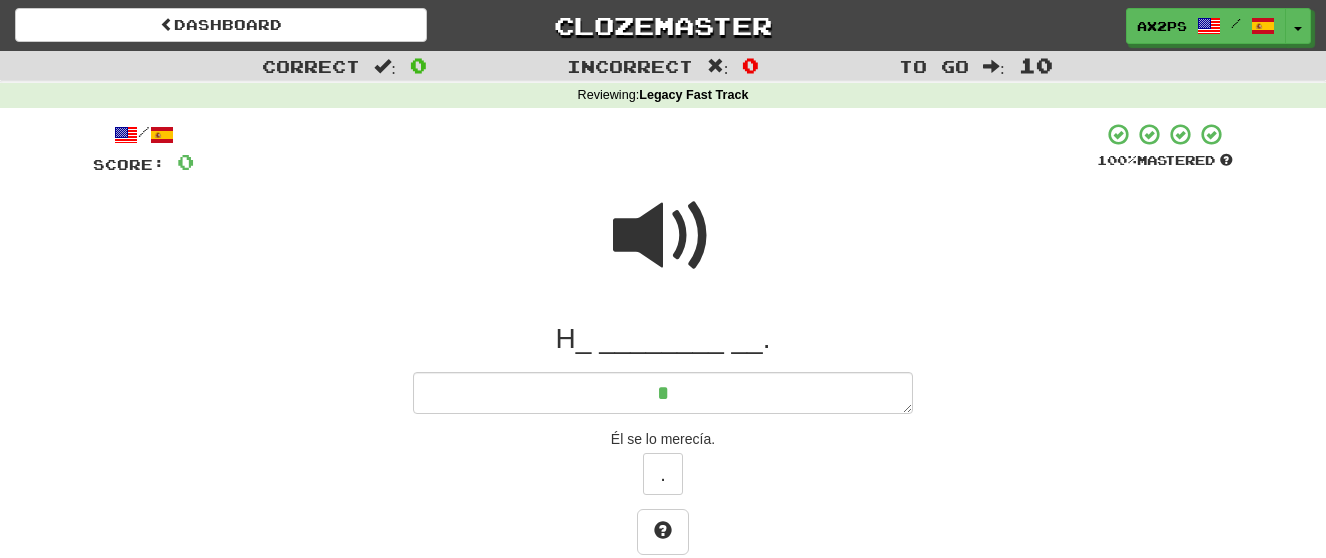 type on "*" 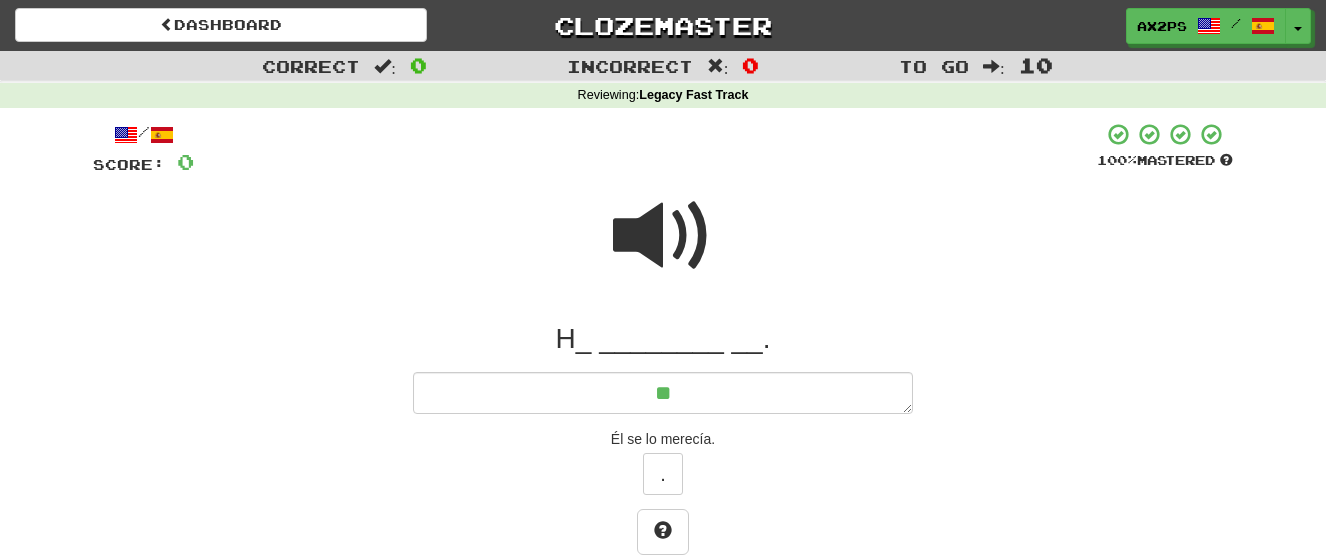 type on "*" 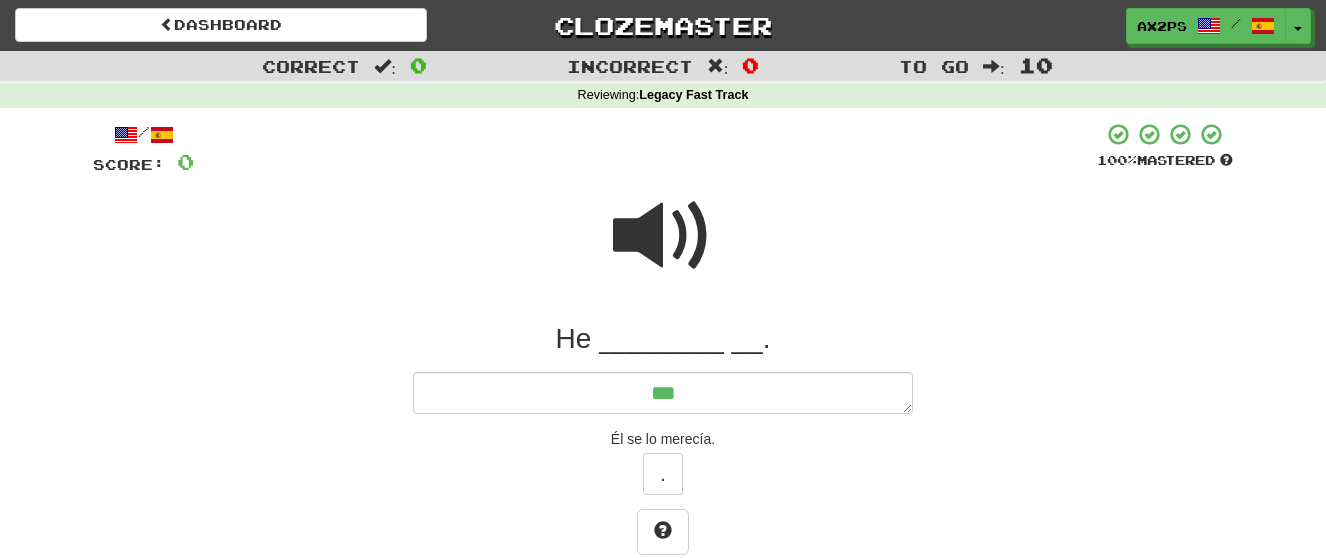 type on "*" 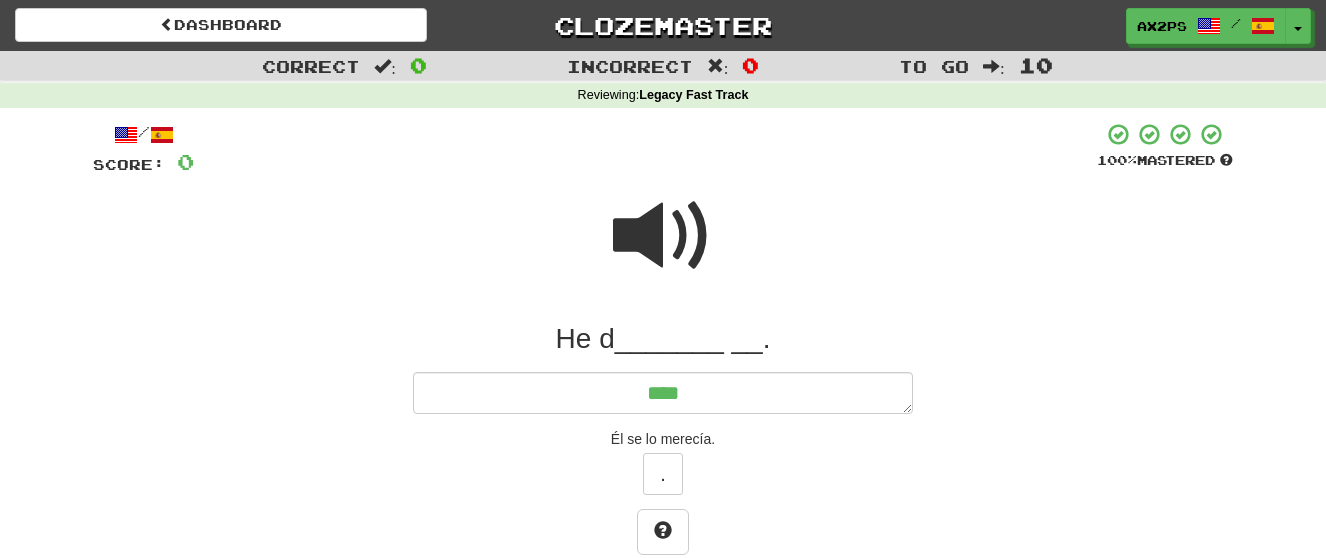 type on "*" 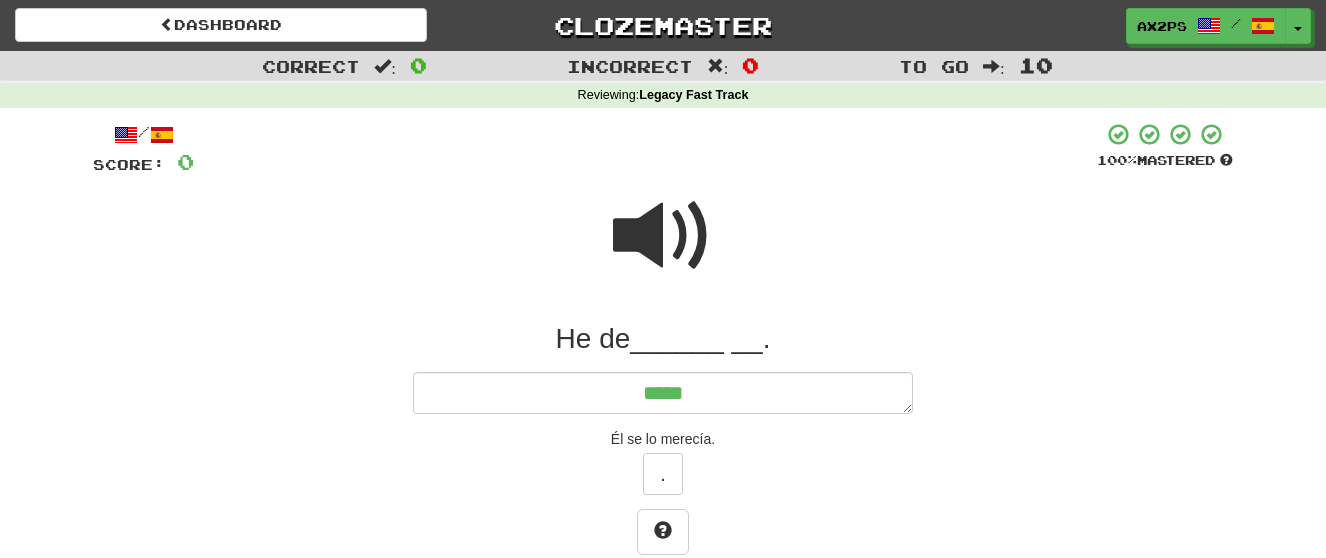 type on "*" 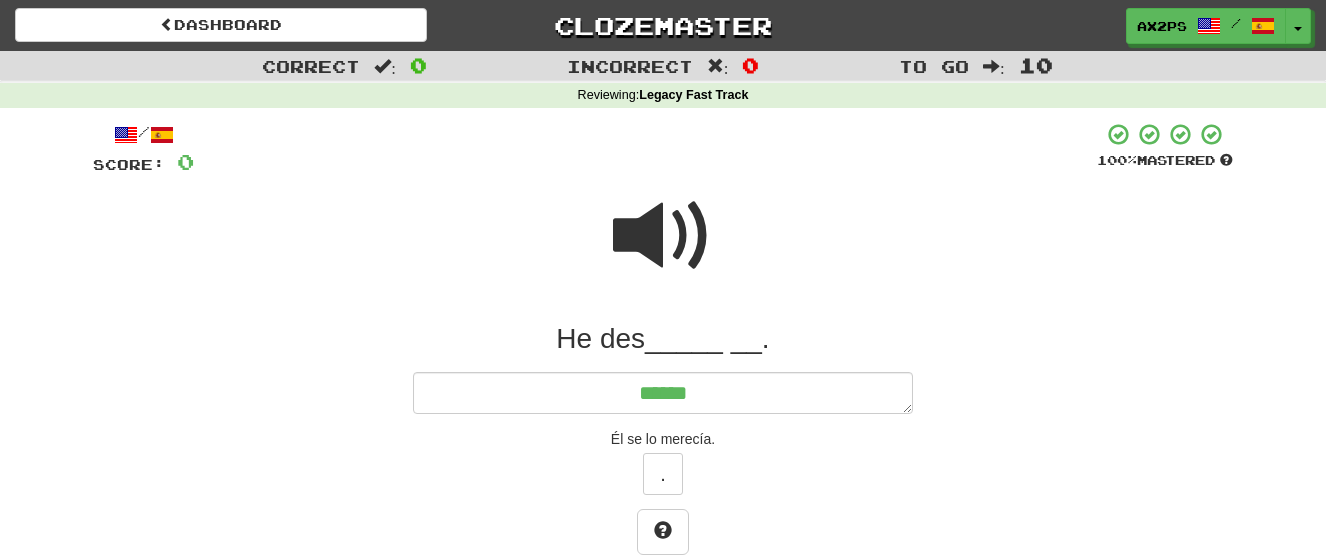 type on "*" 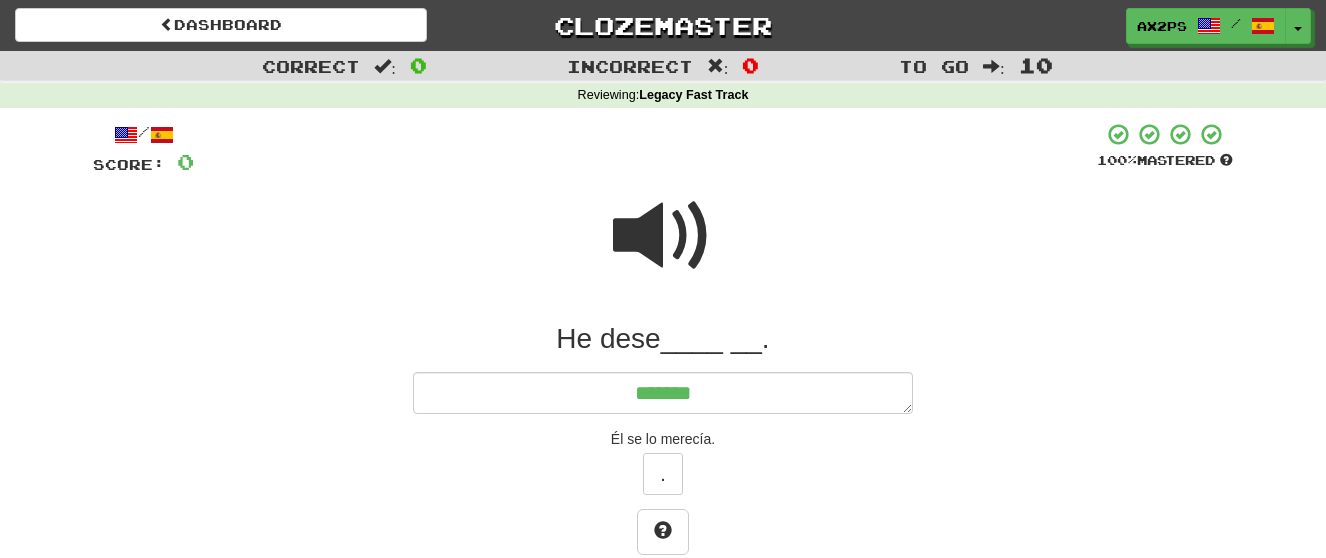 type on "*" 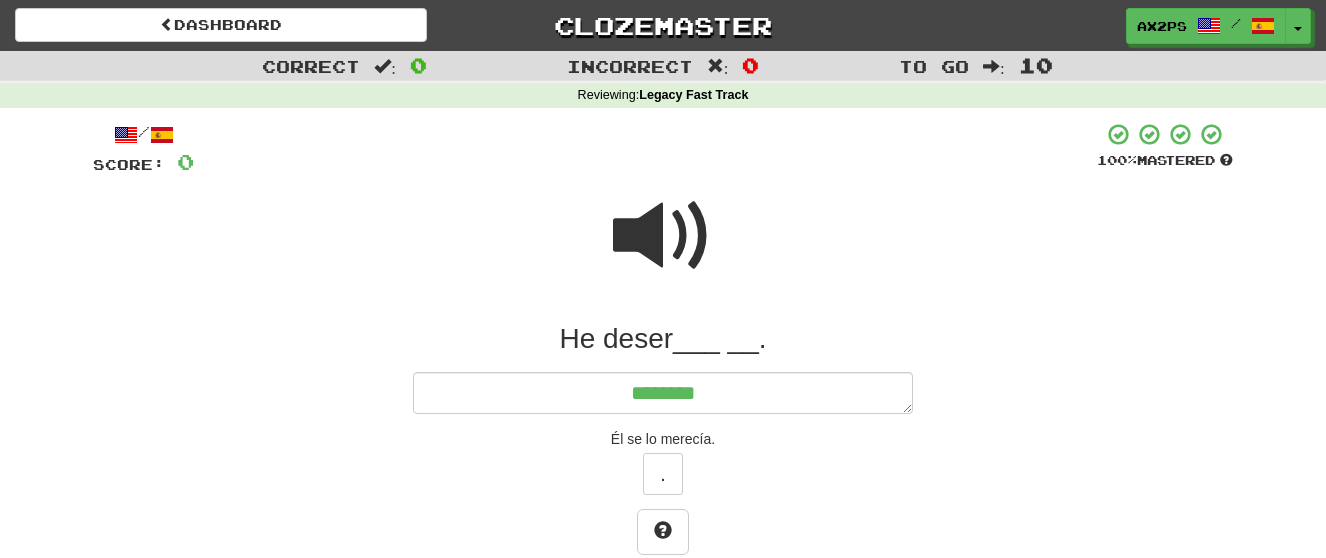 type on "*" 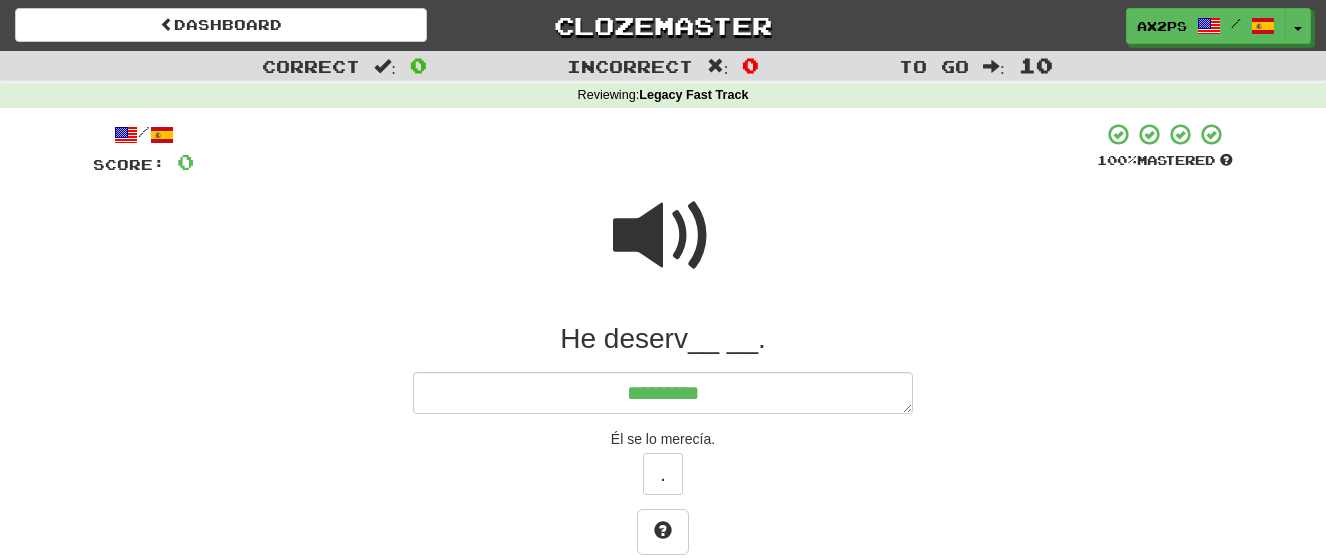 type on "*" 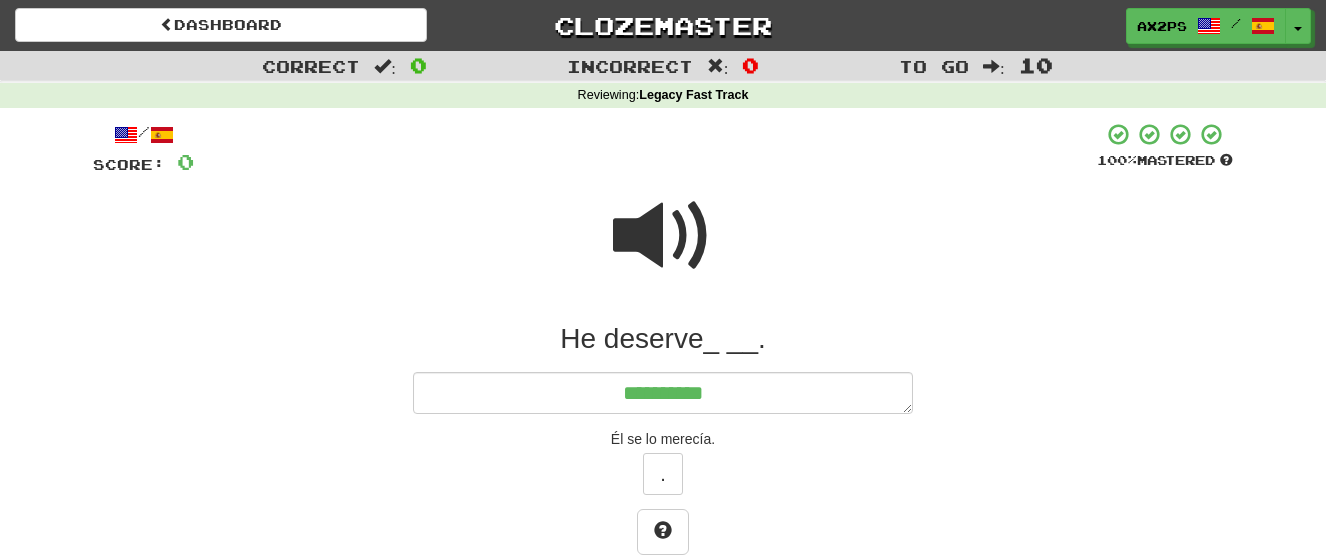 type on "*" 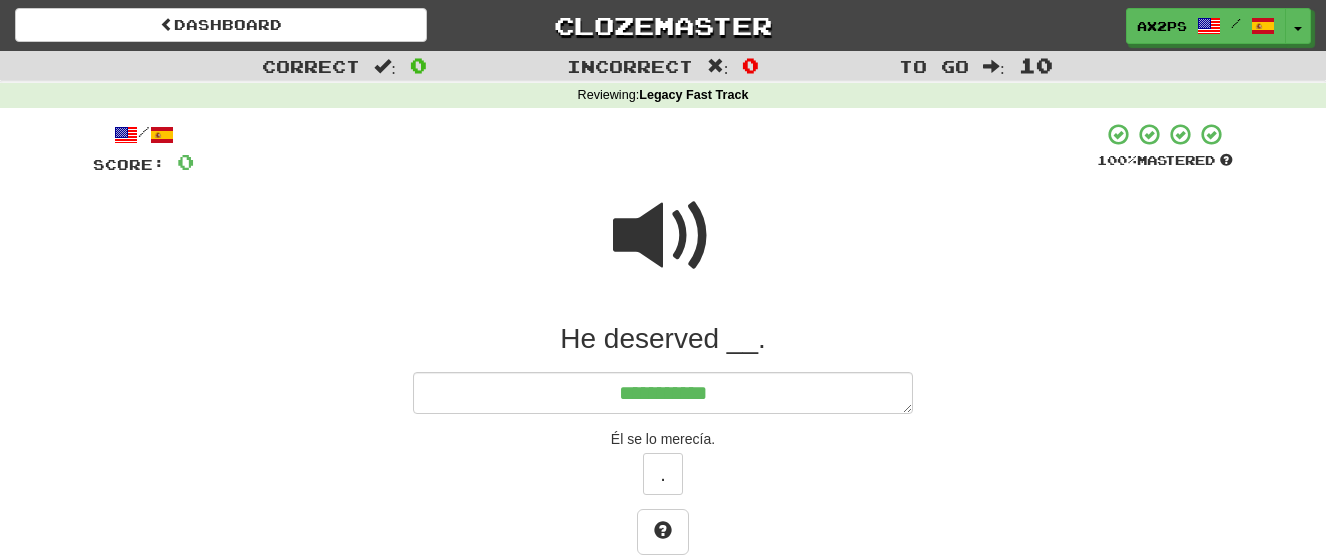 type on "*" 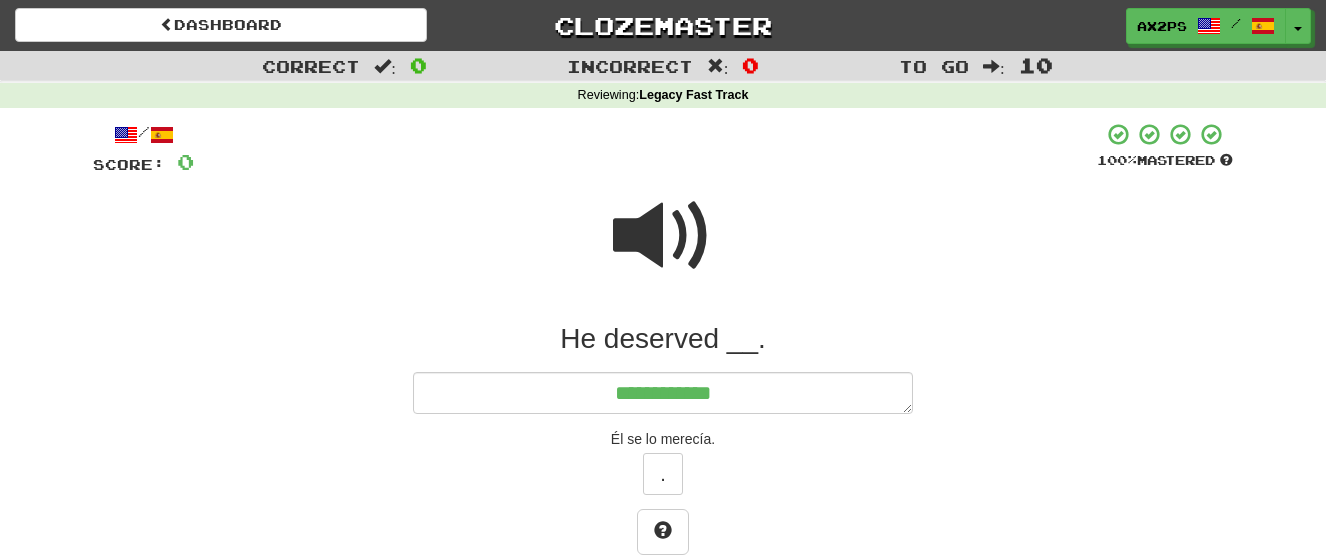 type on "*" 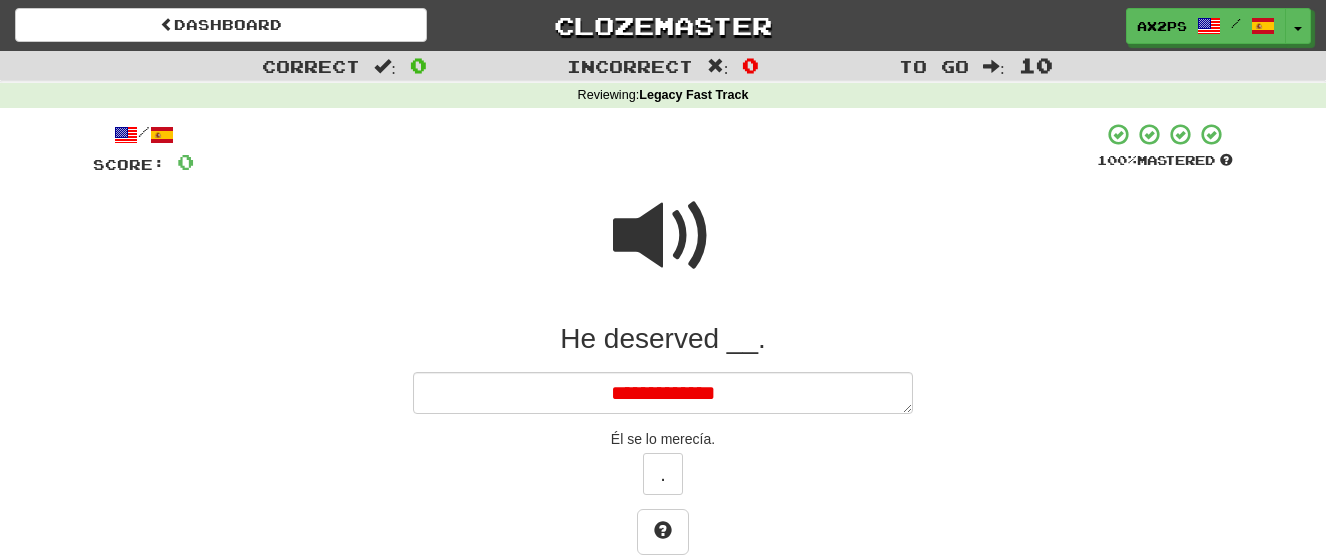 type on "*" 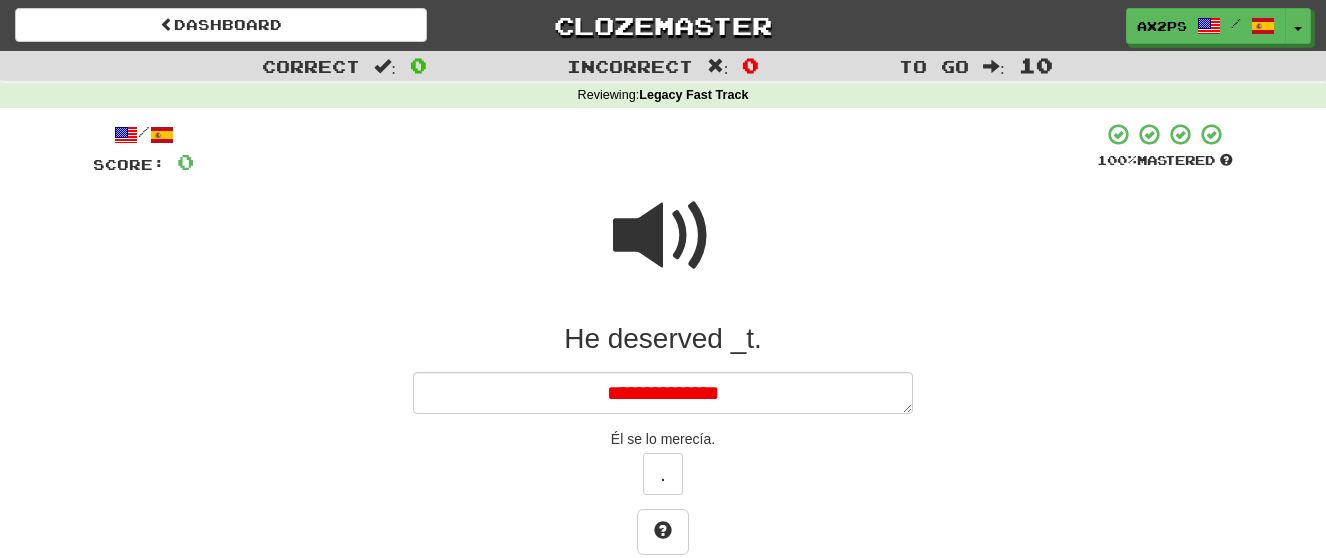 type on "*" 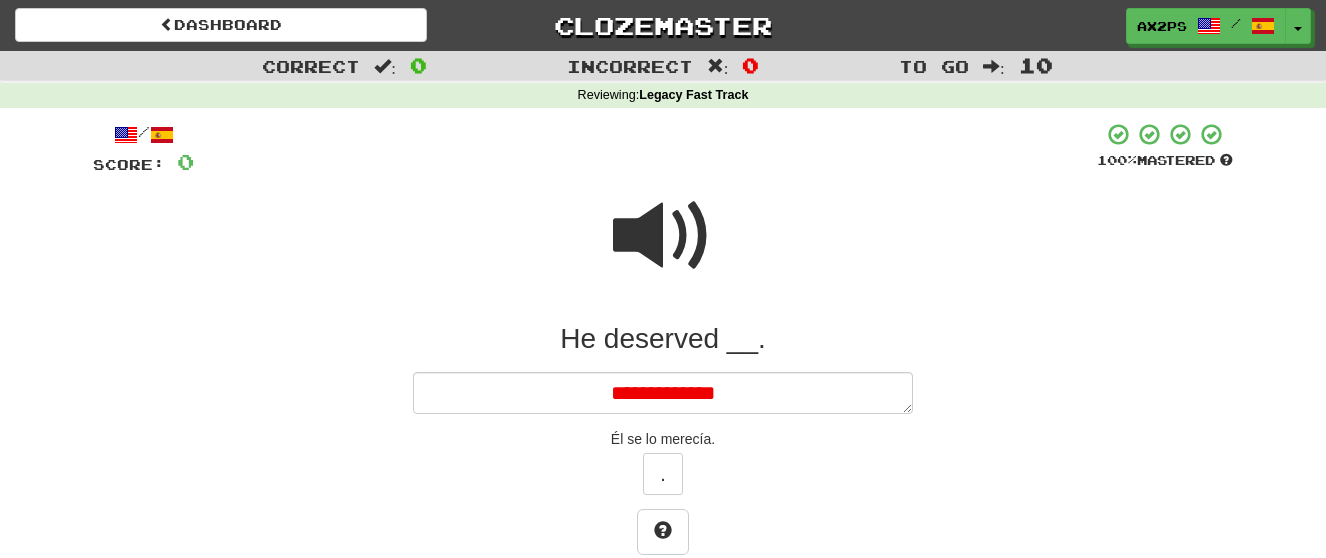 type on "*" 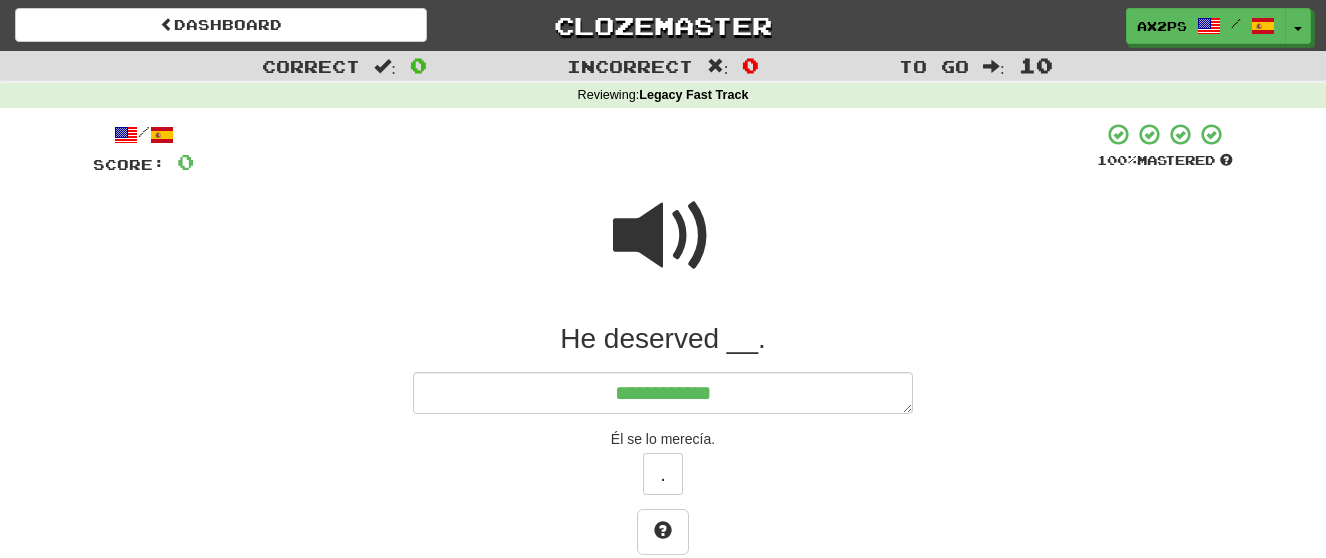 type on "*" 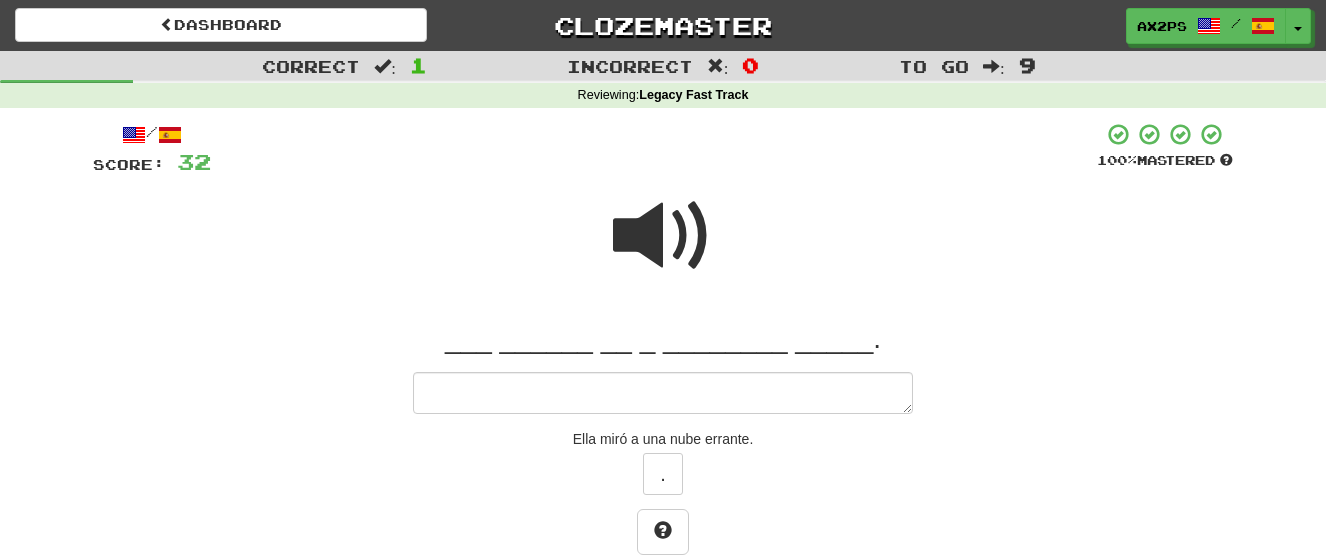 click at bounding box center [663, 236] 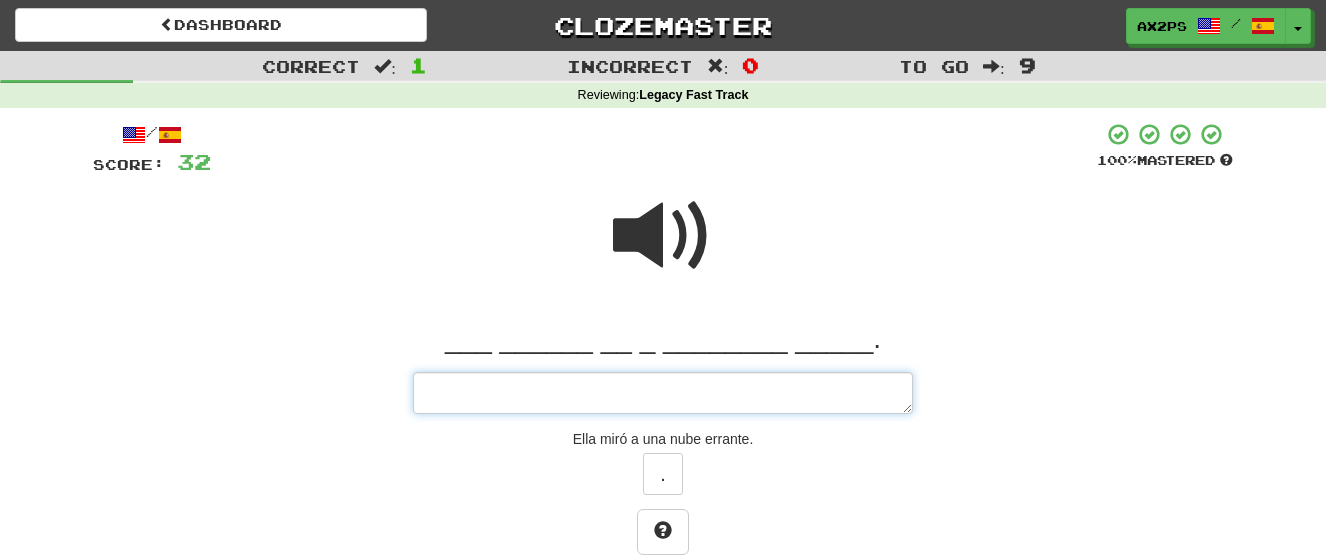 click at bounding box center [663, 393] 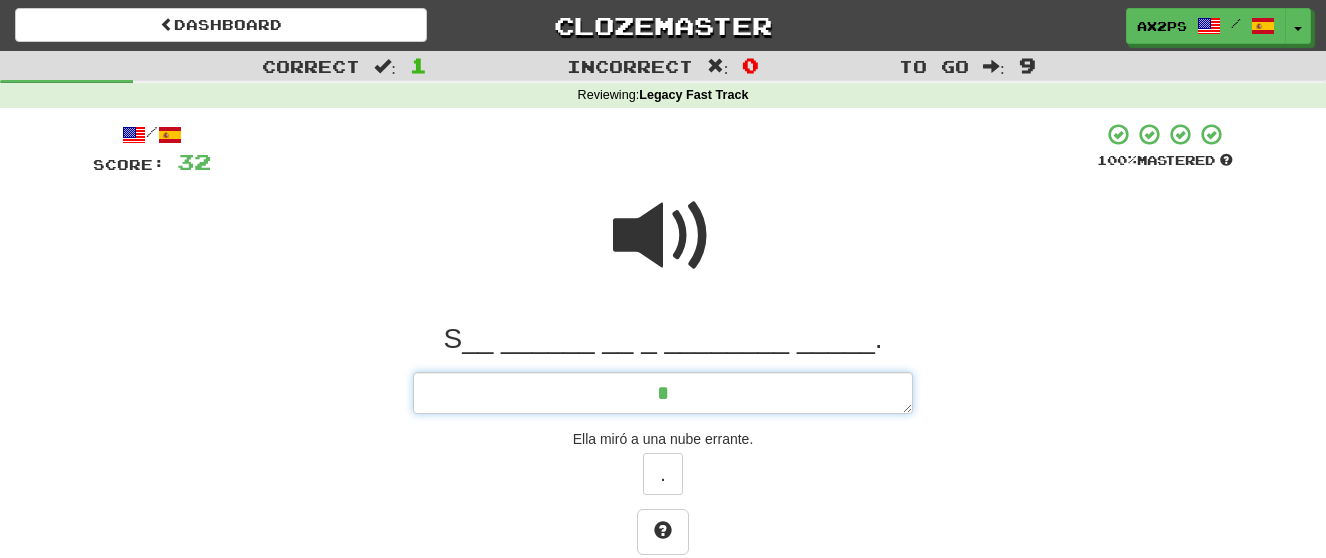 type on "*" 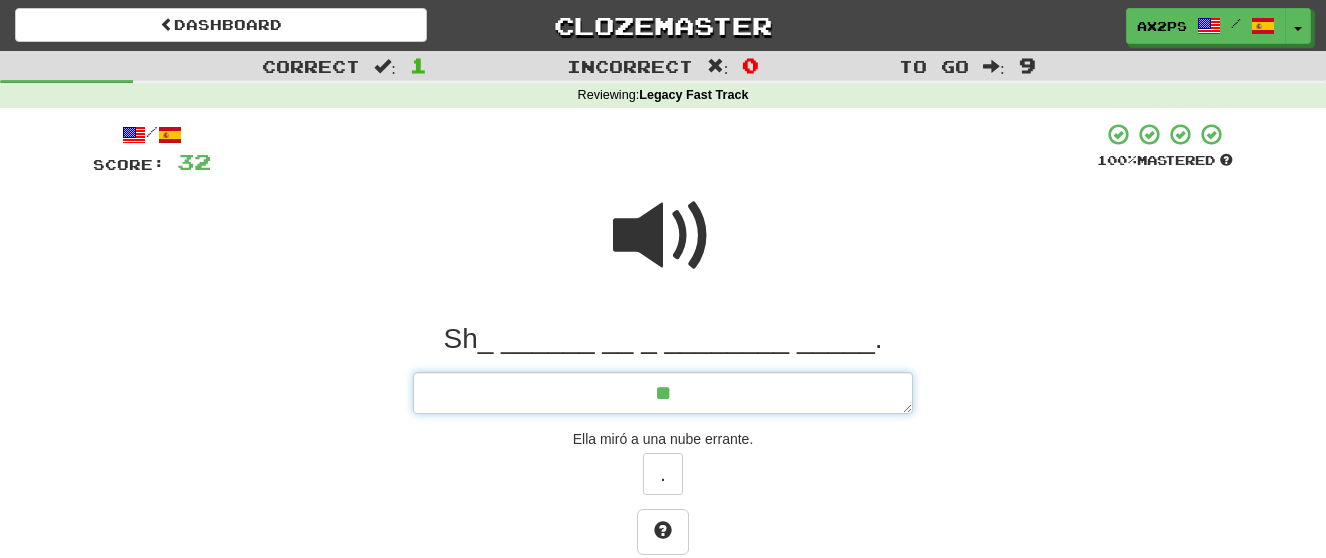 type on "*" 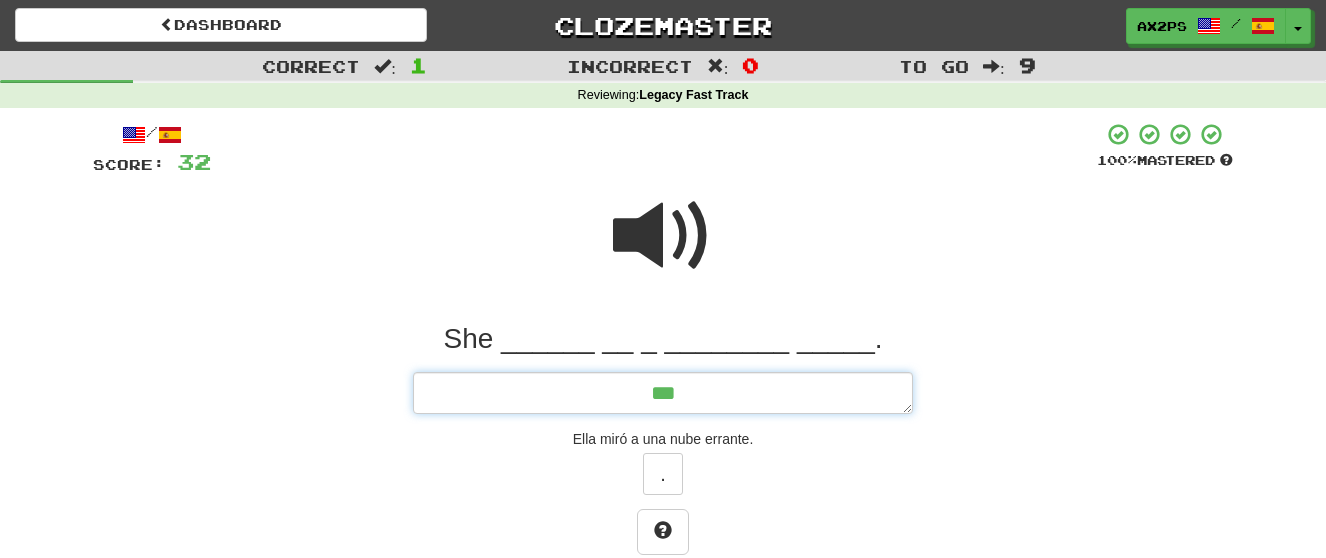 type on "*" 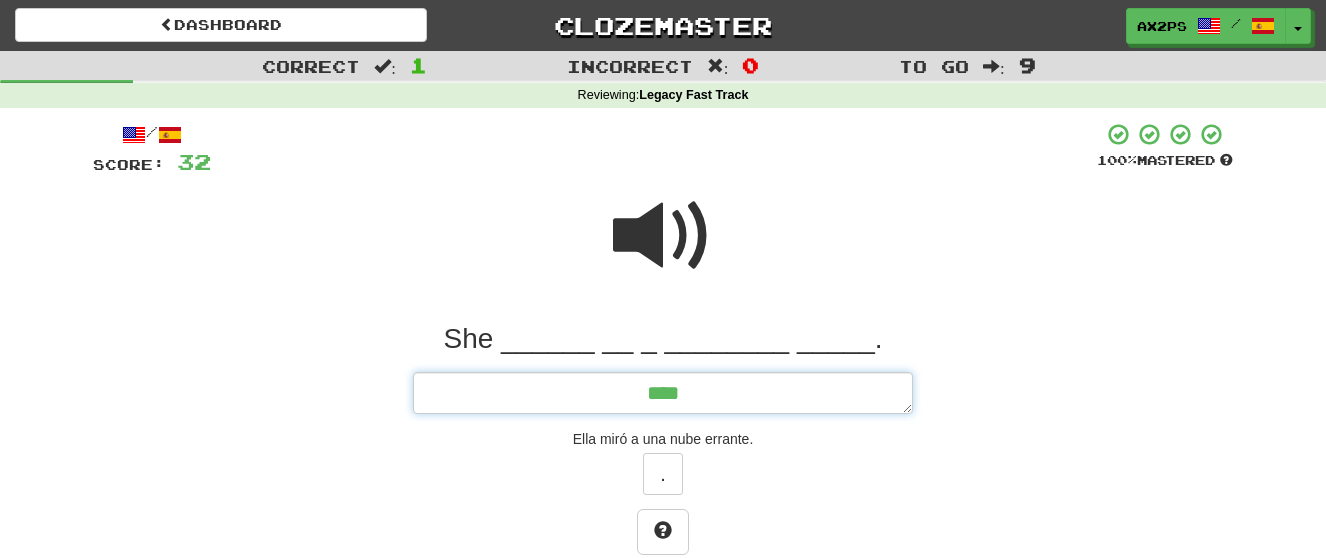 type on "*" 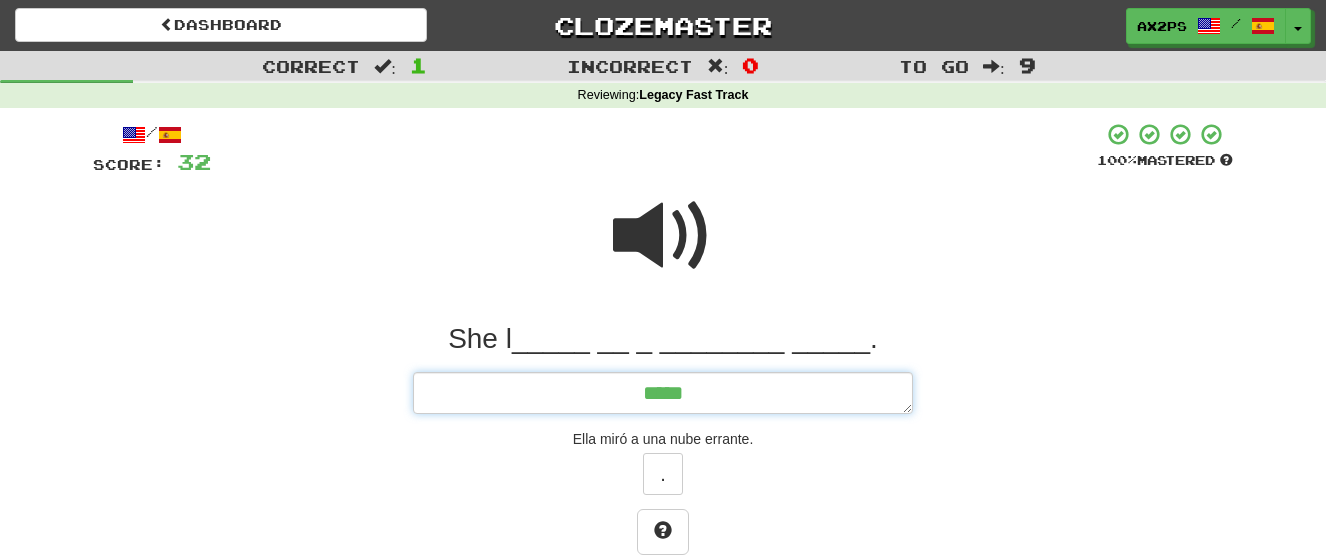 type on "*" 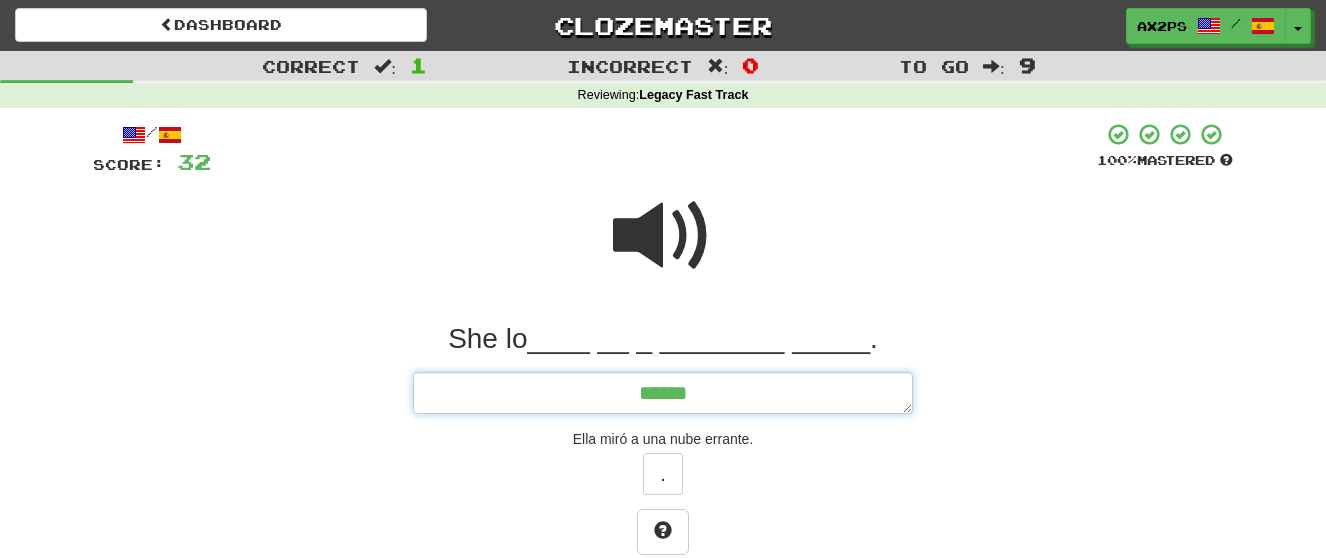type on "*" 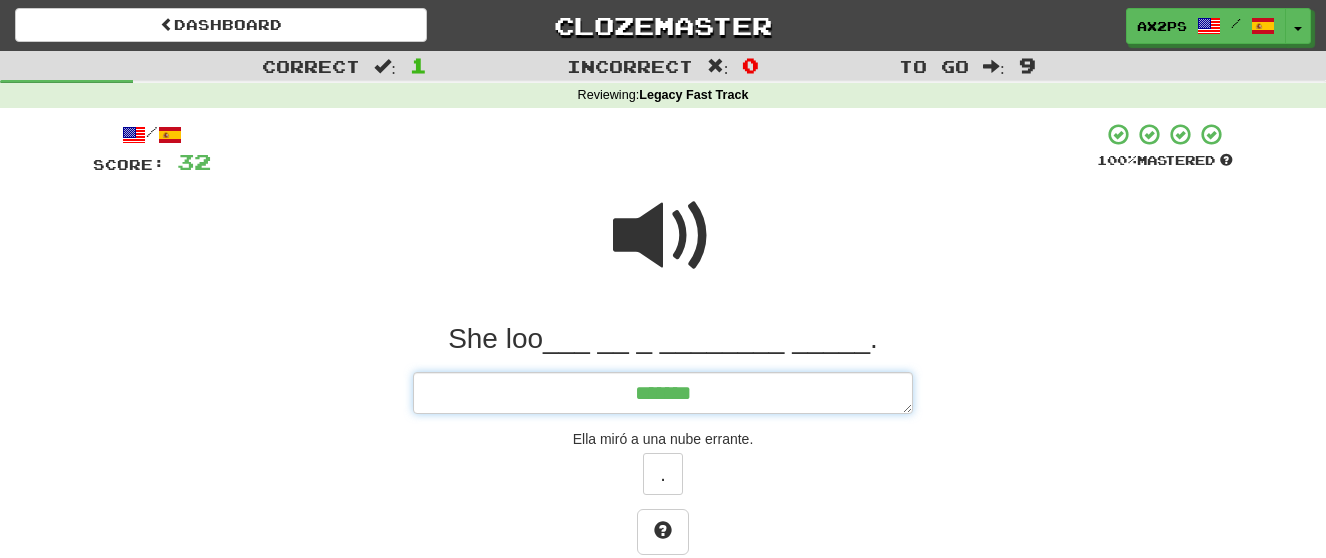 type on "*" 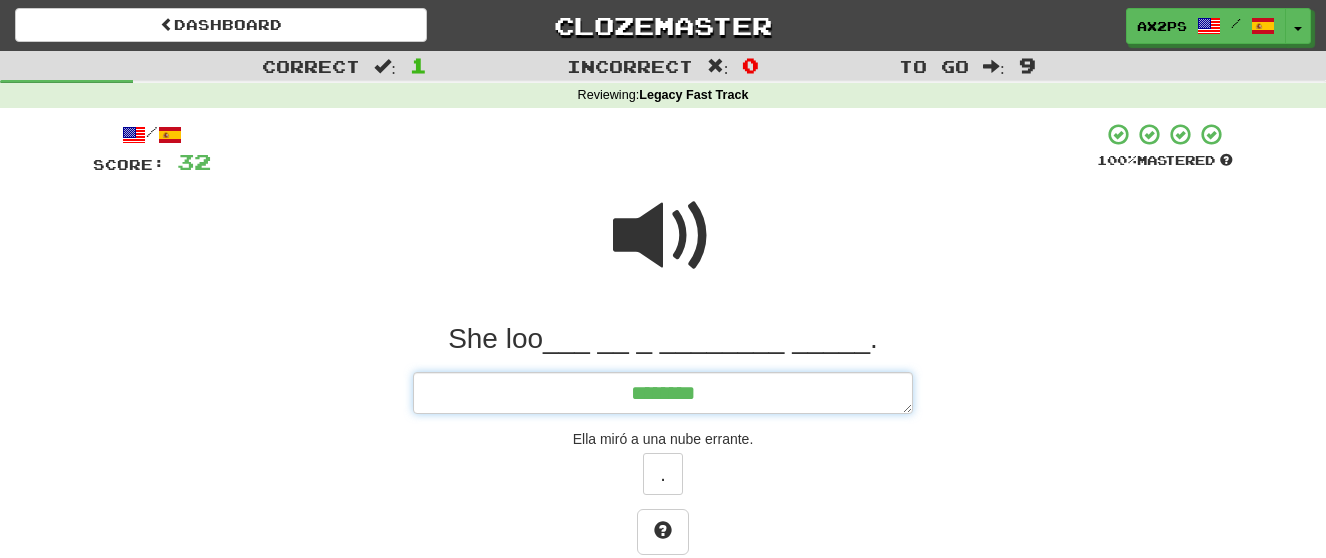 type on "*" 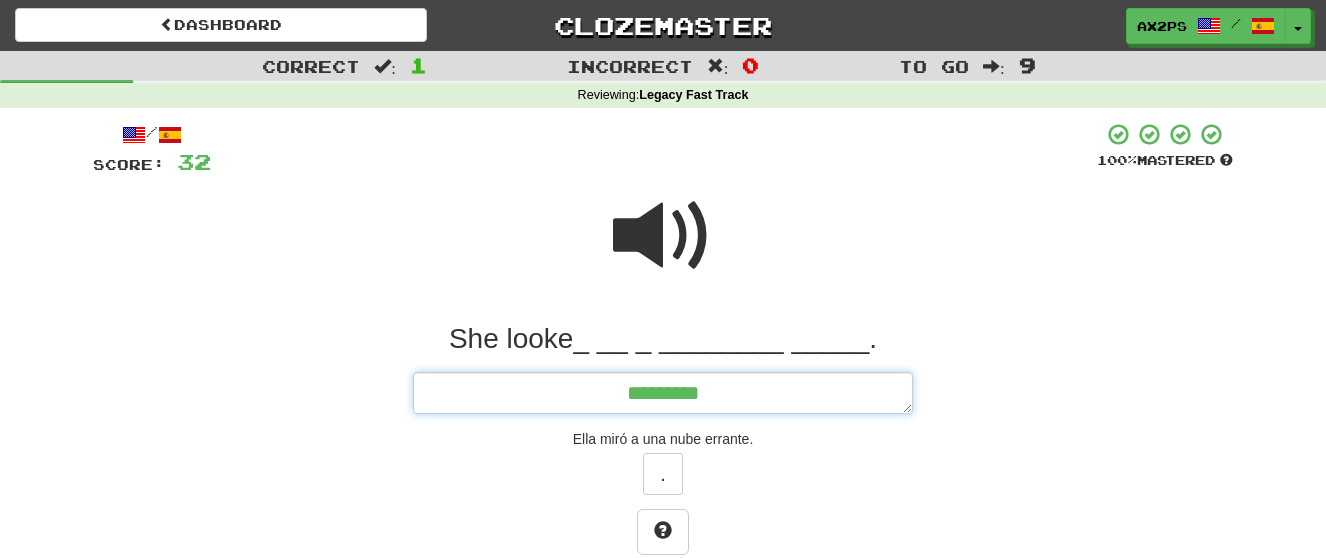 type on "*" 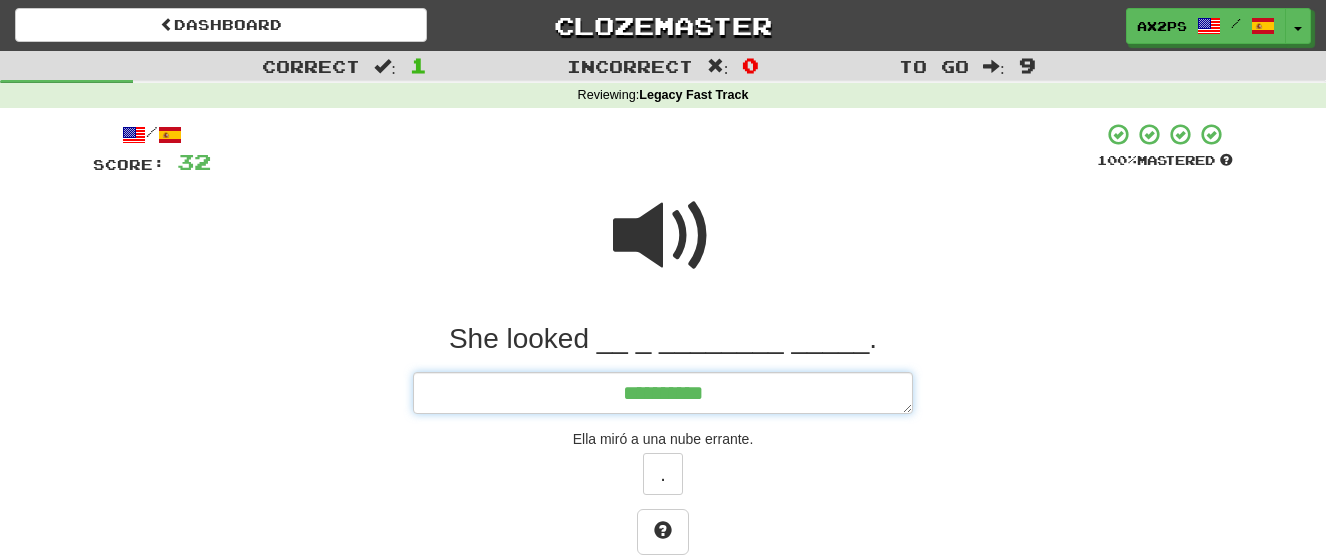 type on "*" 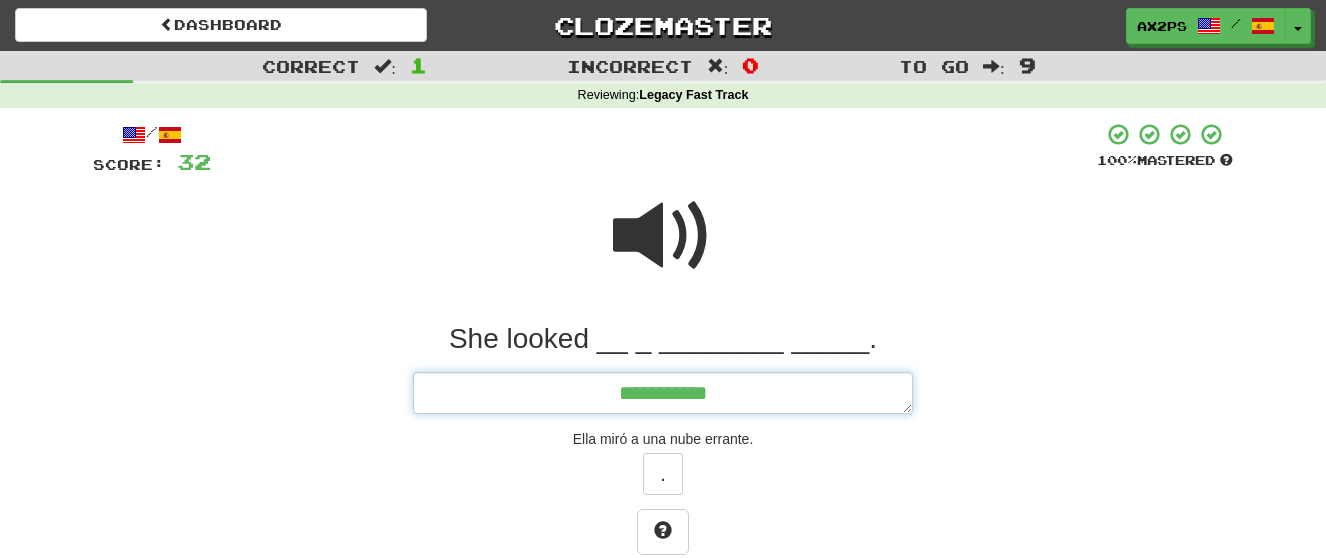 type on "**********" 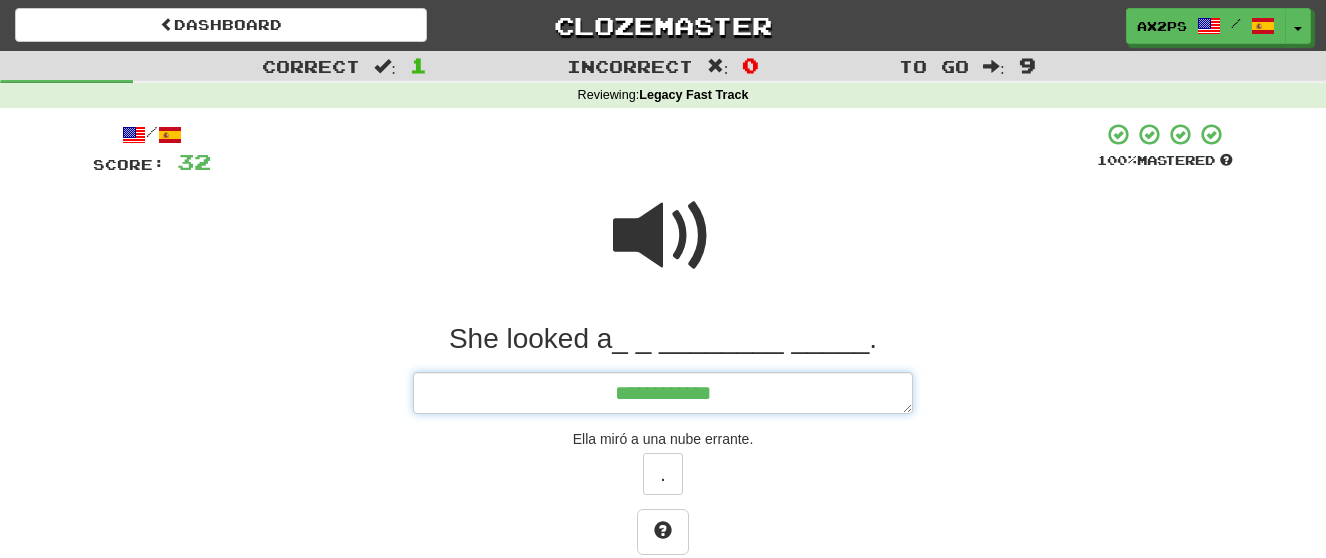 type on "*" 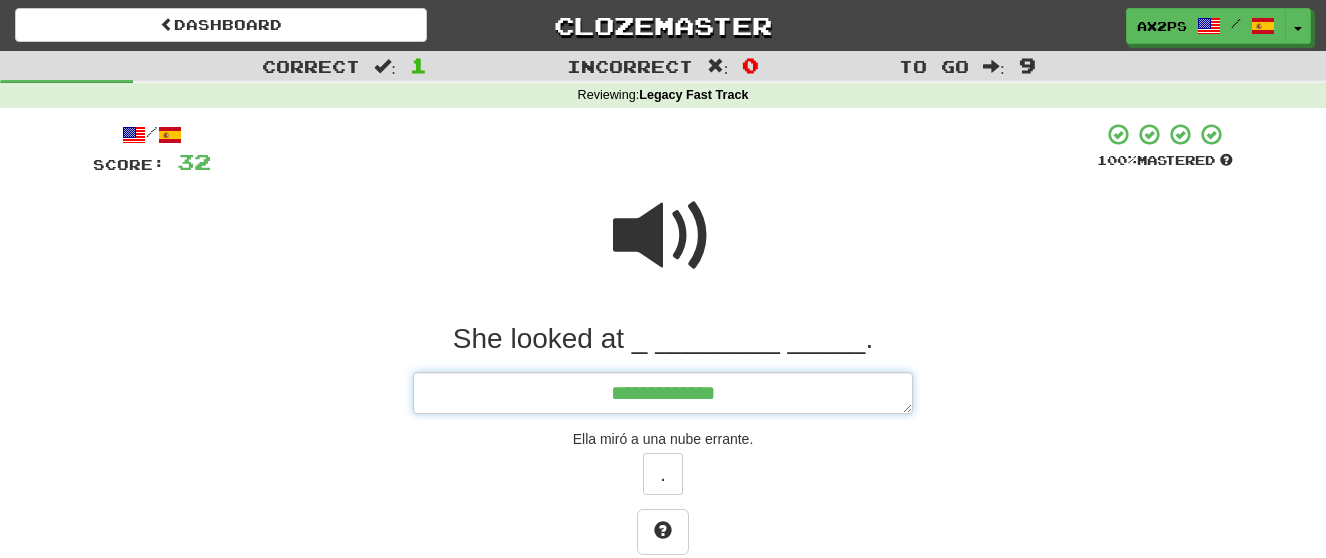 type on "*" 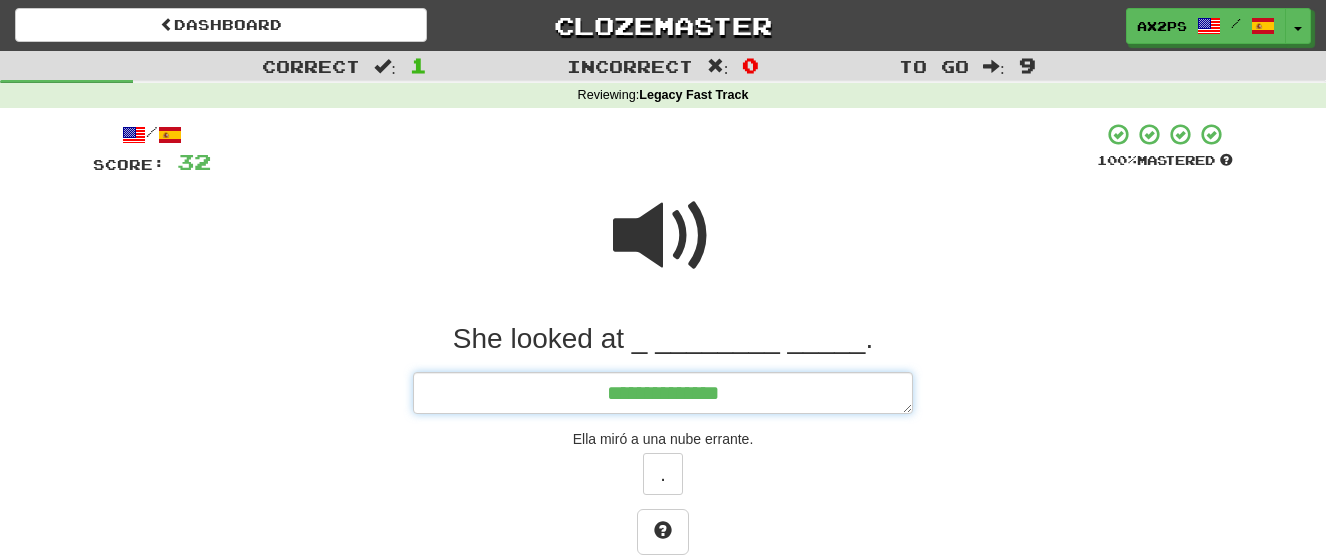 type on "*" 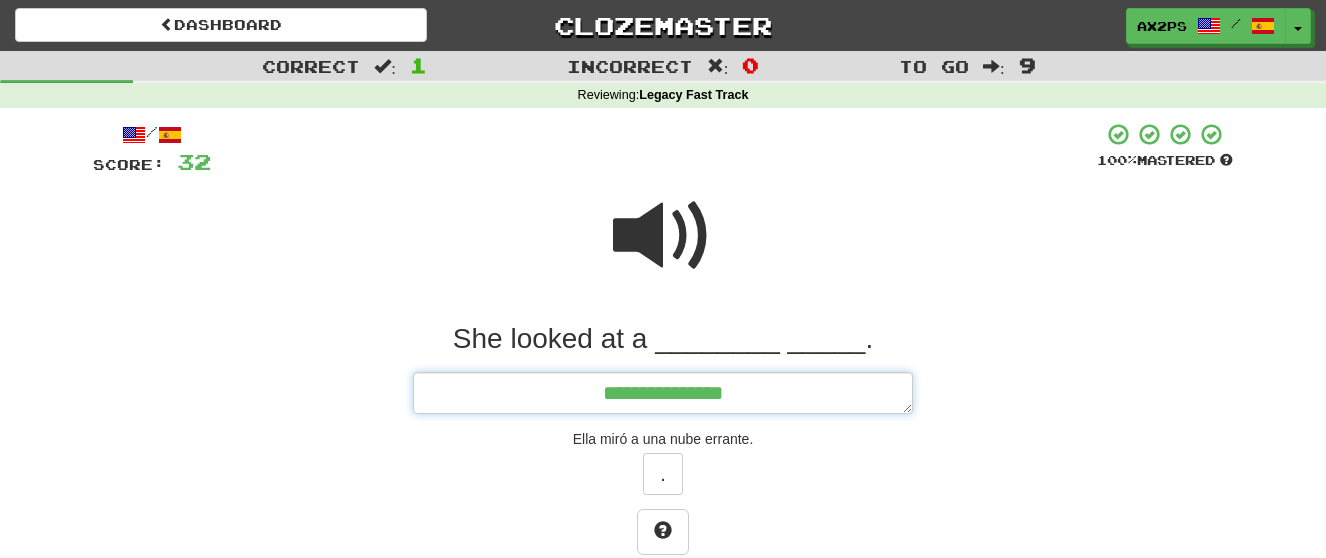 type on "**********" 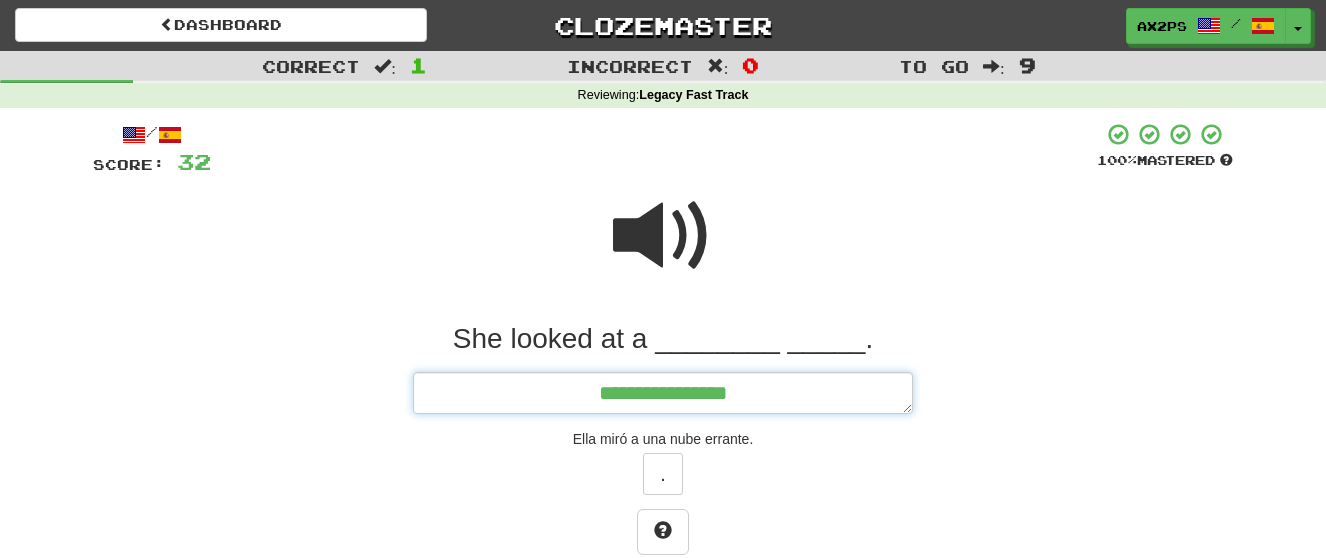 type on "*" 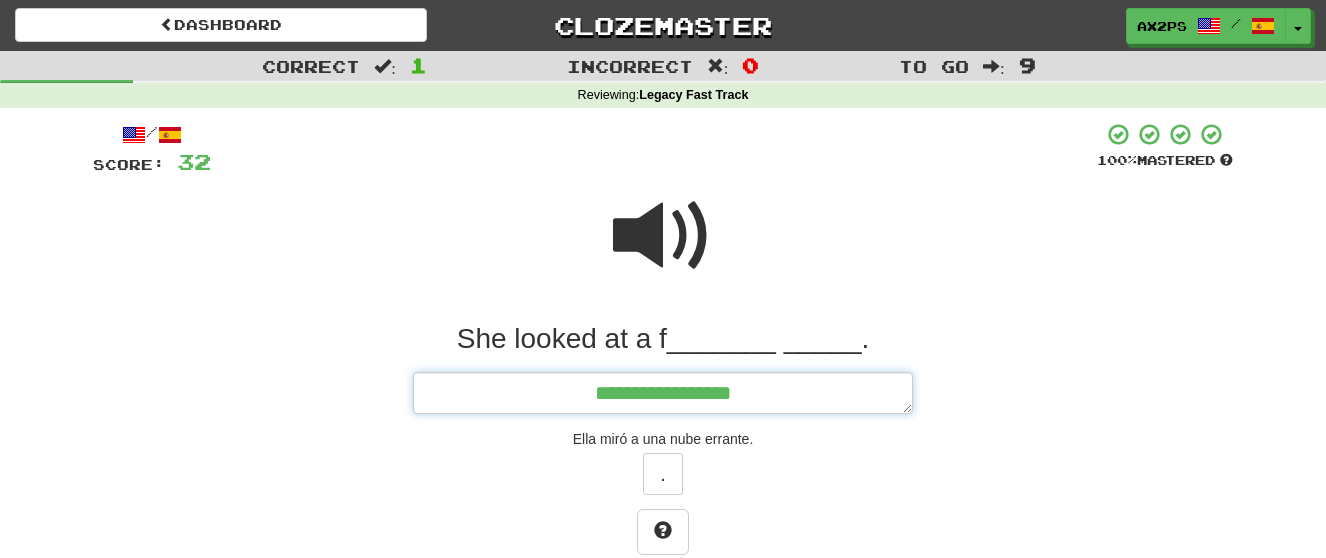 type on "*" 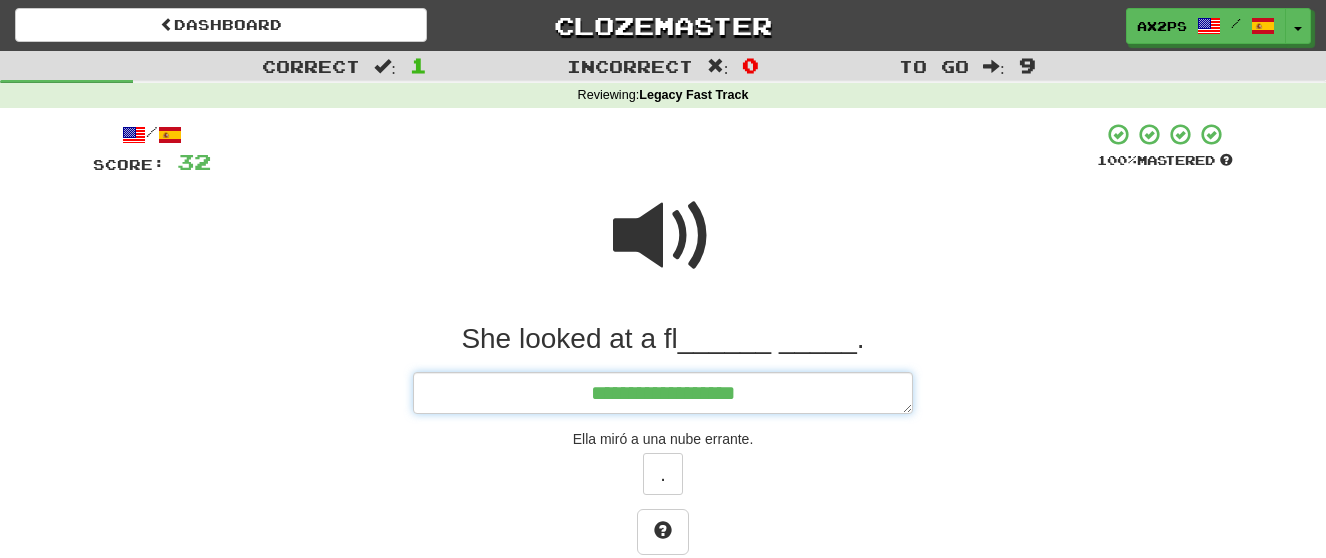 type on "*" 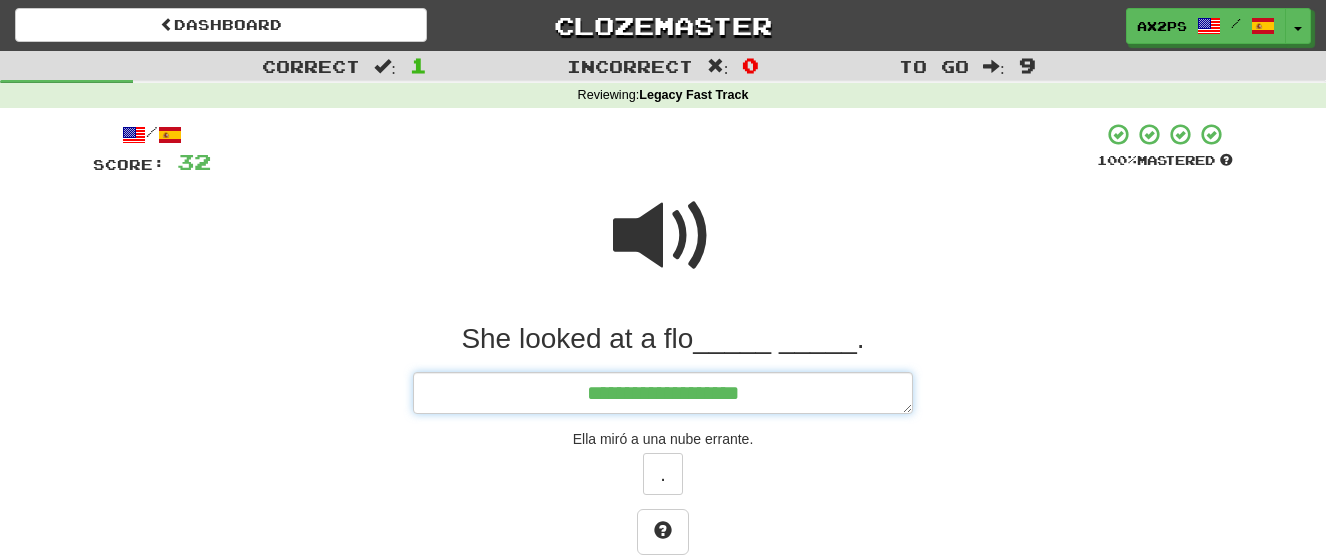 type on "*" 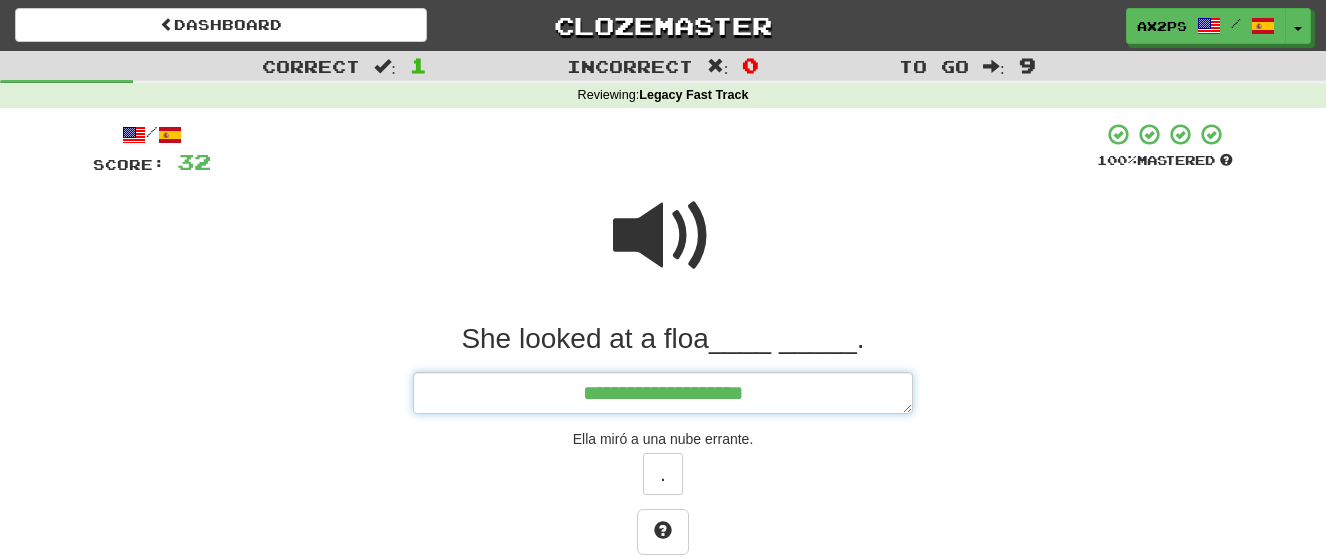 type on "*" 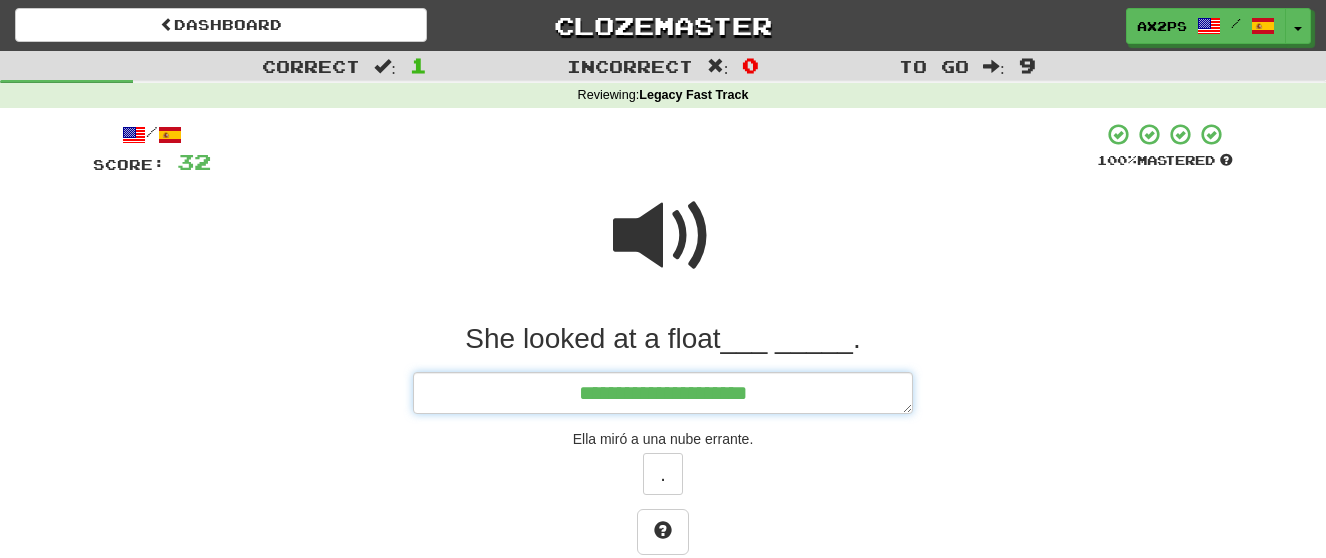 type on "*" 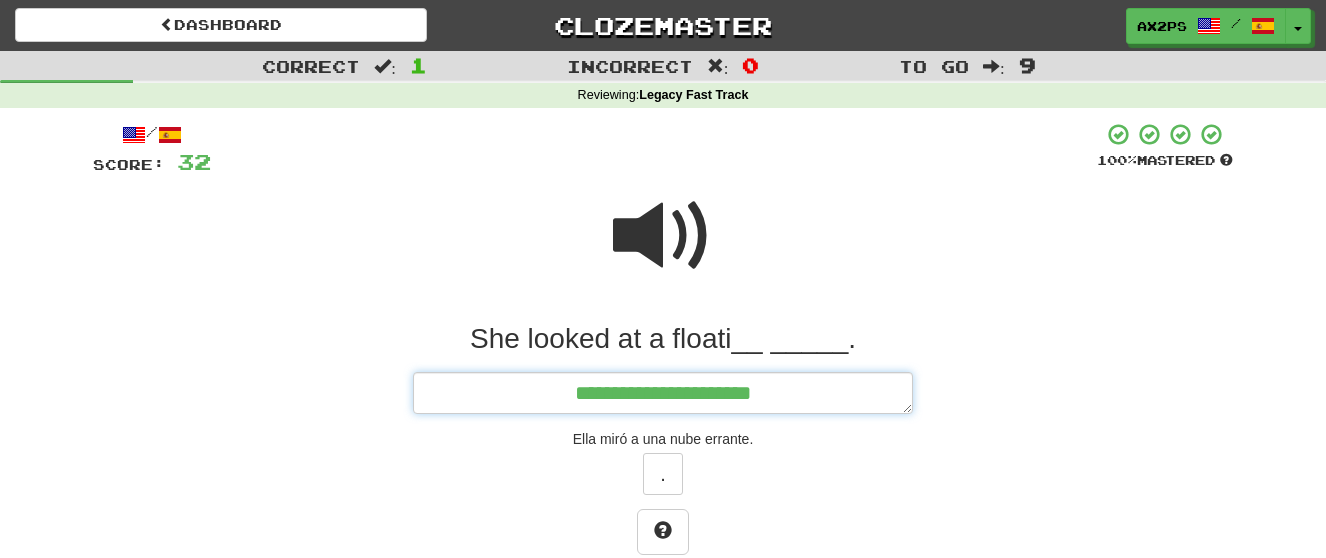 type on "*" 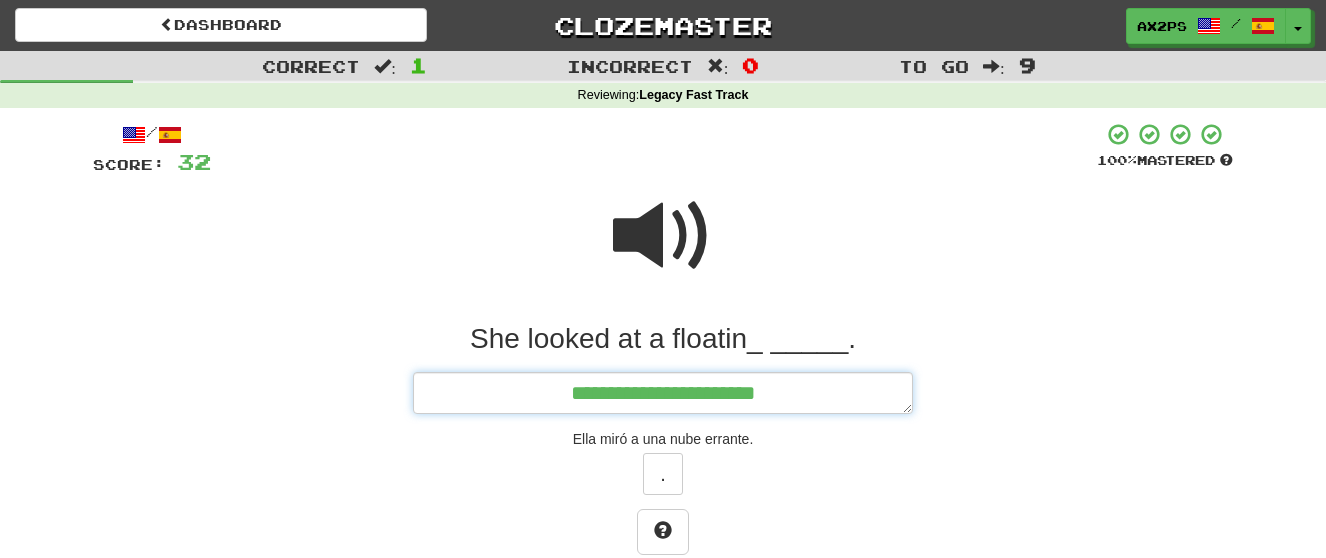 type on "**********" 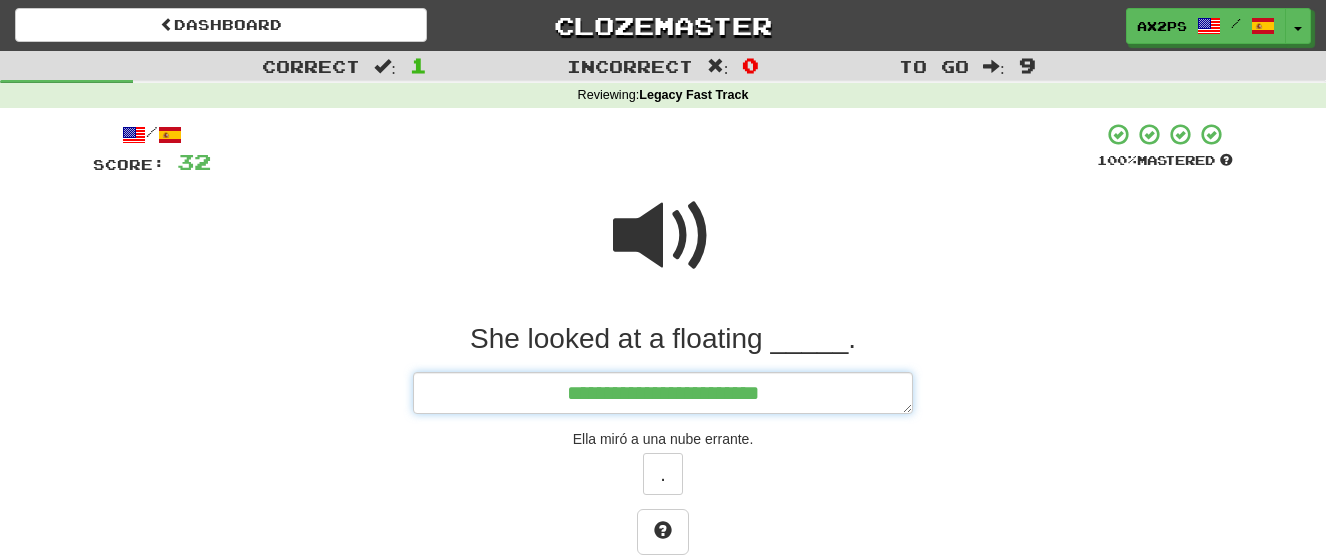 type on "*" 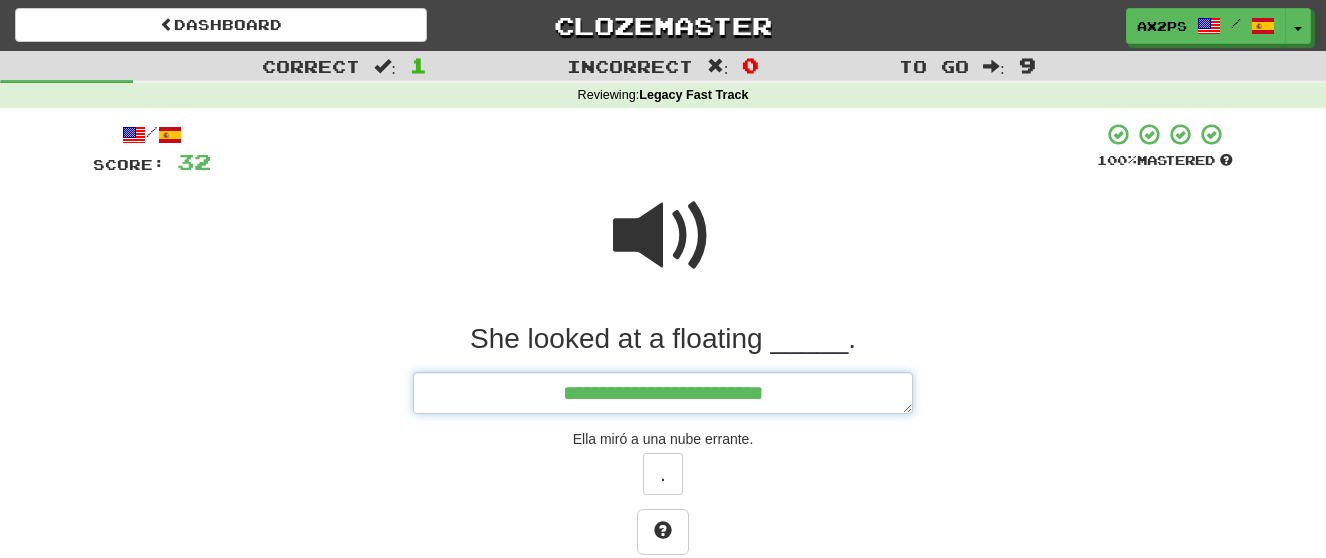 type on "*" 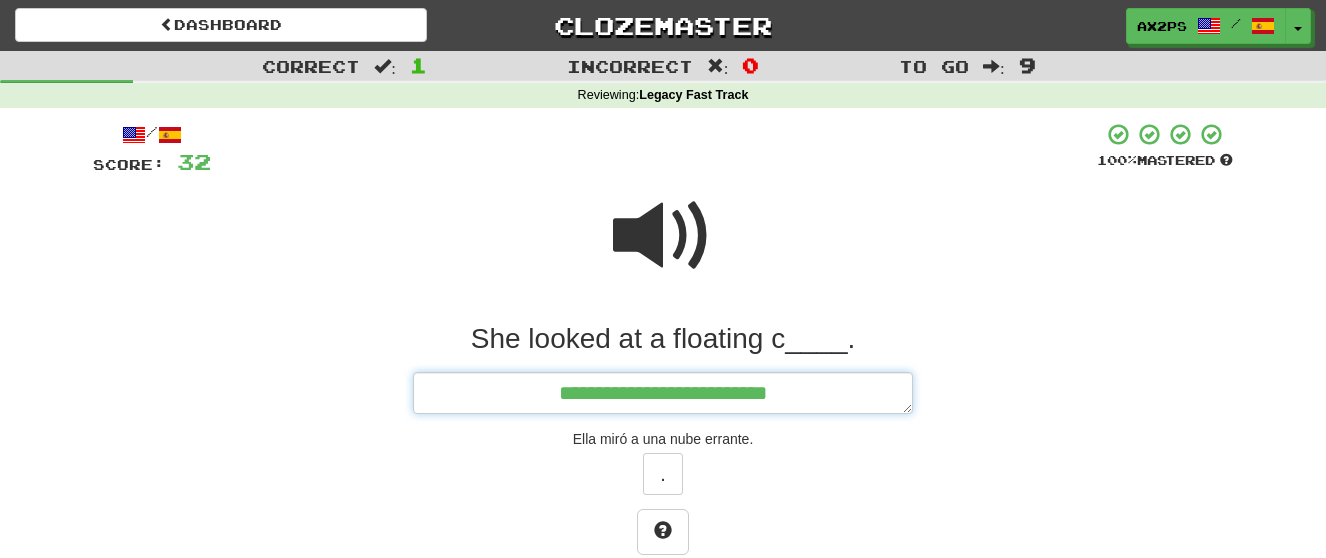 type on "*" 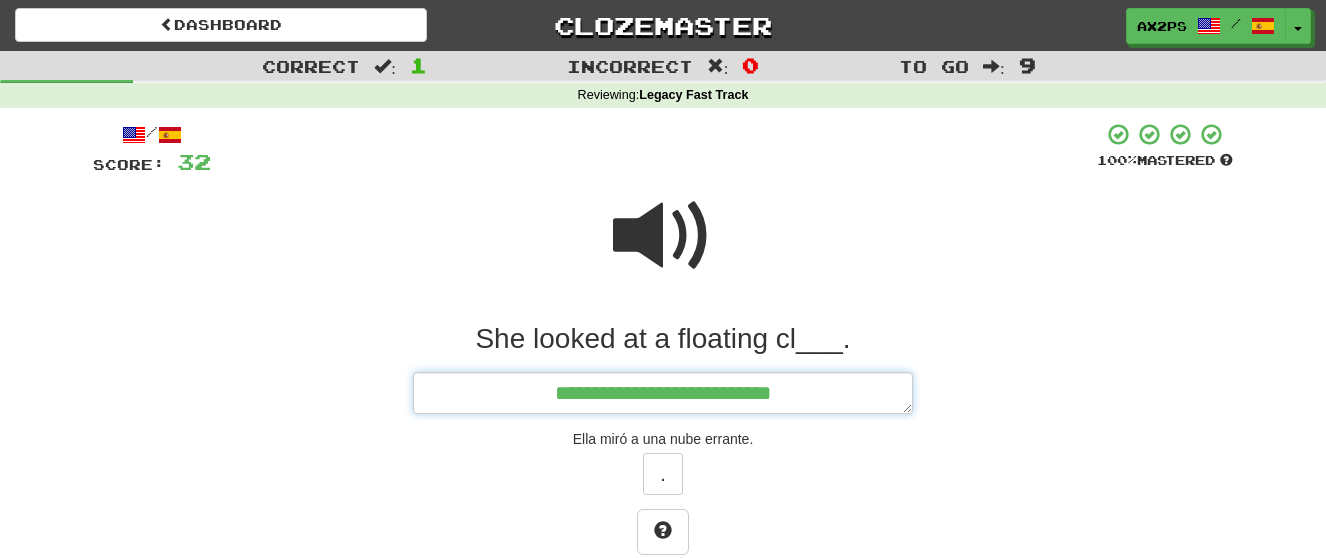 type on "*" 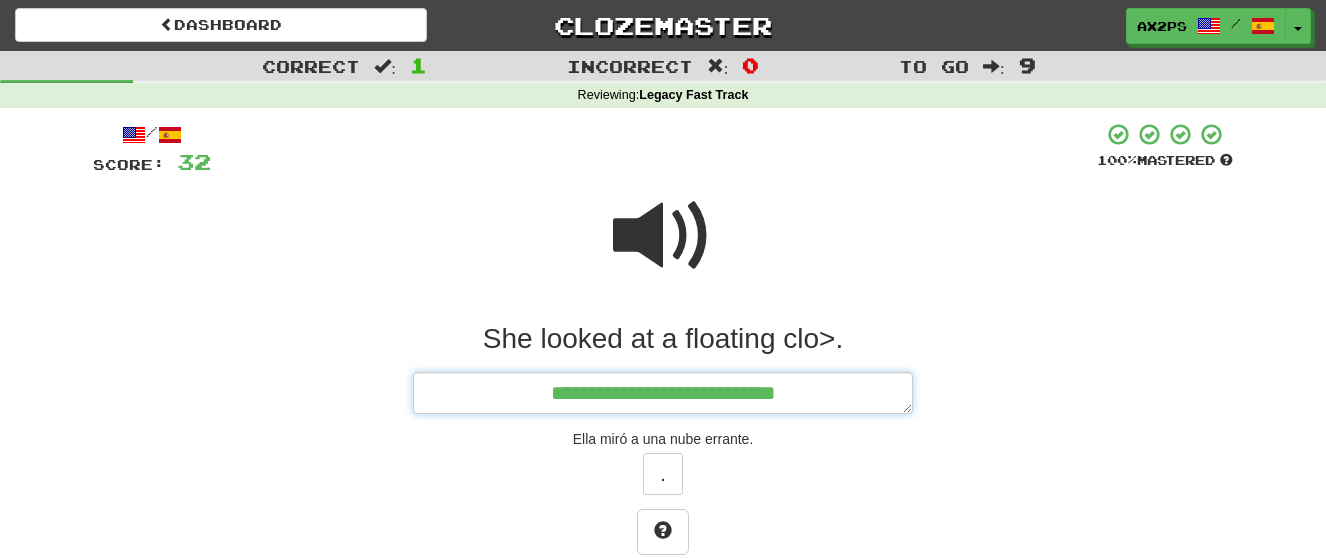 type on "*" 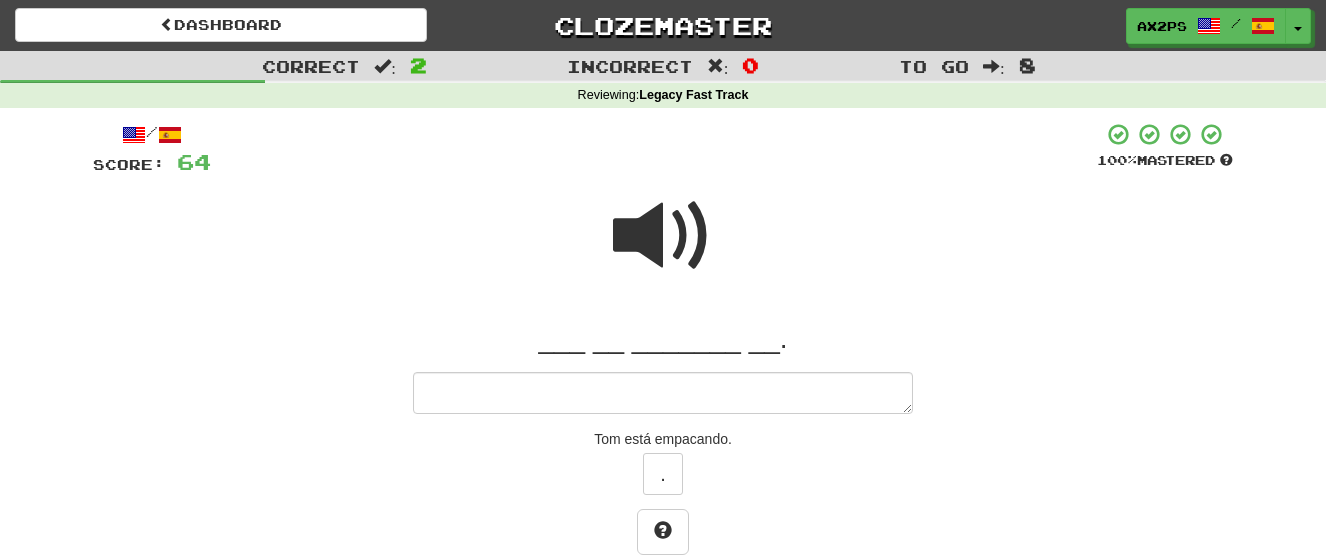 type on "*" 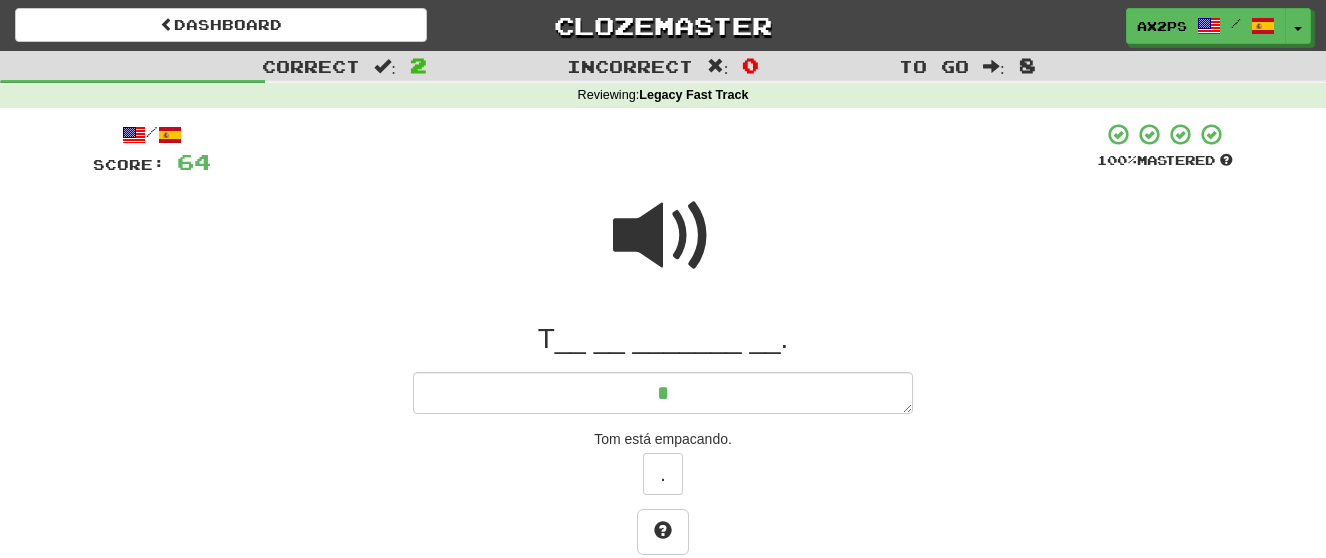 type on "**" 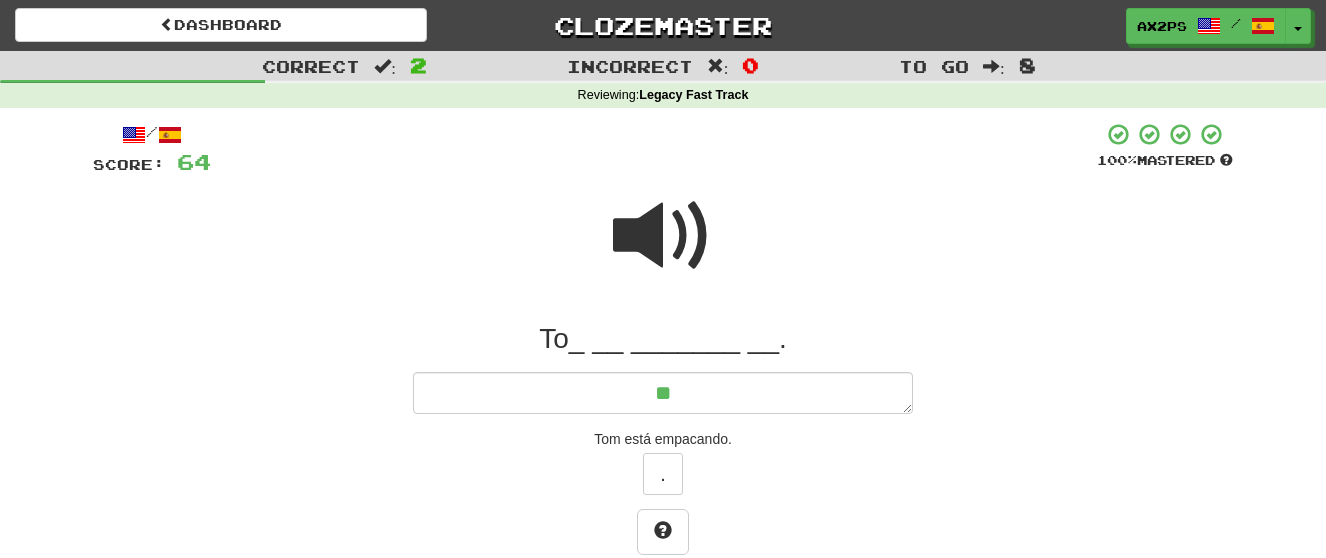 type on "*" 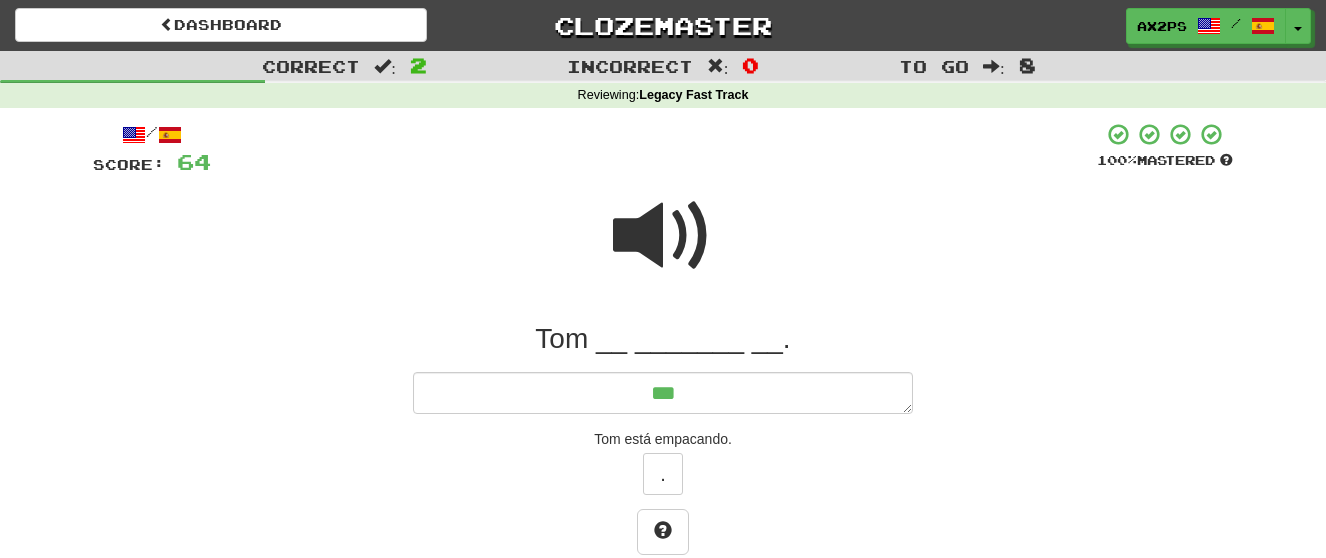 type on "*" 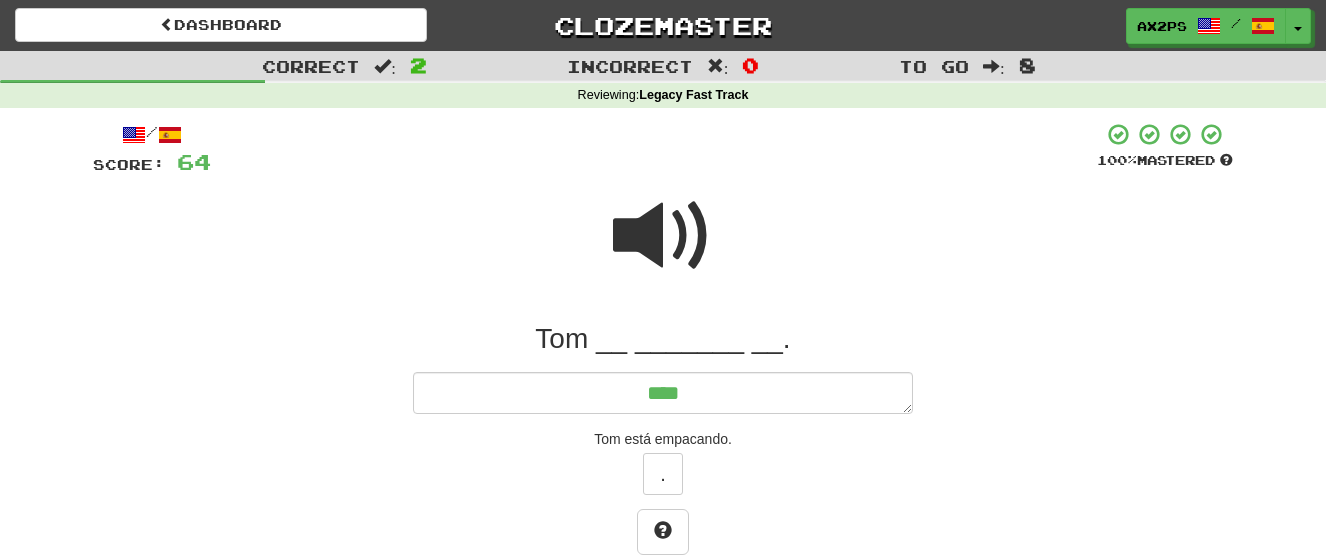 type on "*" 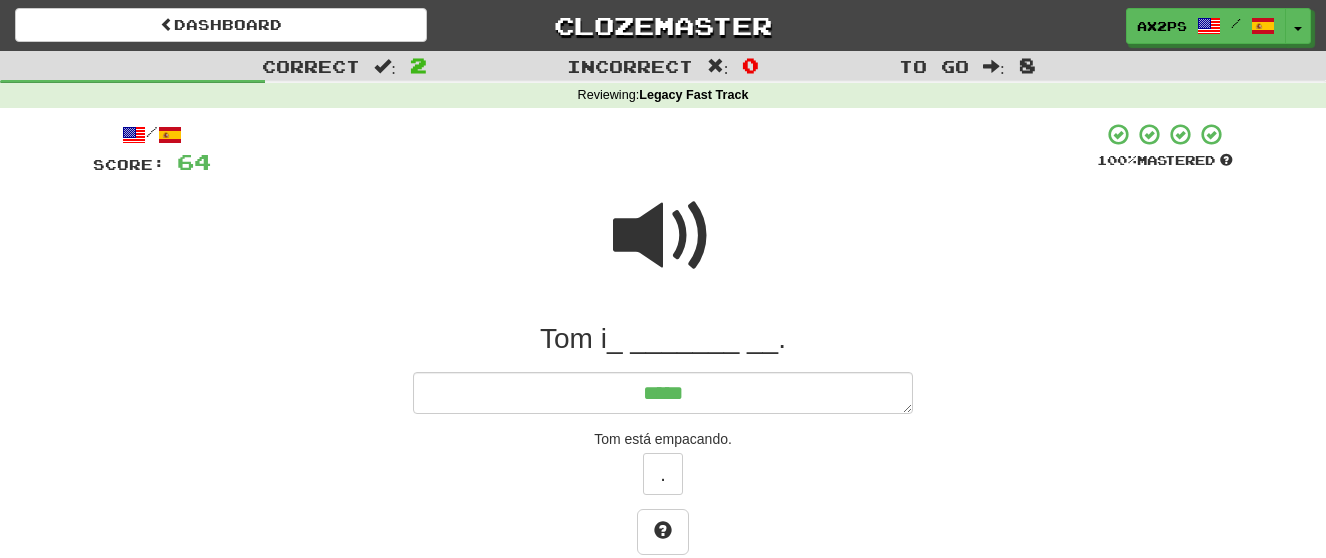 type on "*" 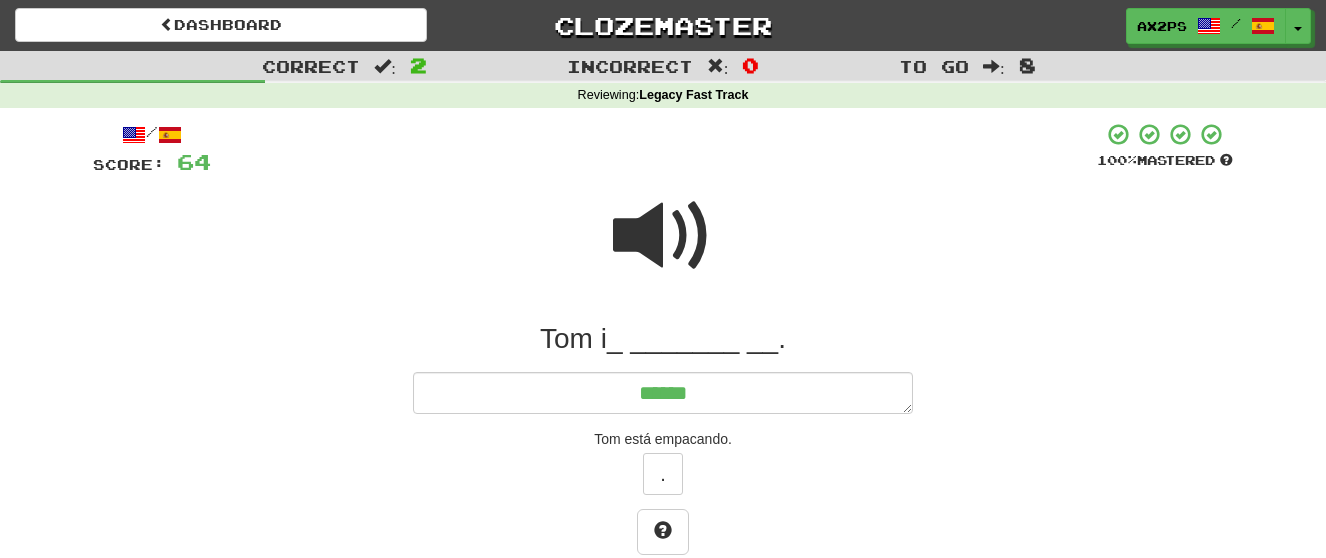 type on "*" 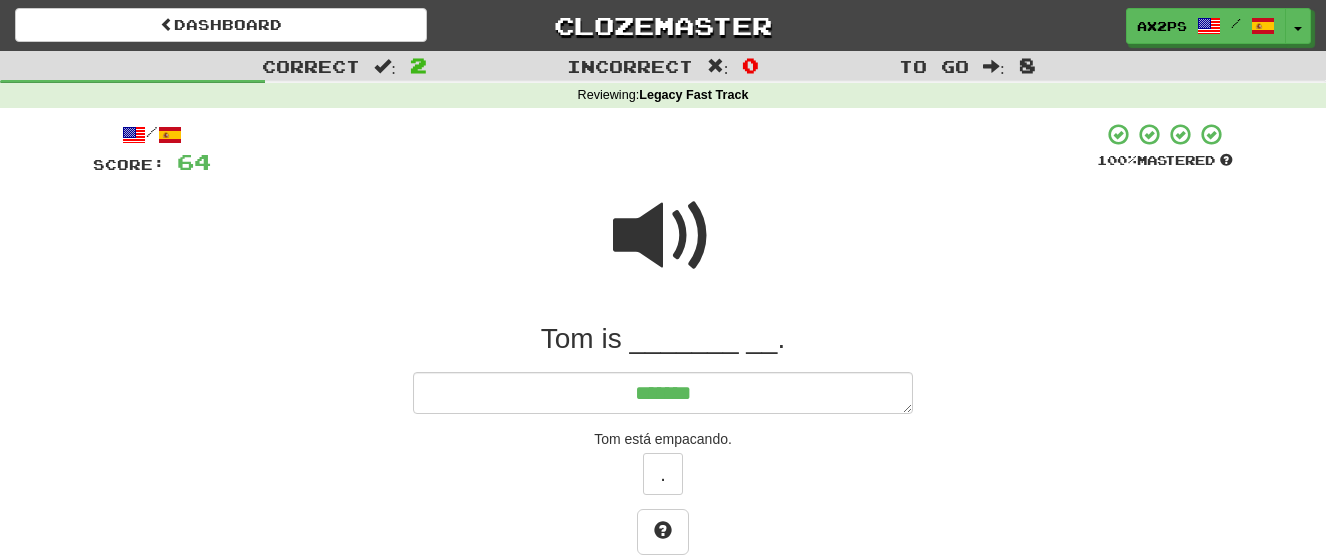 type on "*" 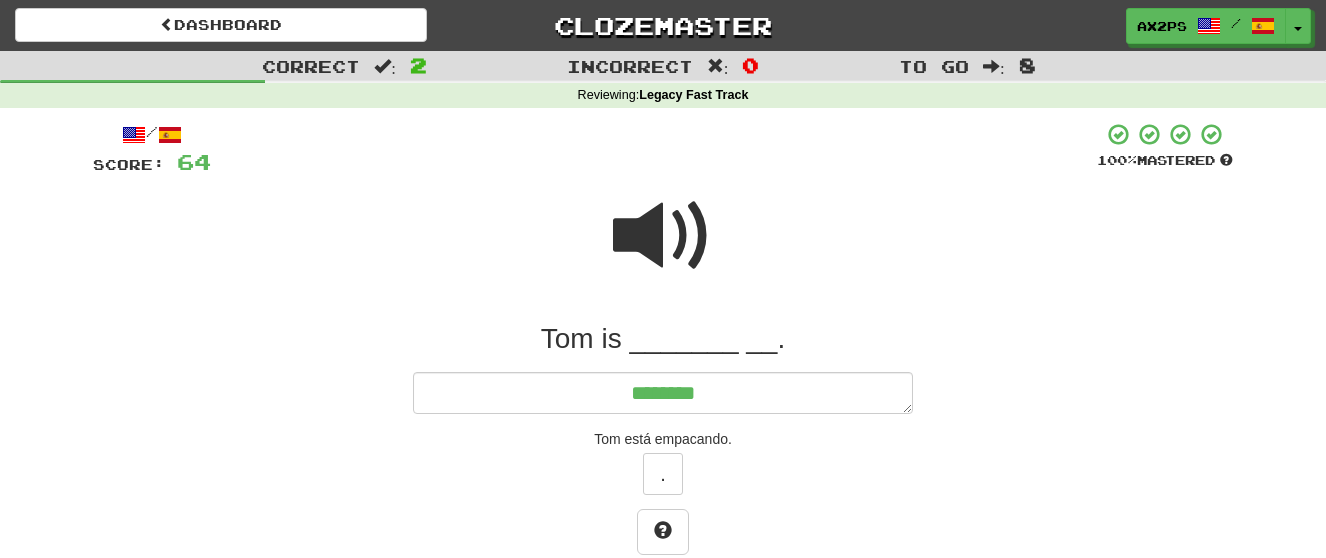 type on "*" 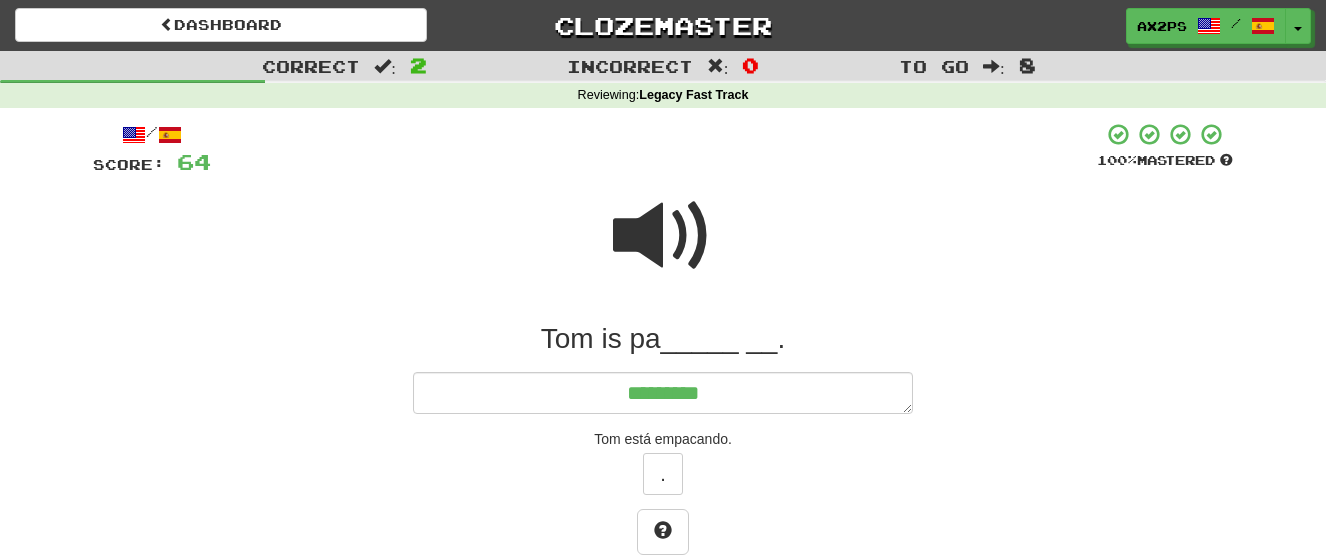 type on "*" 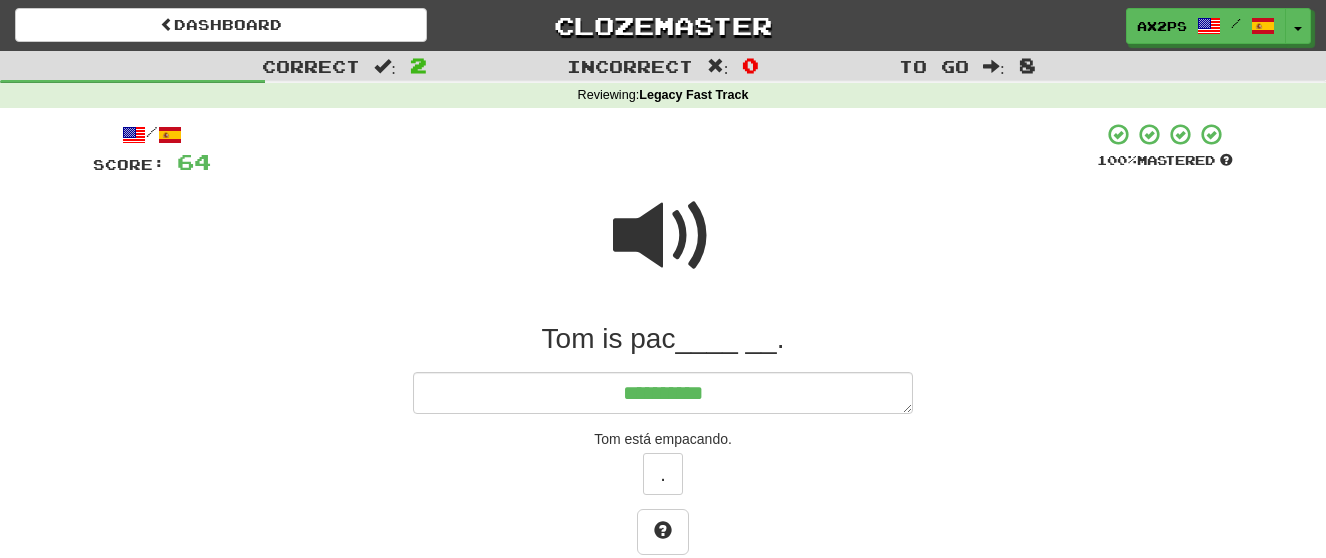 type on "**********" 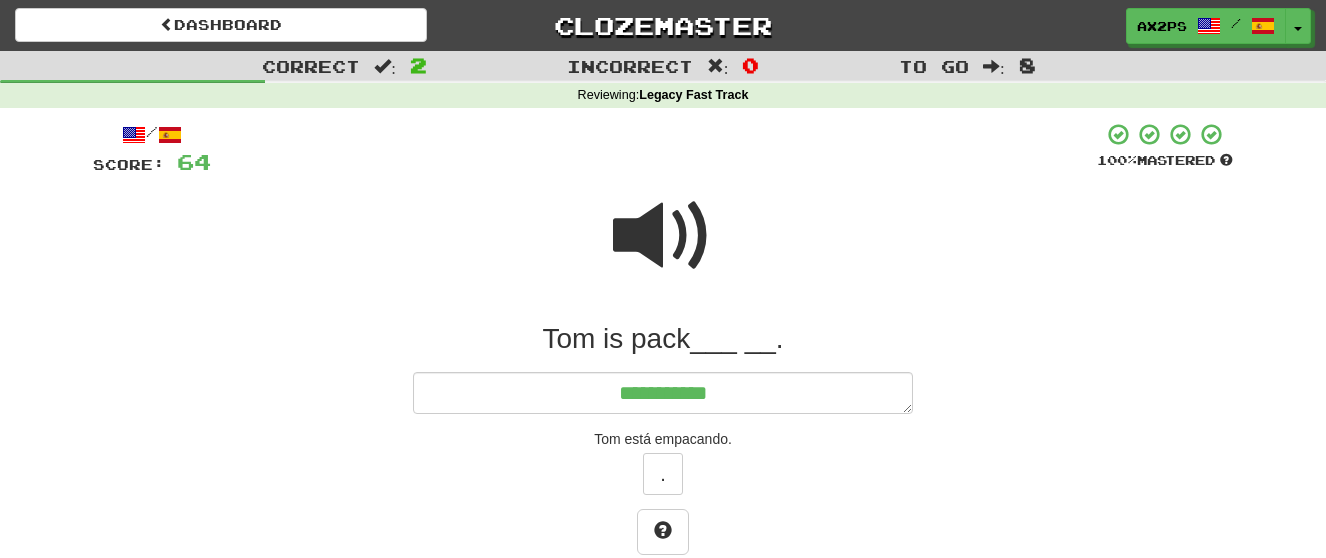 type on "*" 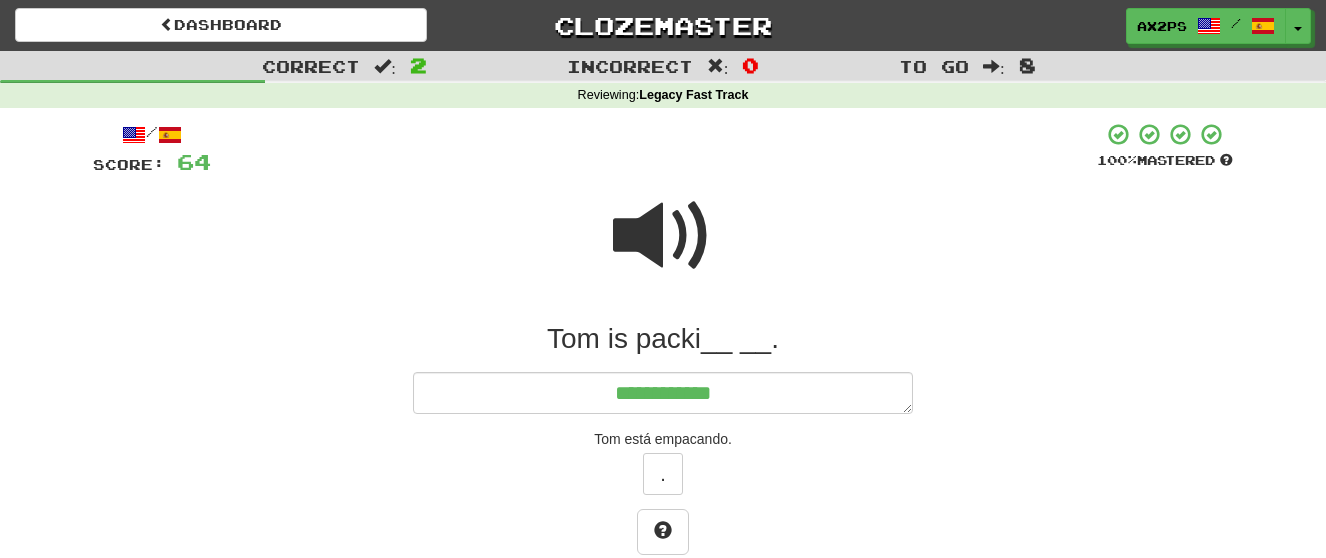 type on "*" 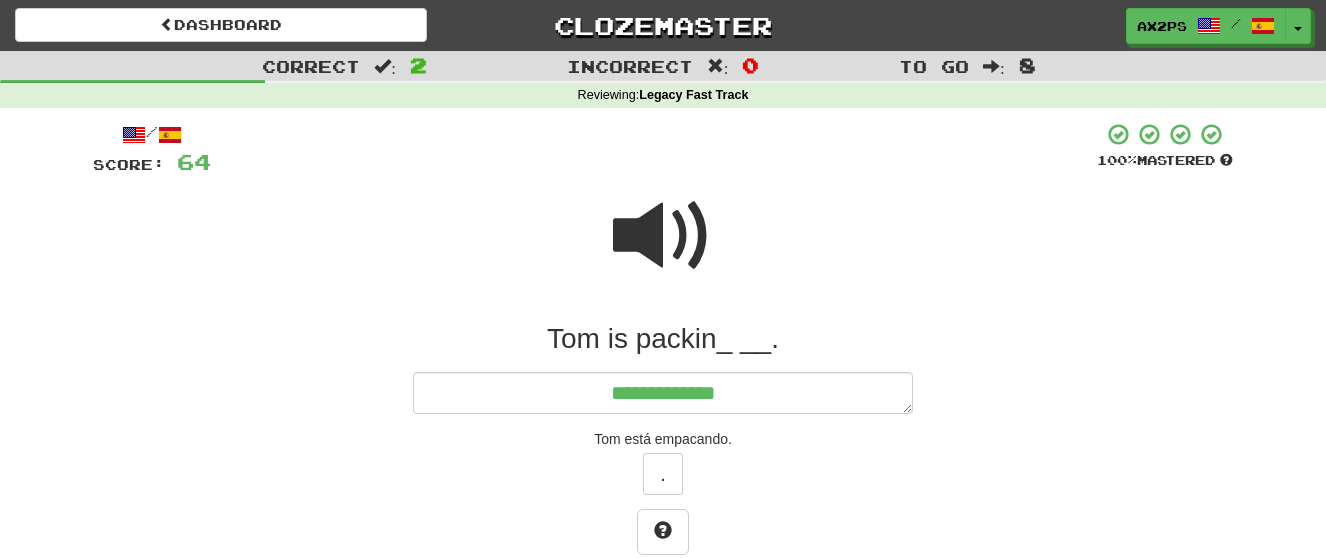 type on "*" 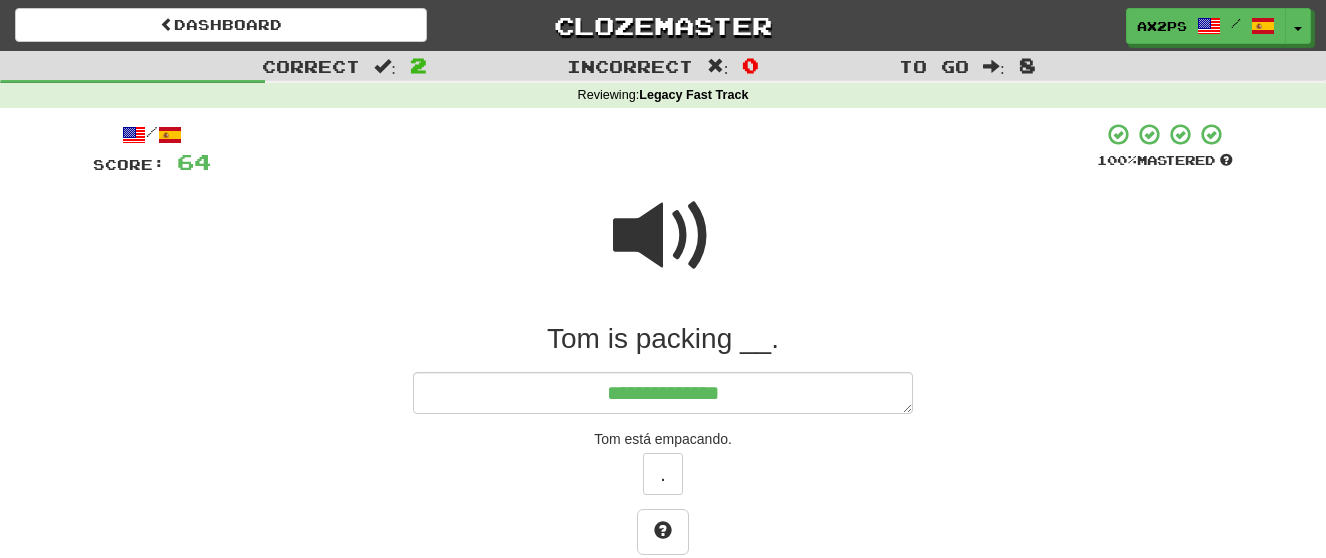 type on "*" 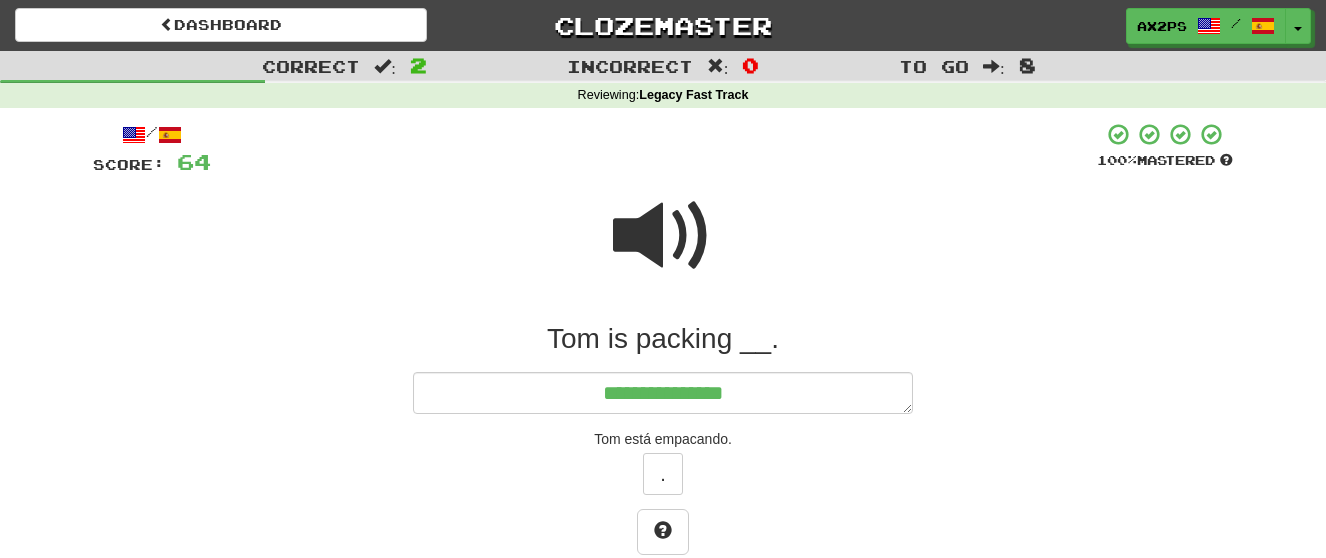 type on "*" 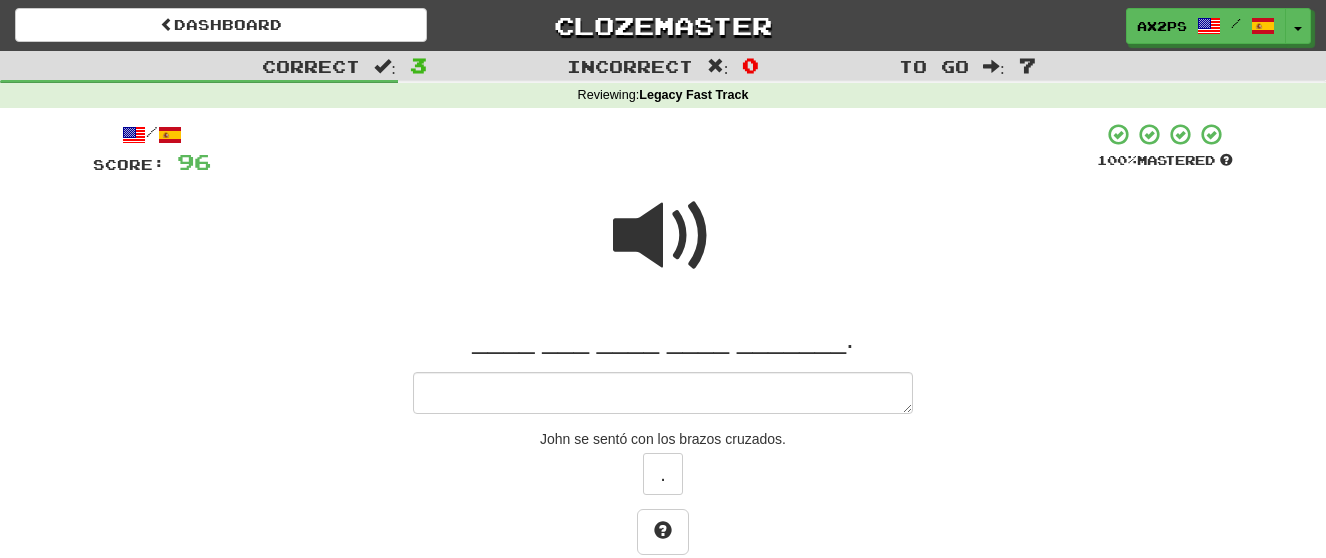 type on "*" 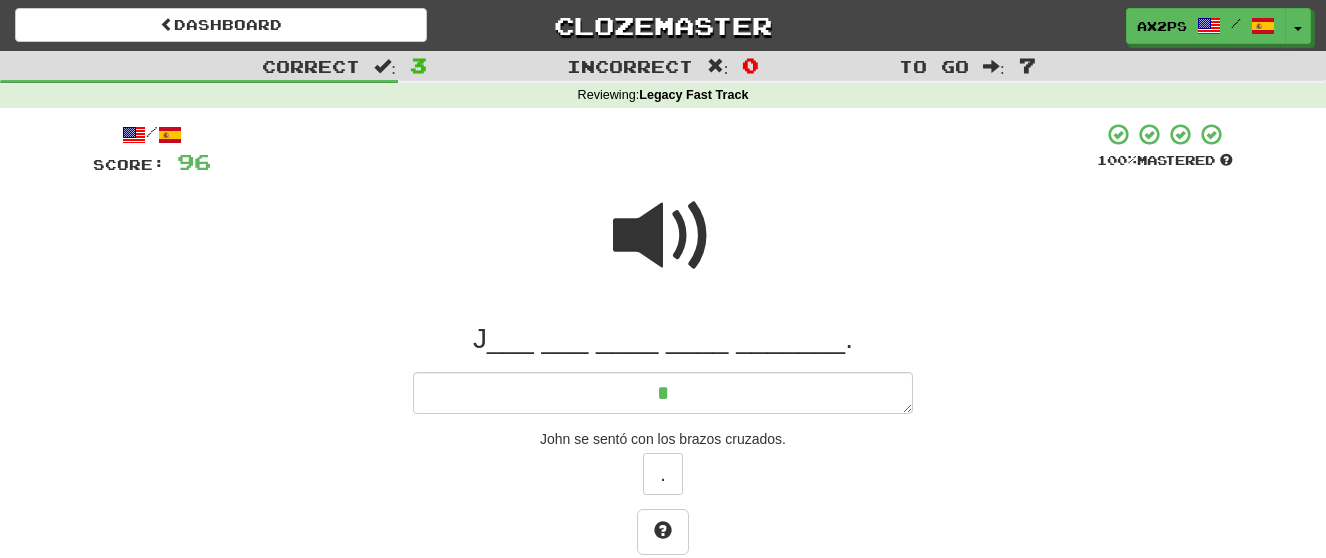 type on "*" 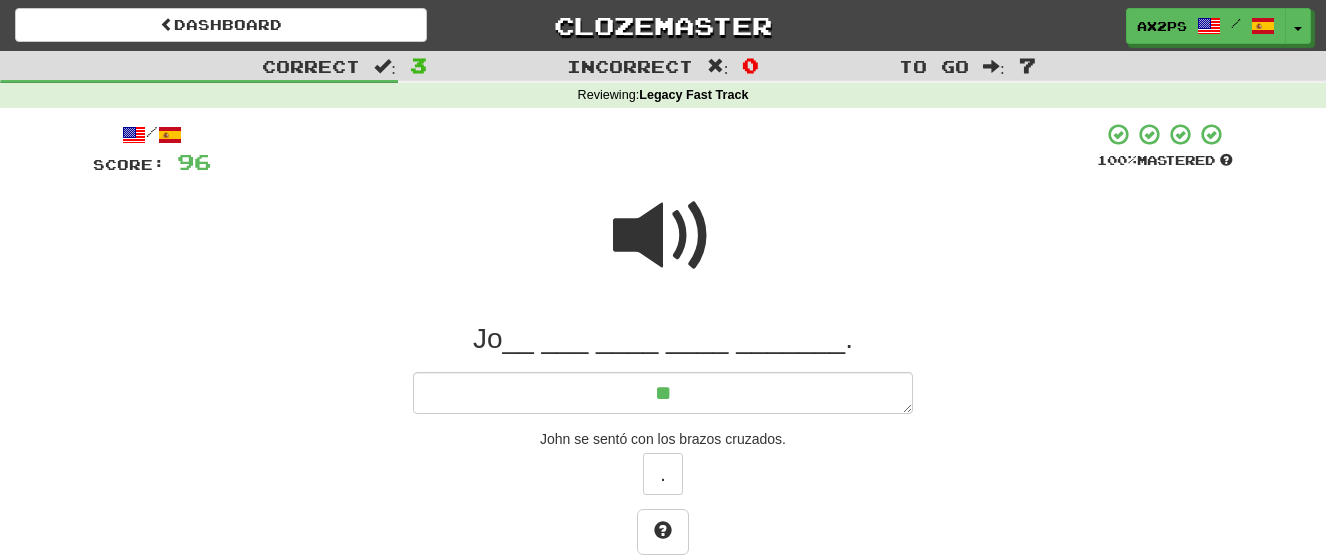type on "*" 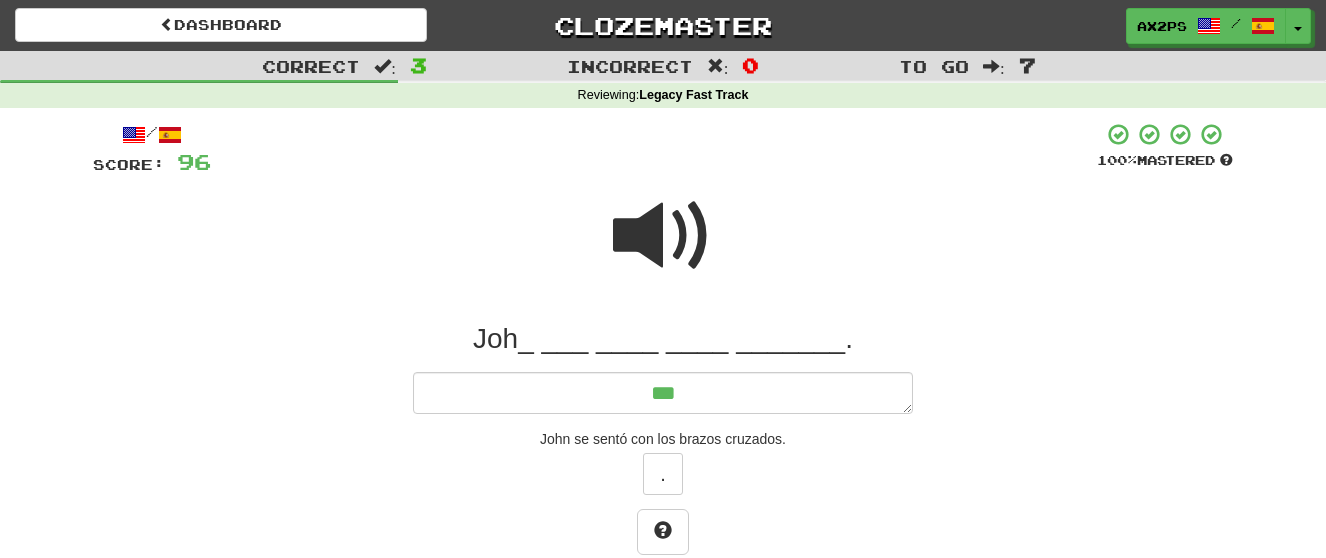 type on "*" 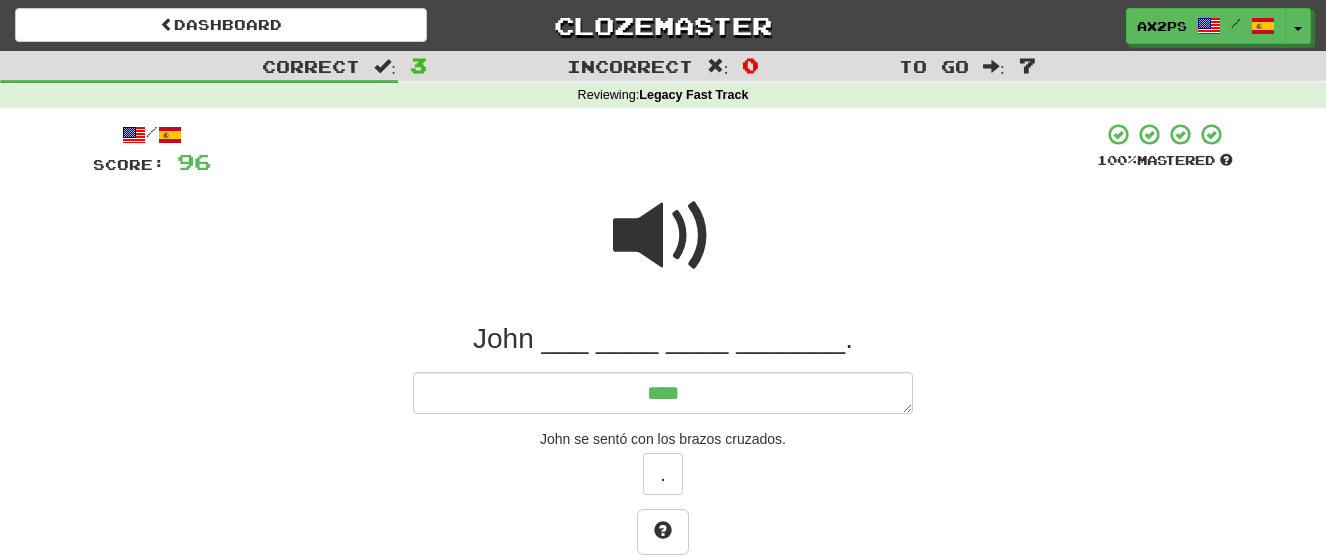 type on "*" 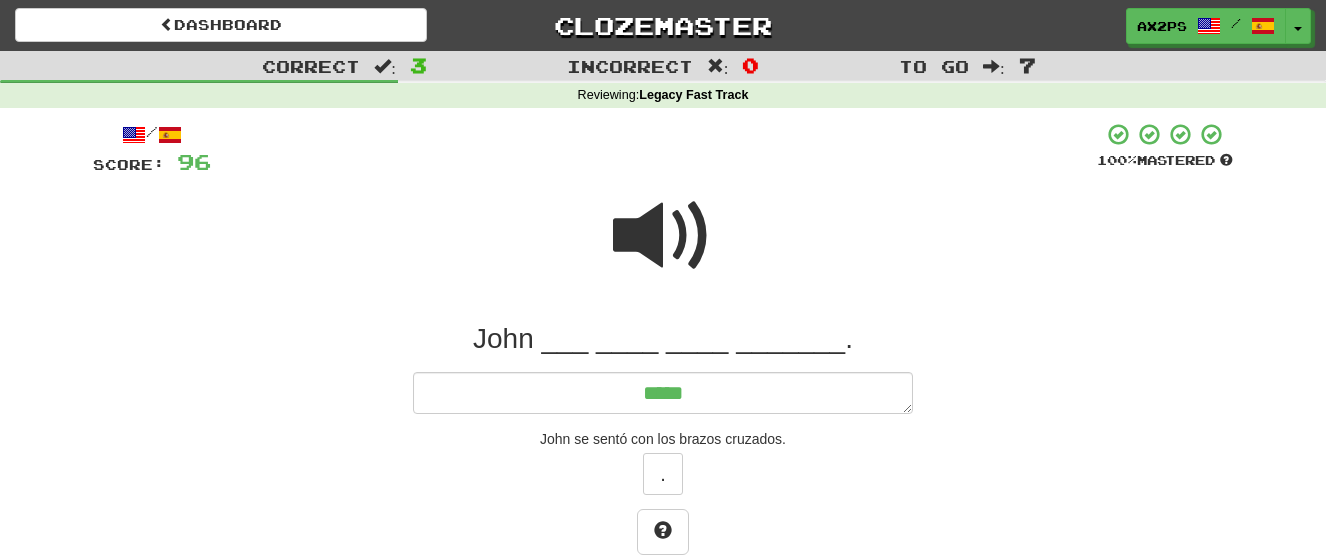type on "******" 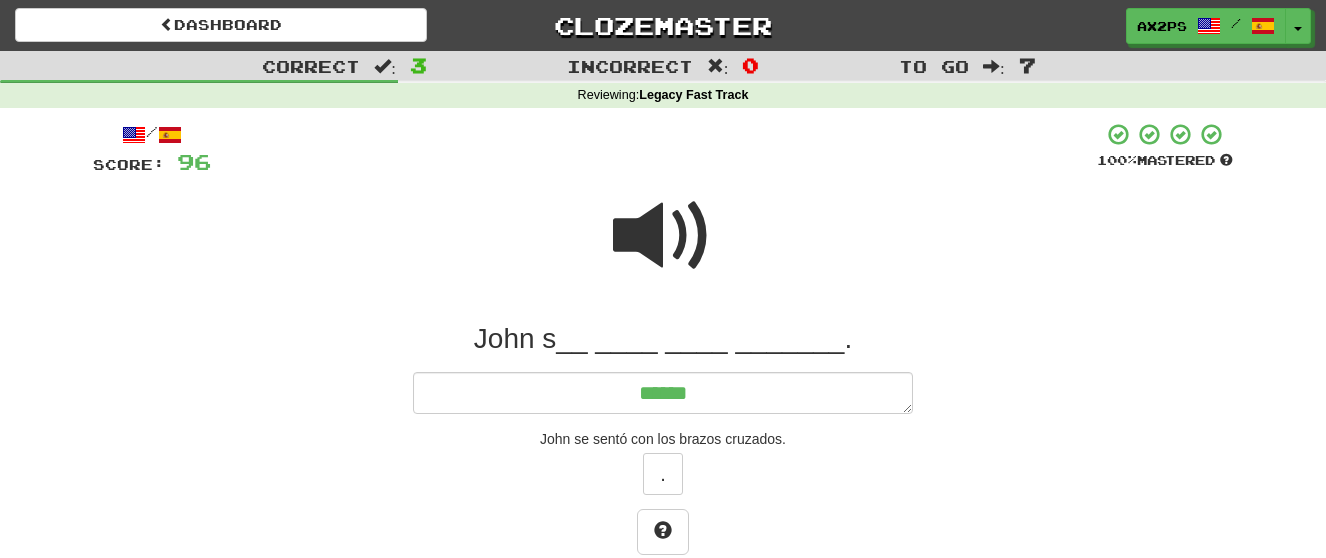 type on "*" 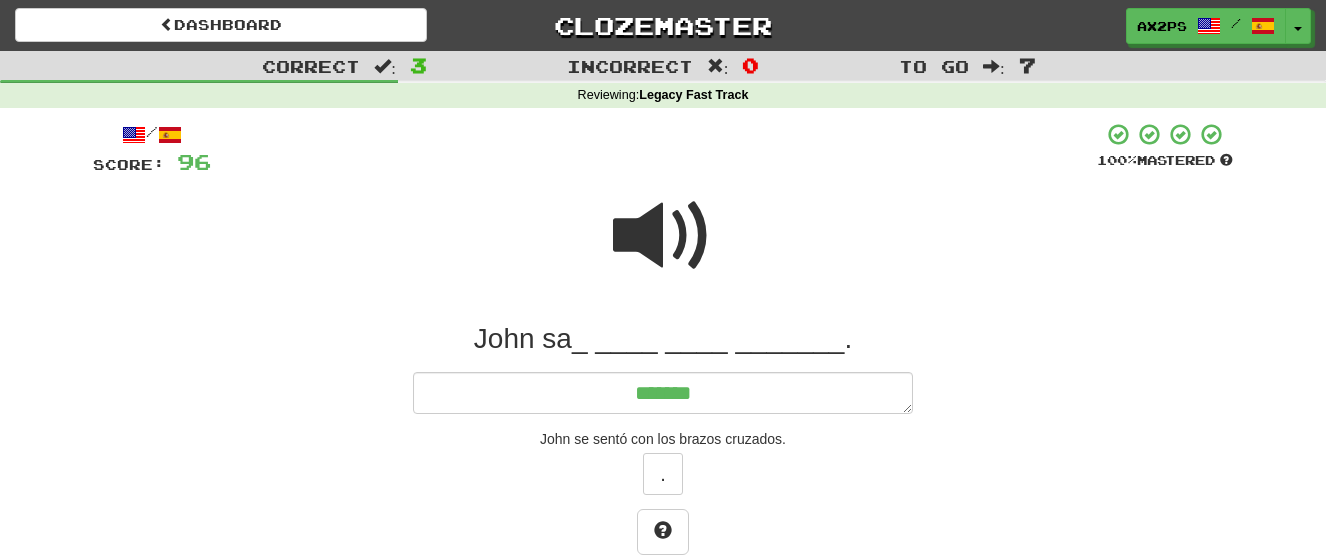 type on "*" 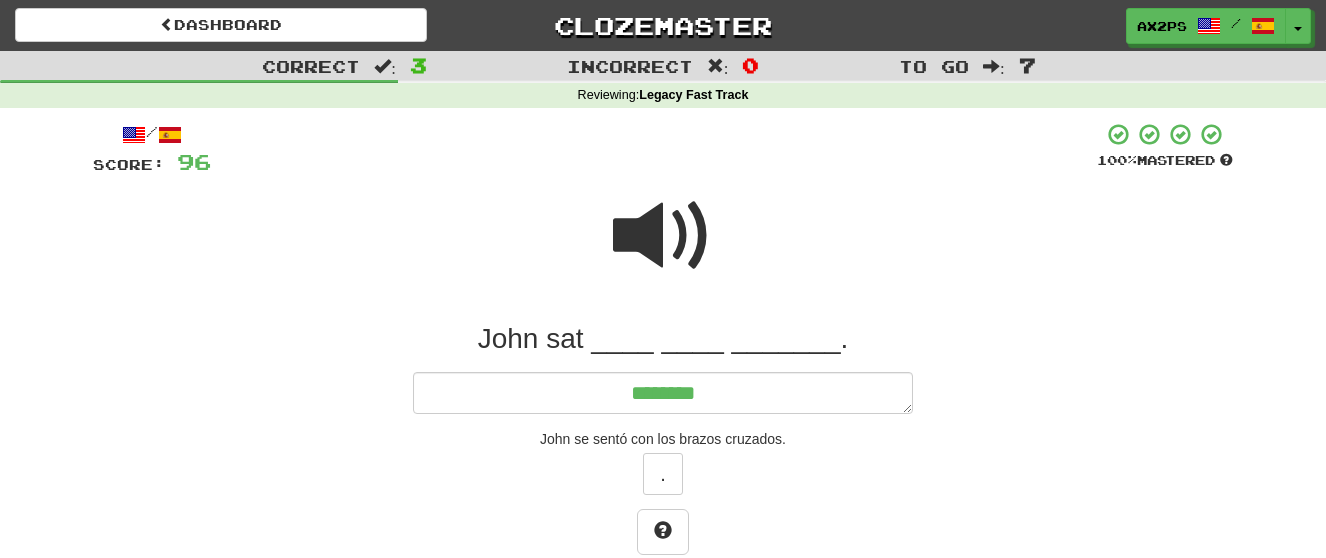 type on "*" 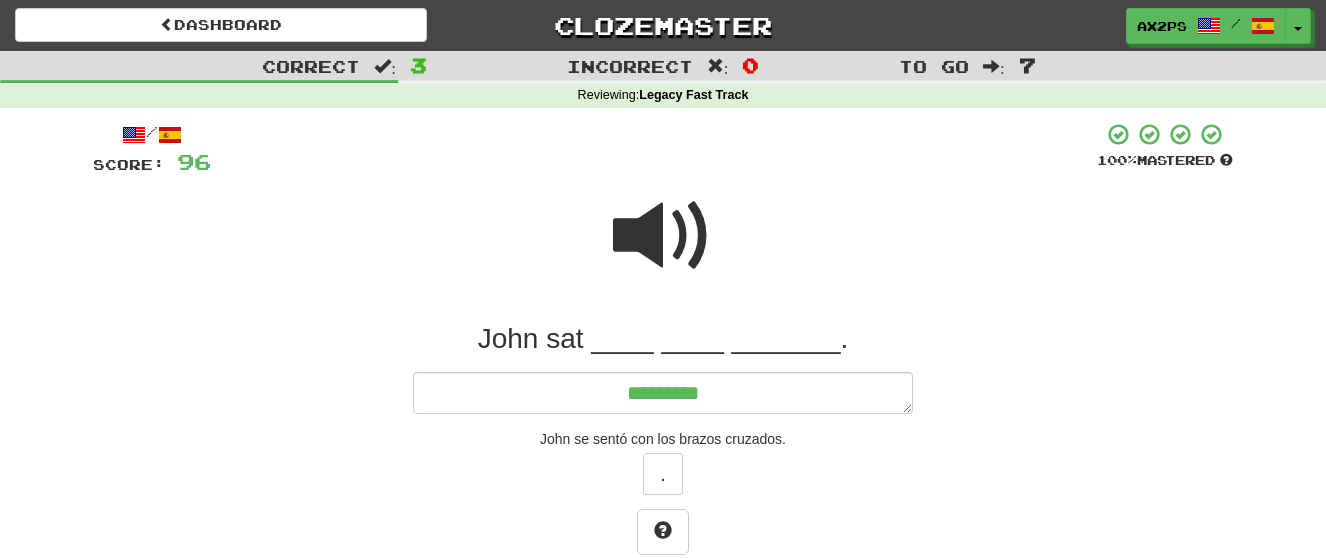 type on "*" 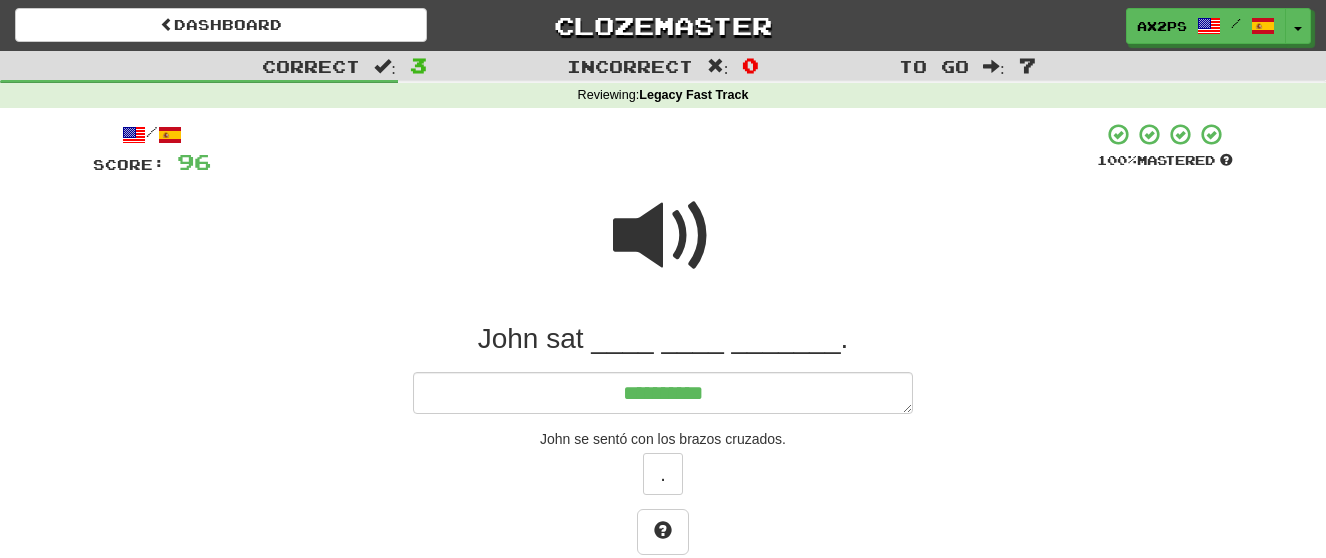type on "**********" 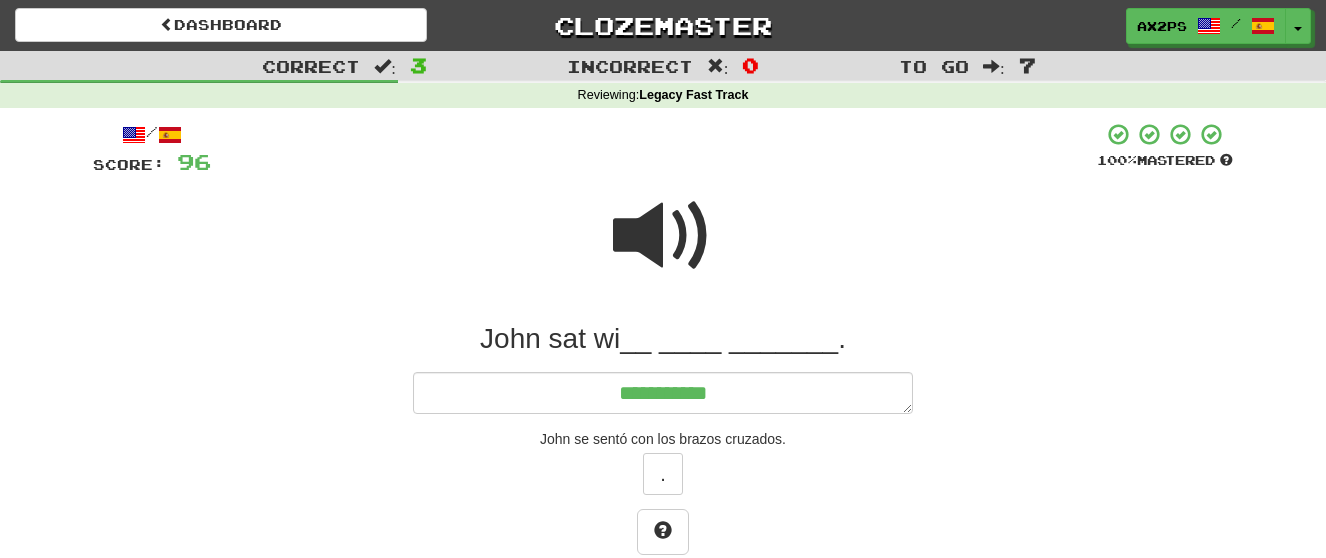 type on "*" 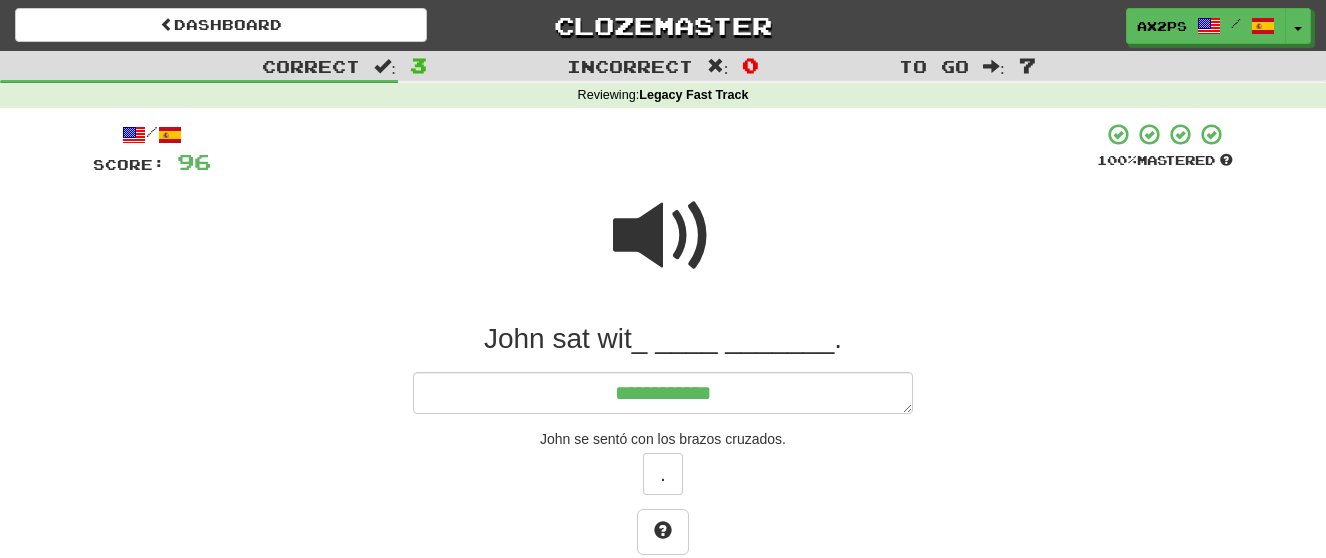 type on "*" 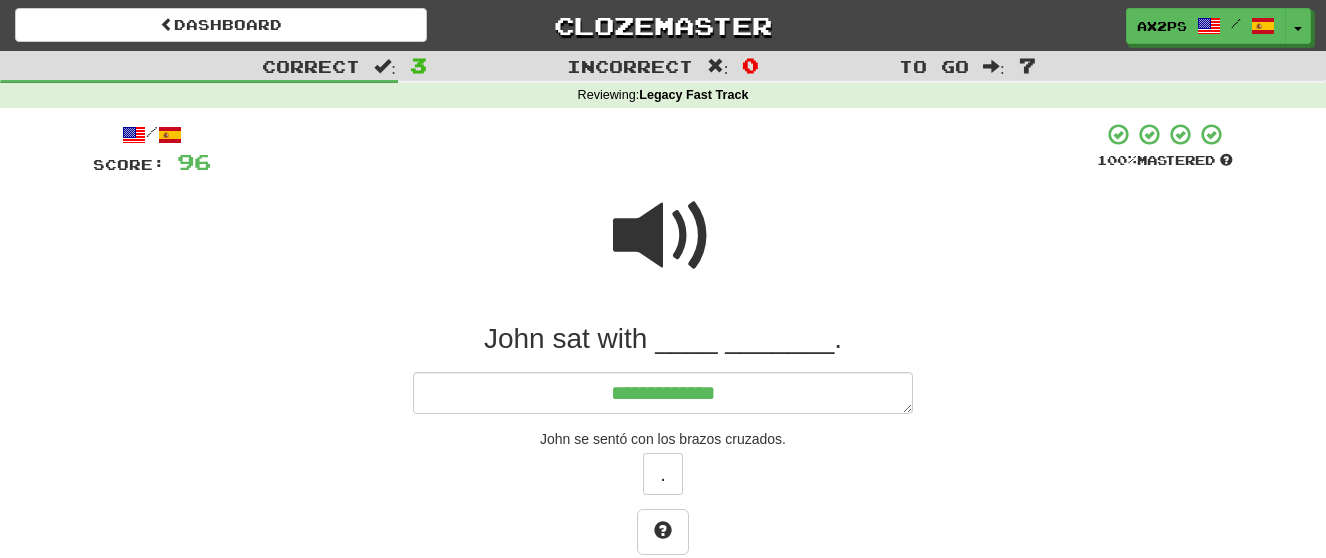 type on "*" 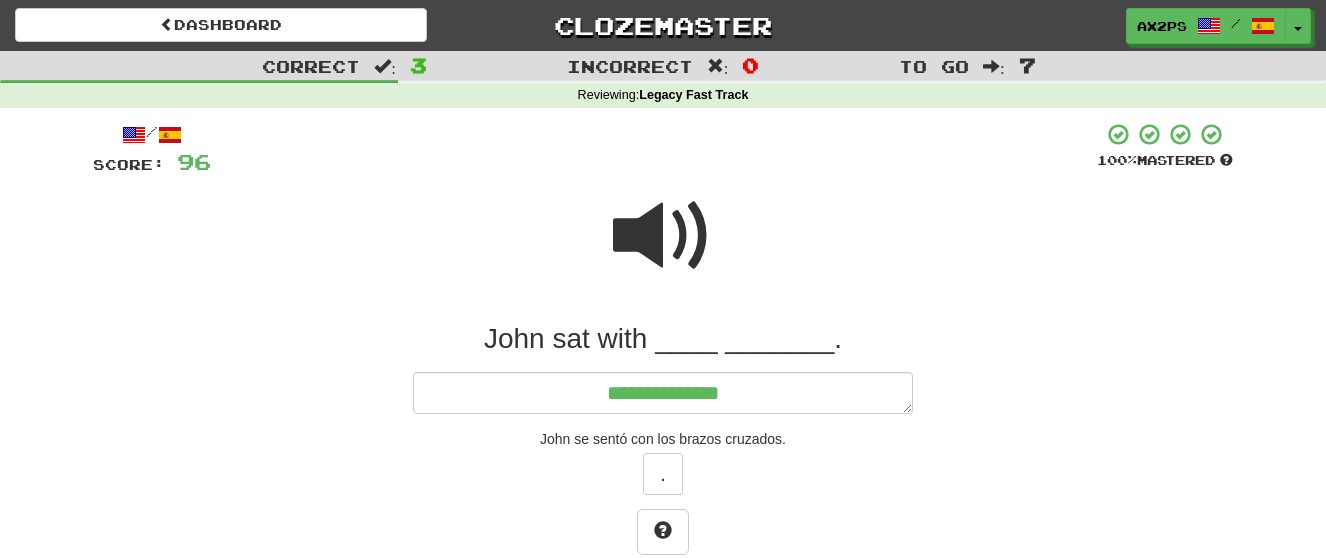 type on "*" 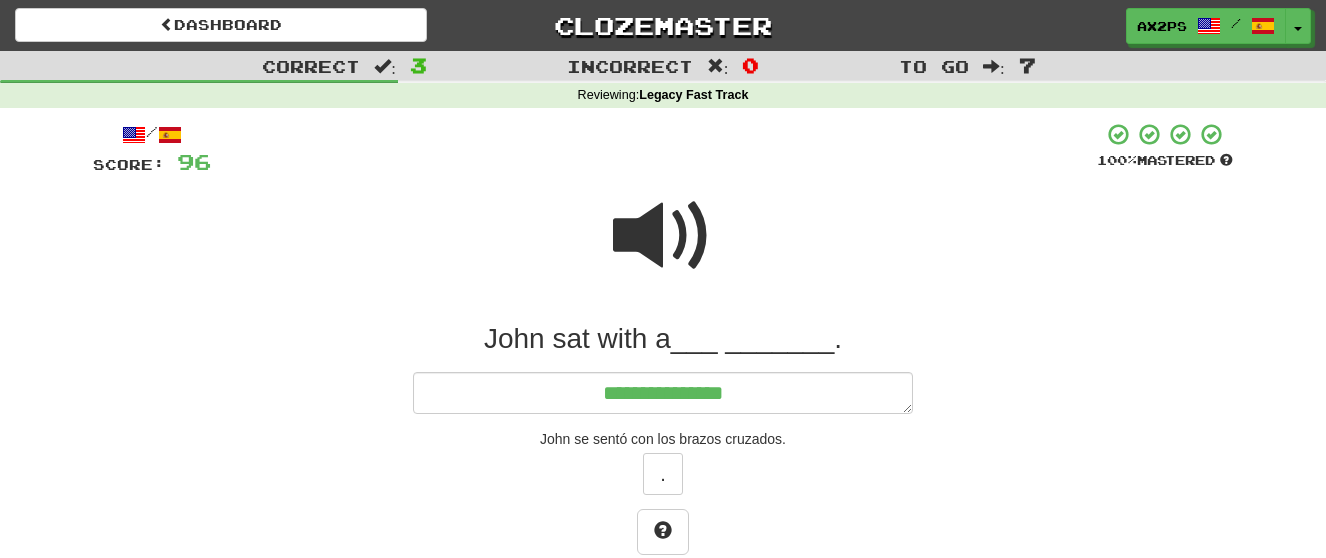 type on "**********" 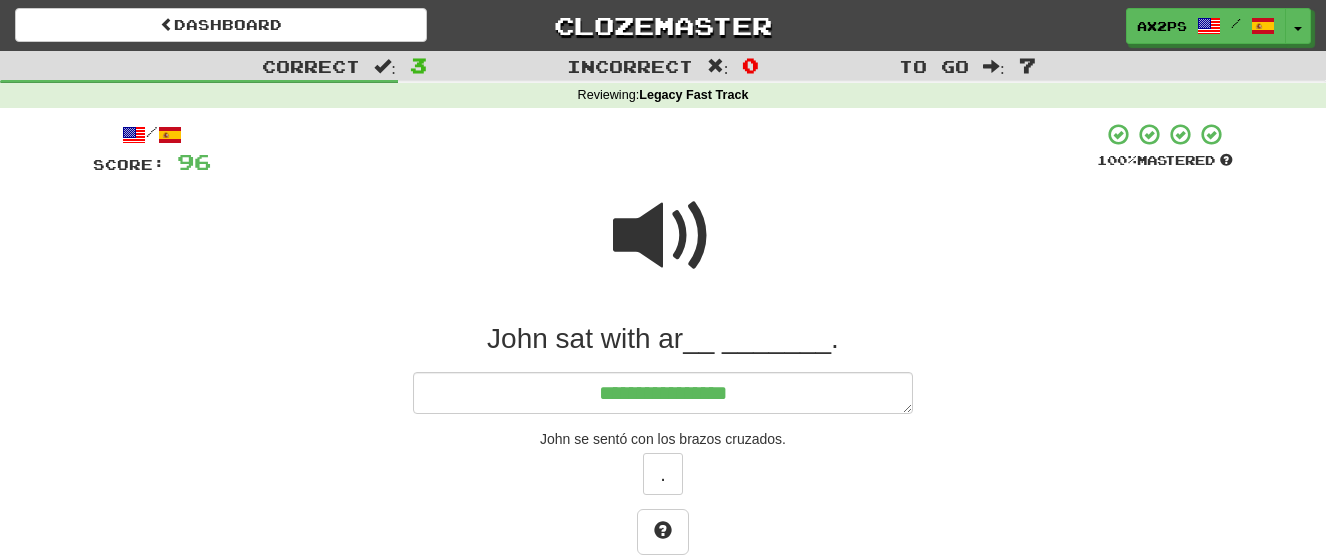 type on "*" 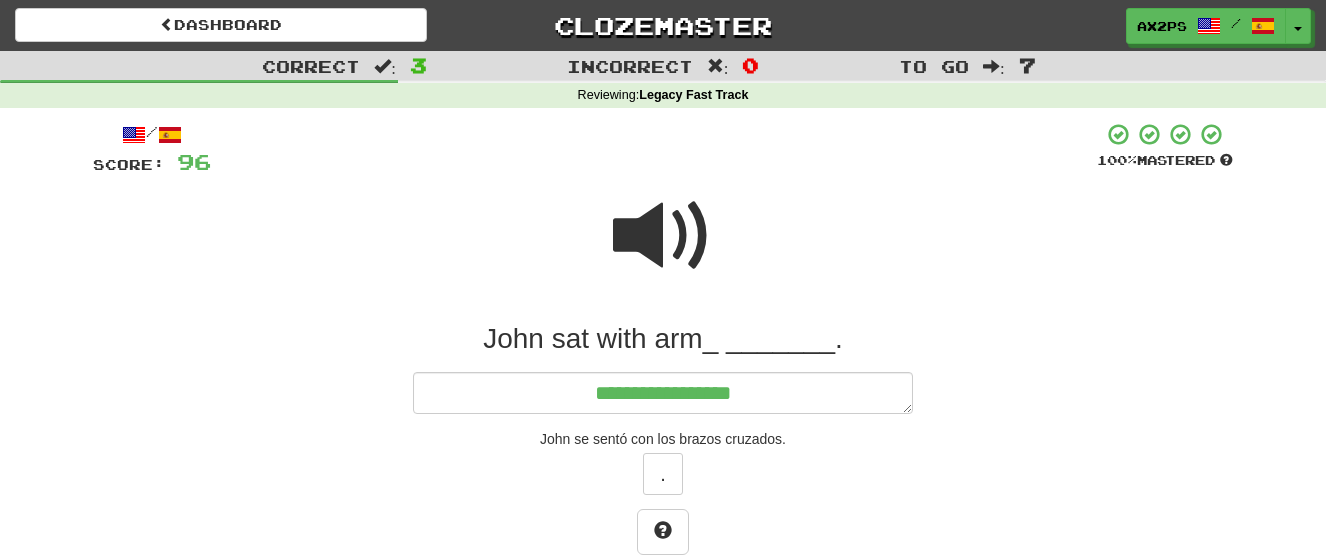 type on "*" 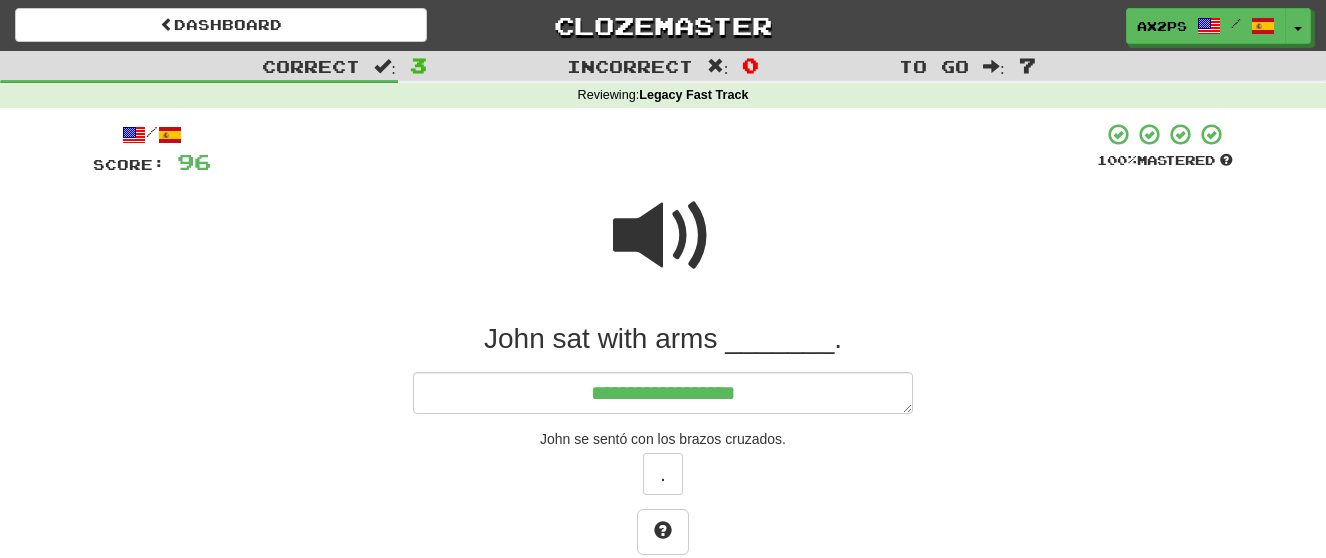 type on "*" 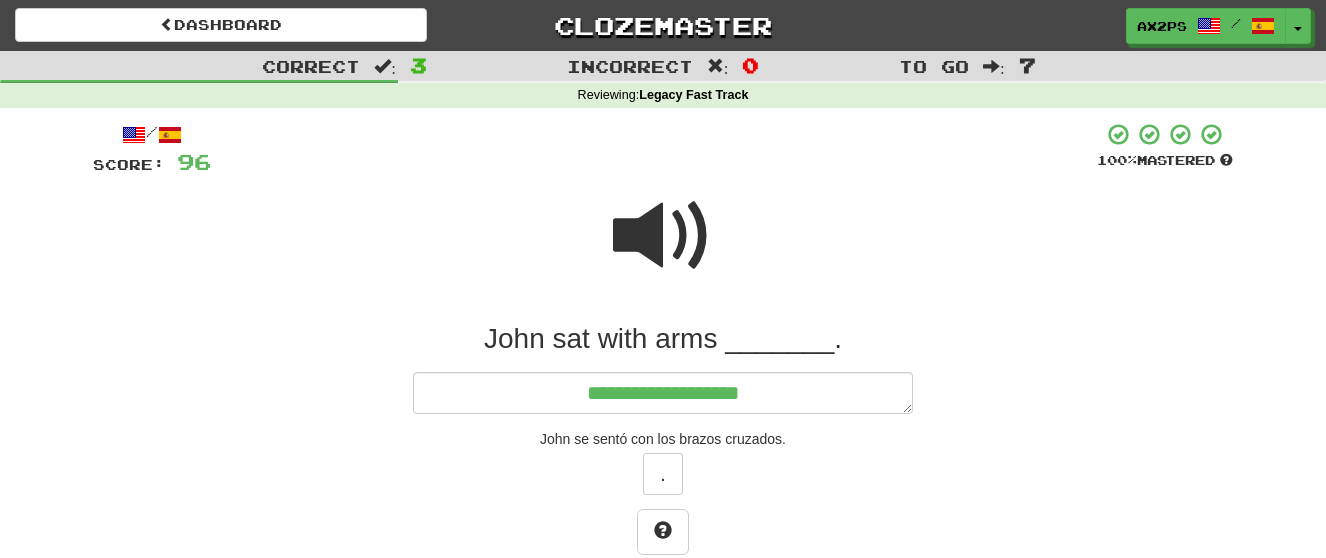 type on "*" 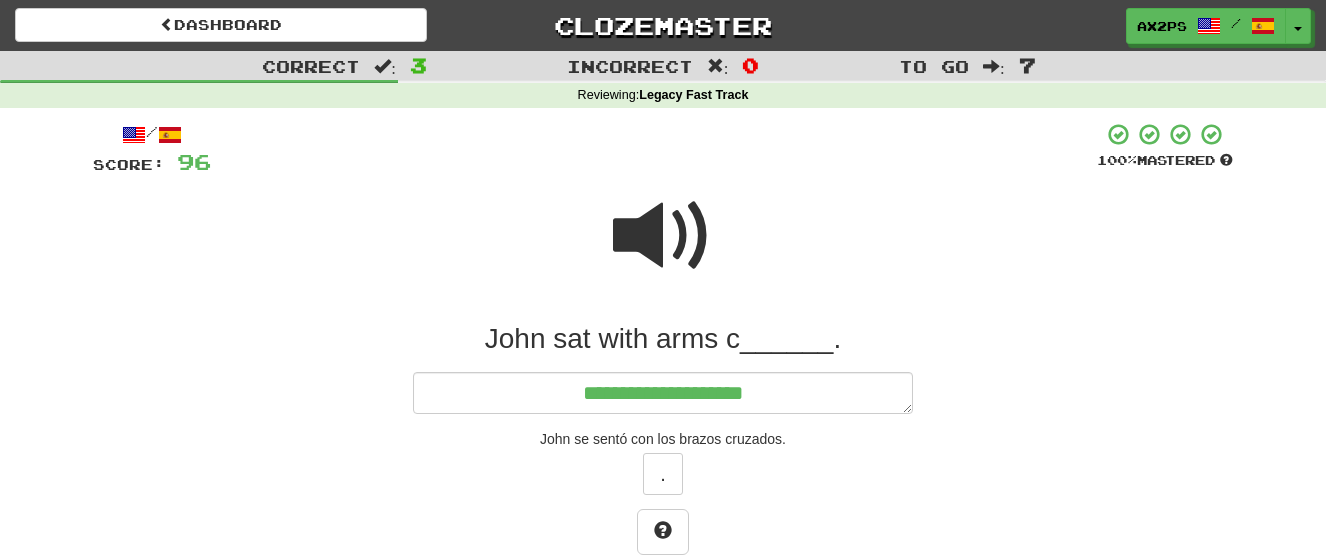 type on "*" 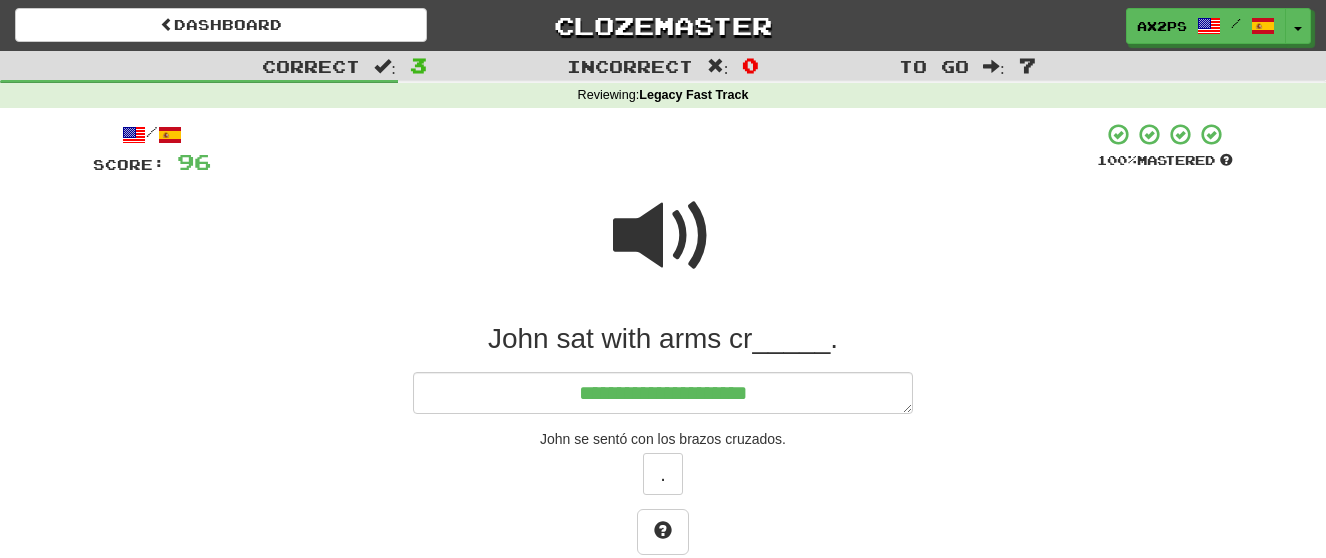 type on "*" 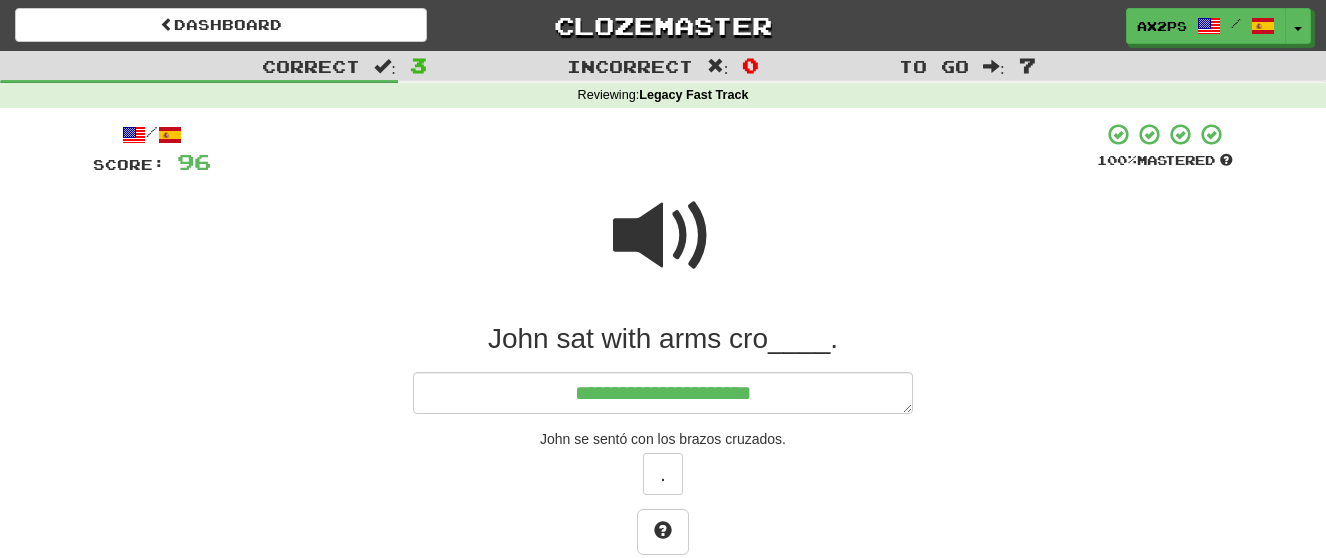 type on "*" 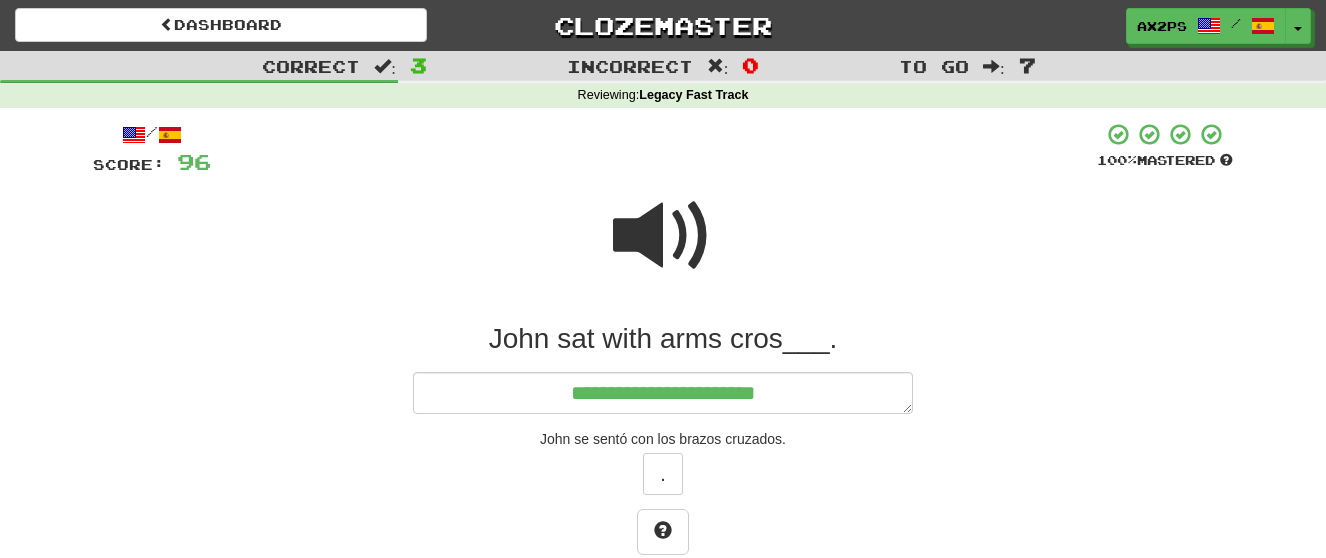 type on "*" 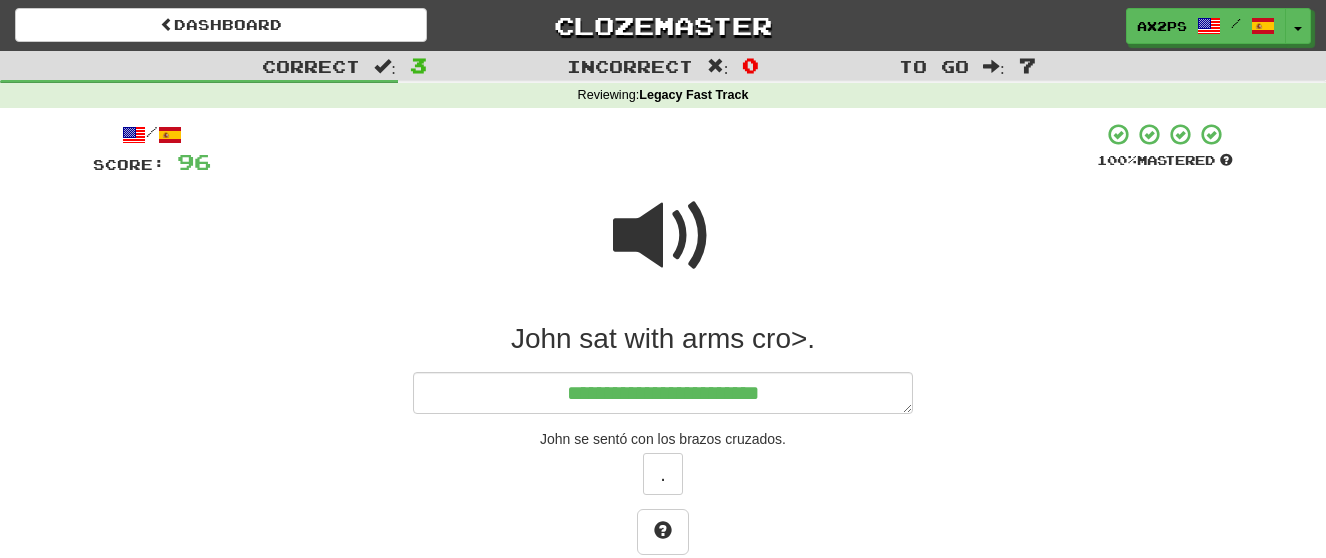 type on "*" 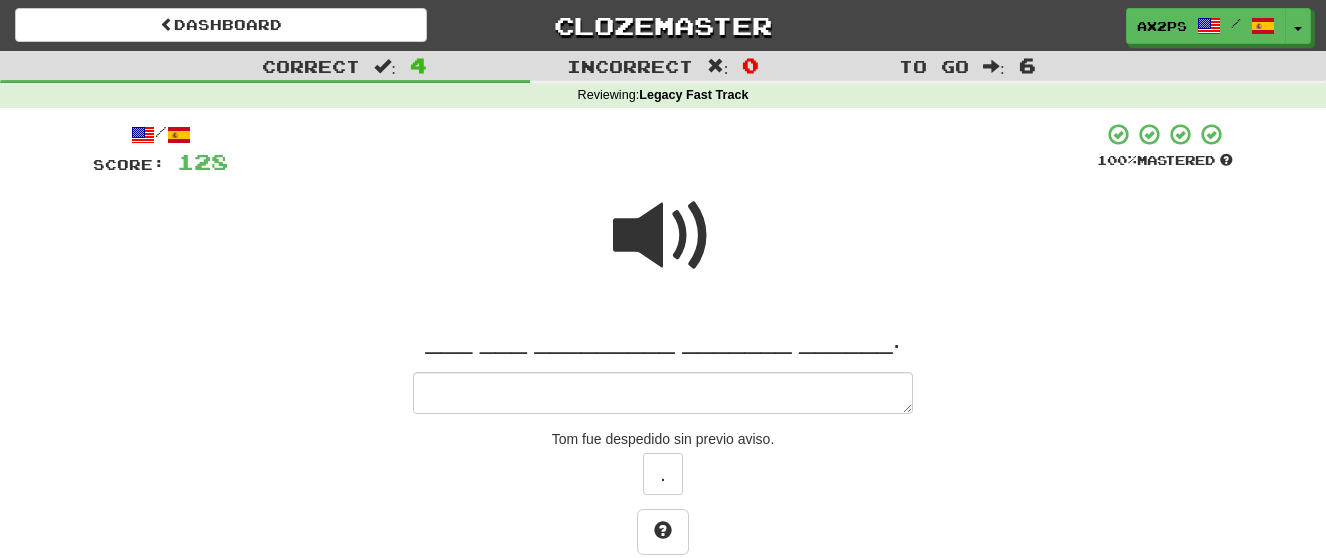 type on "*" 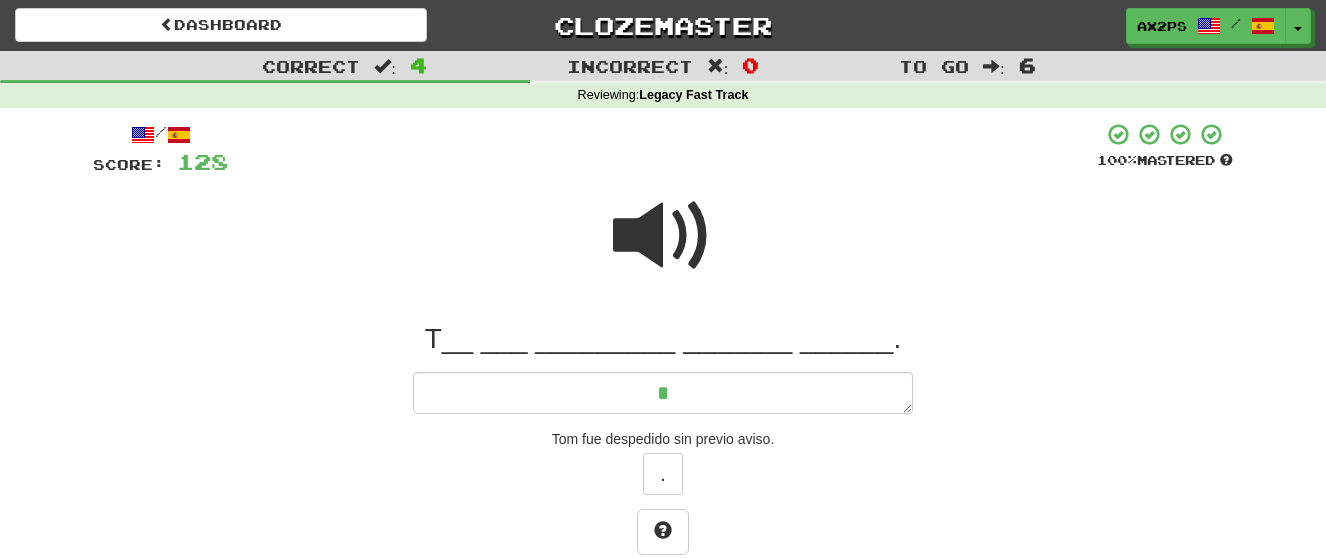 type on "*" 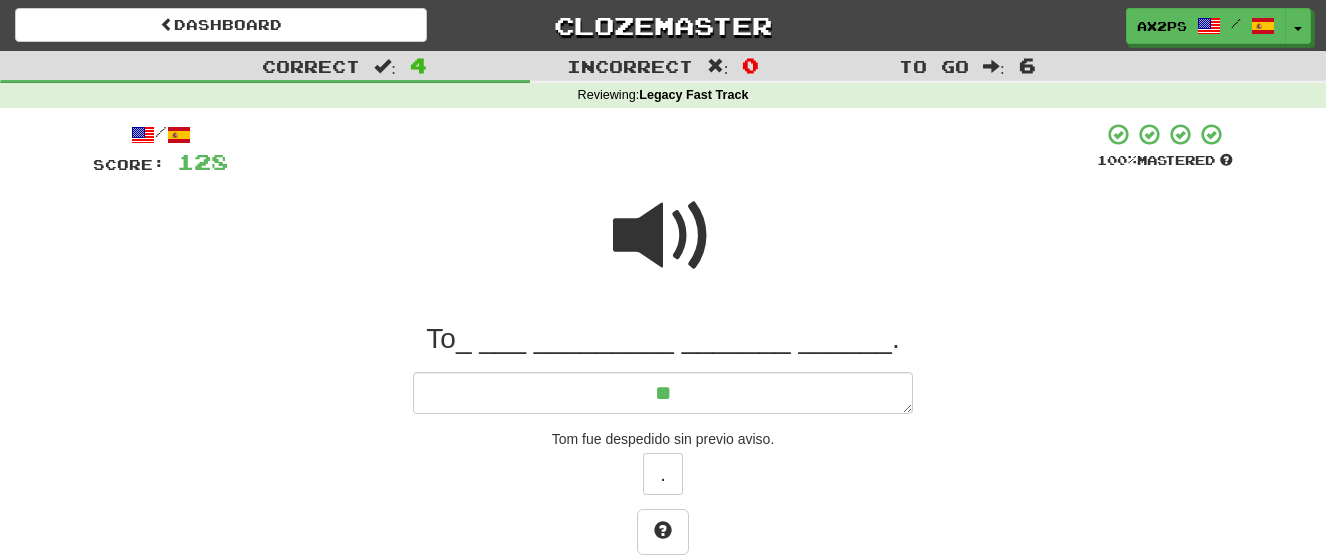 type on "*" 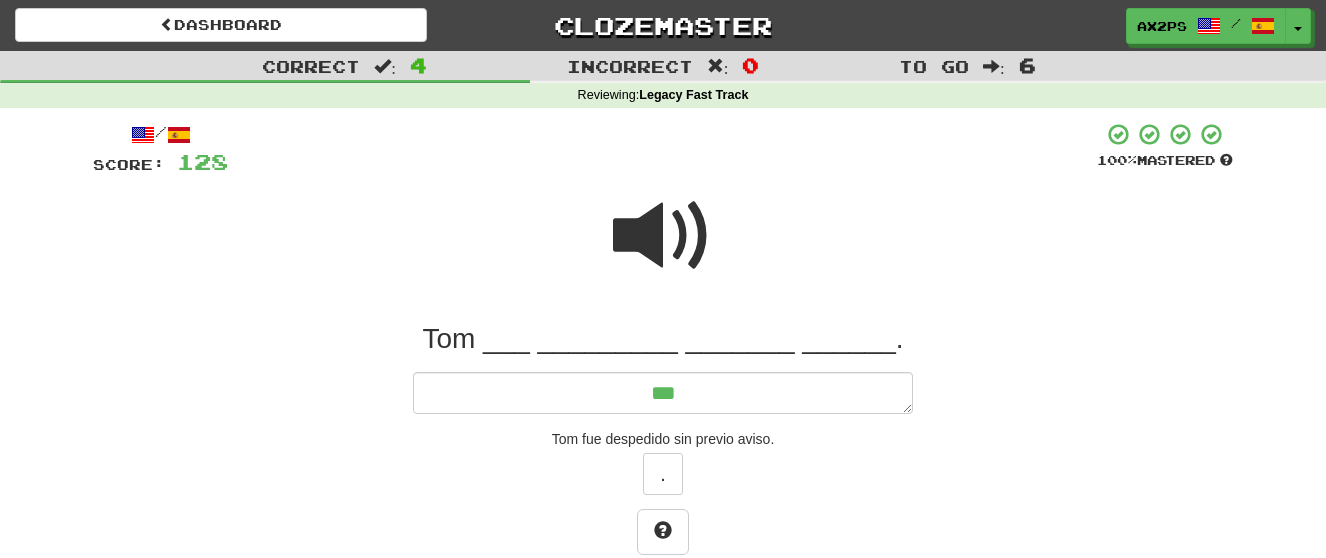type on "*" 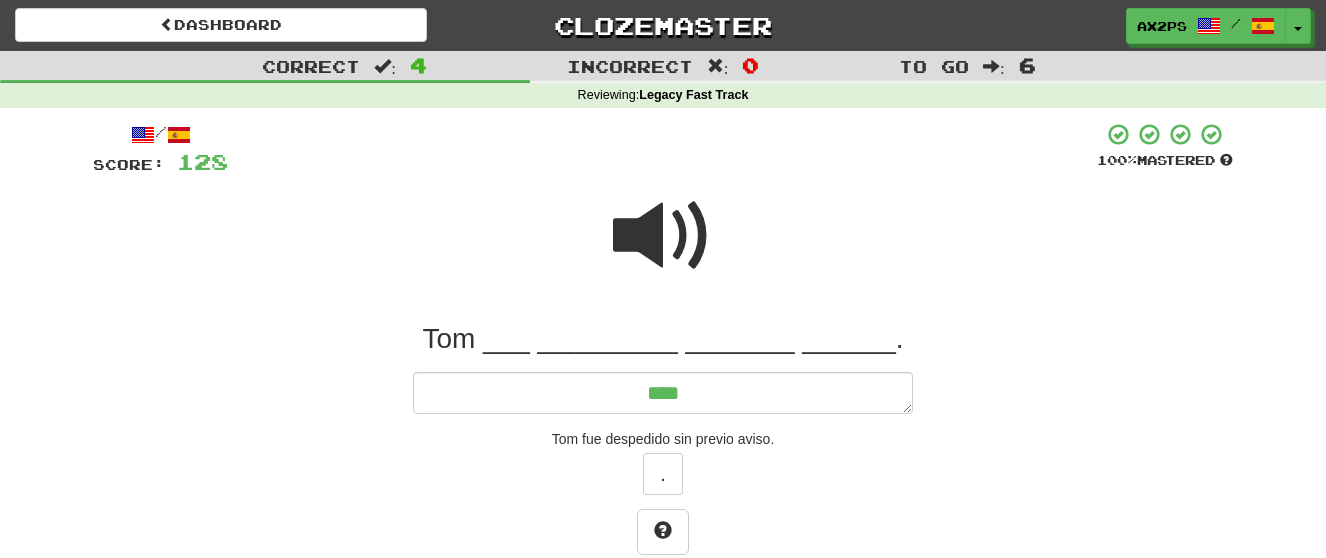 type on "*" 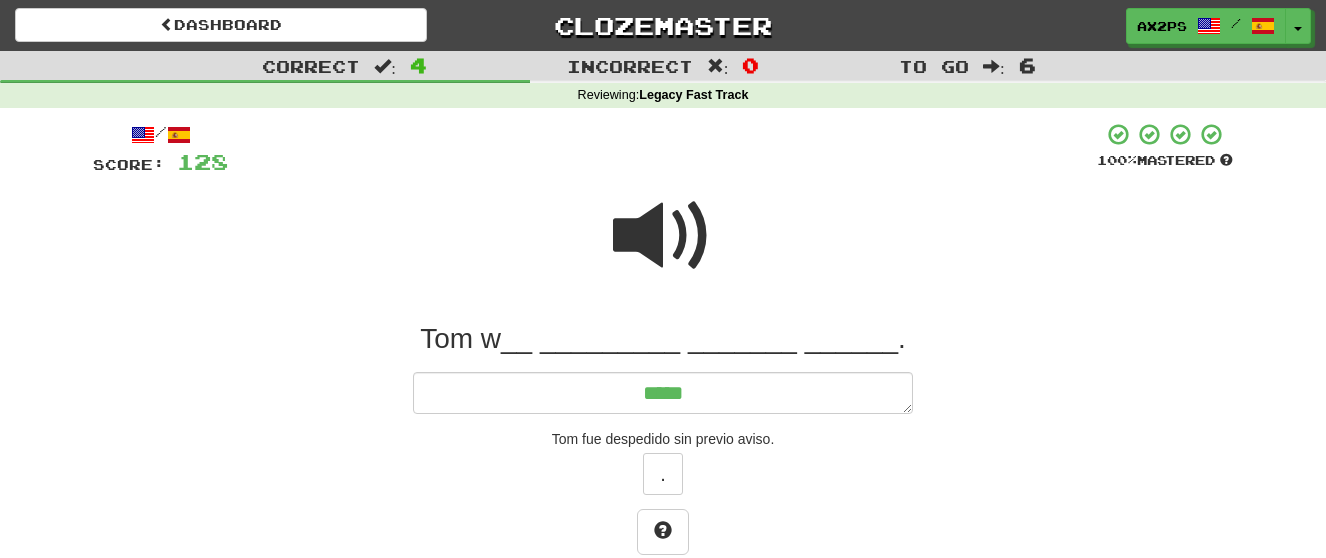 type on "*" 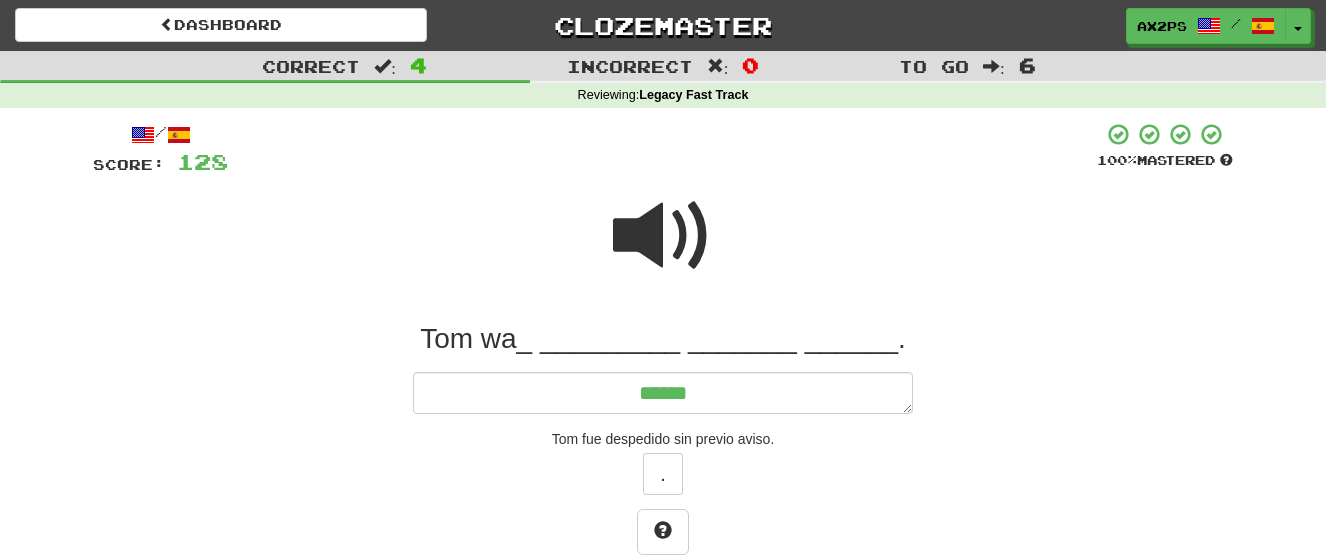 type on "*" 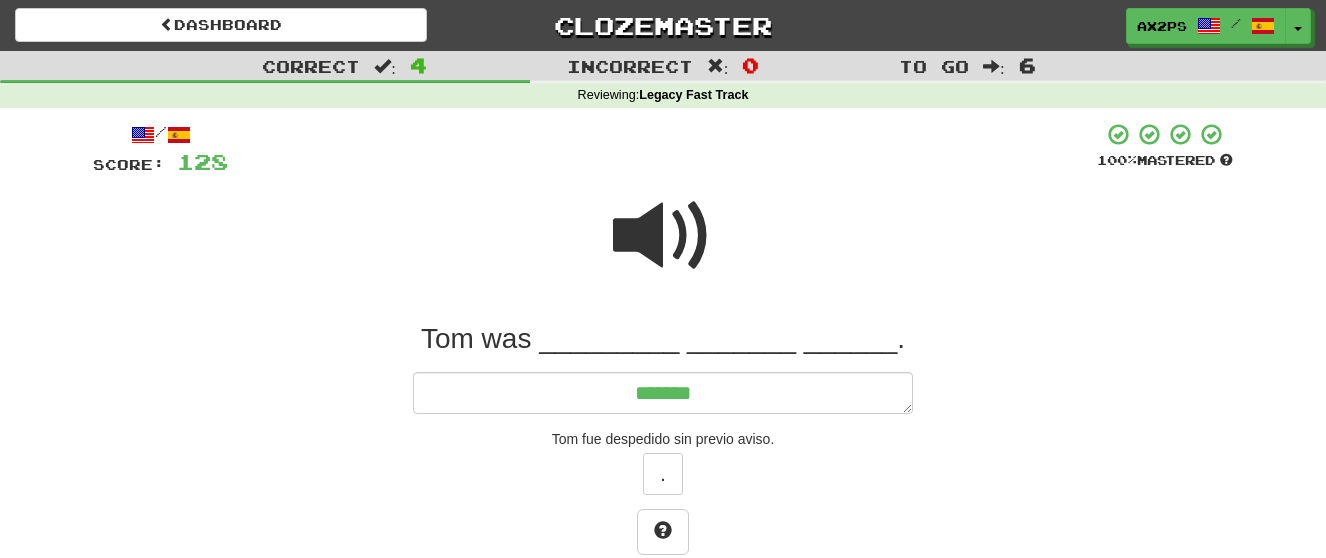 type on "*******" 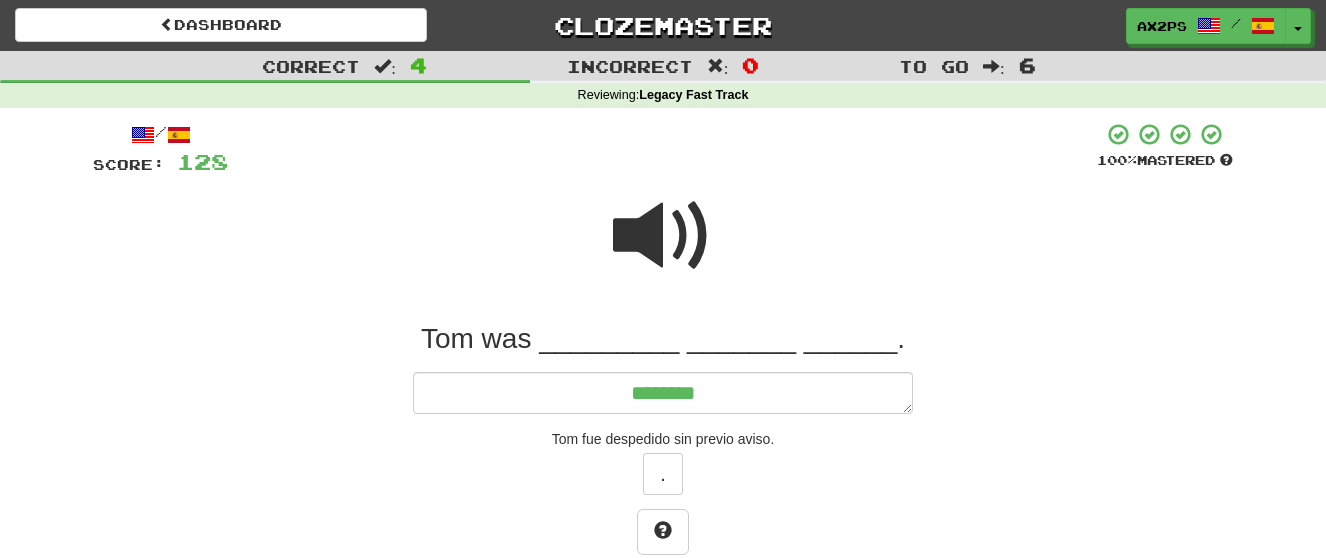 type on "*" 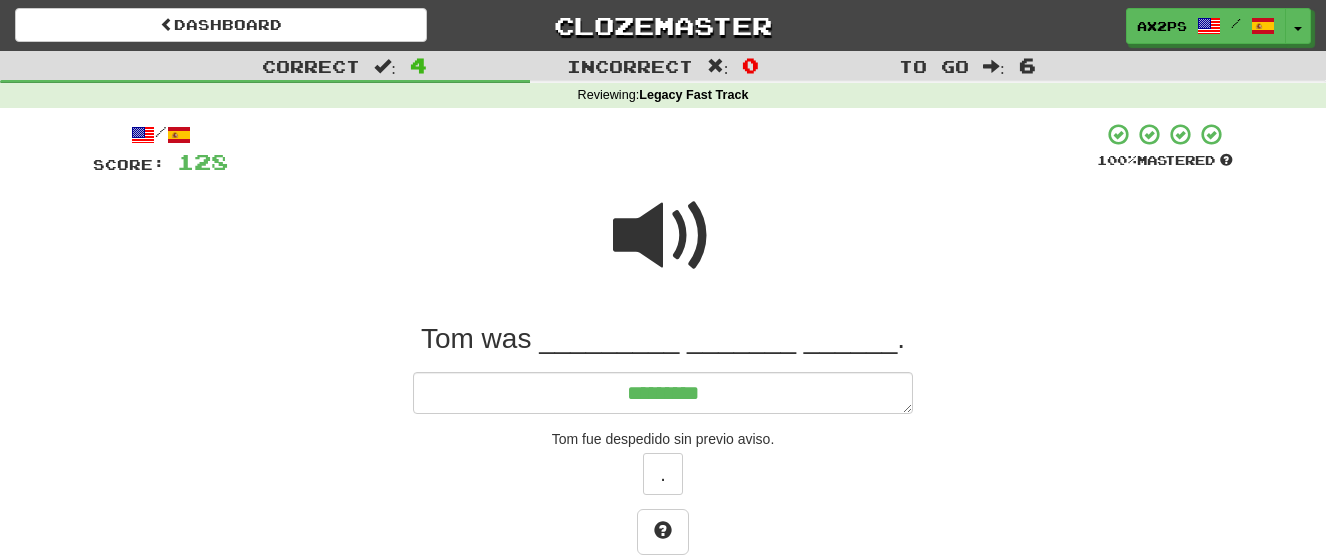 type on "*" 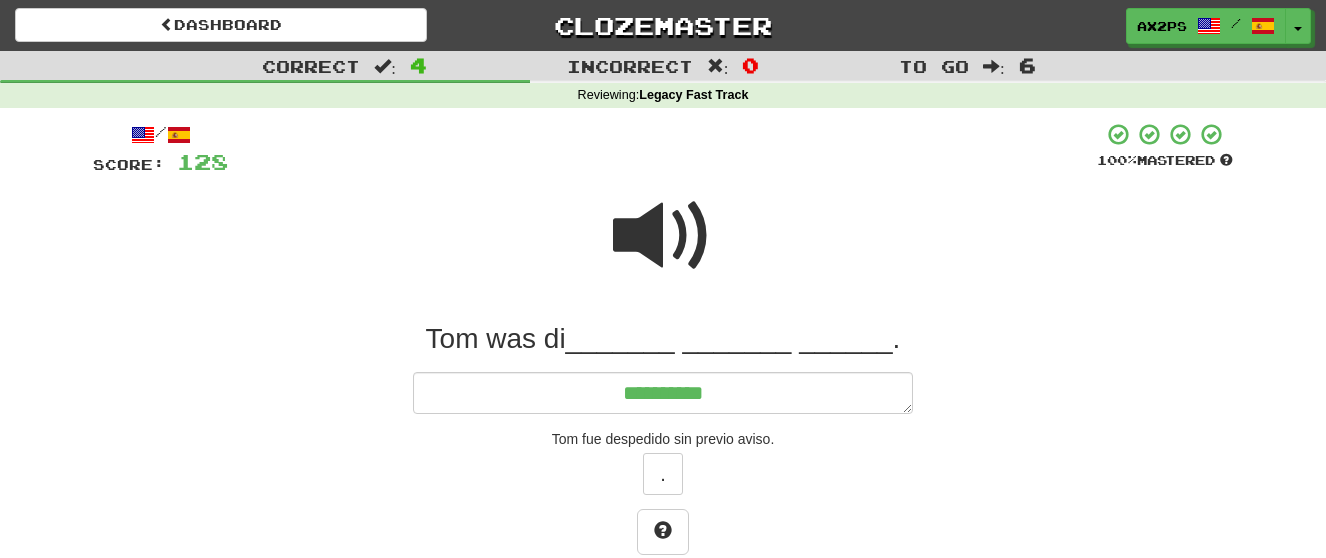 type on "*" 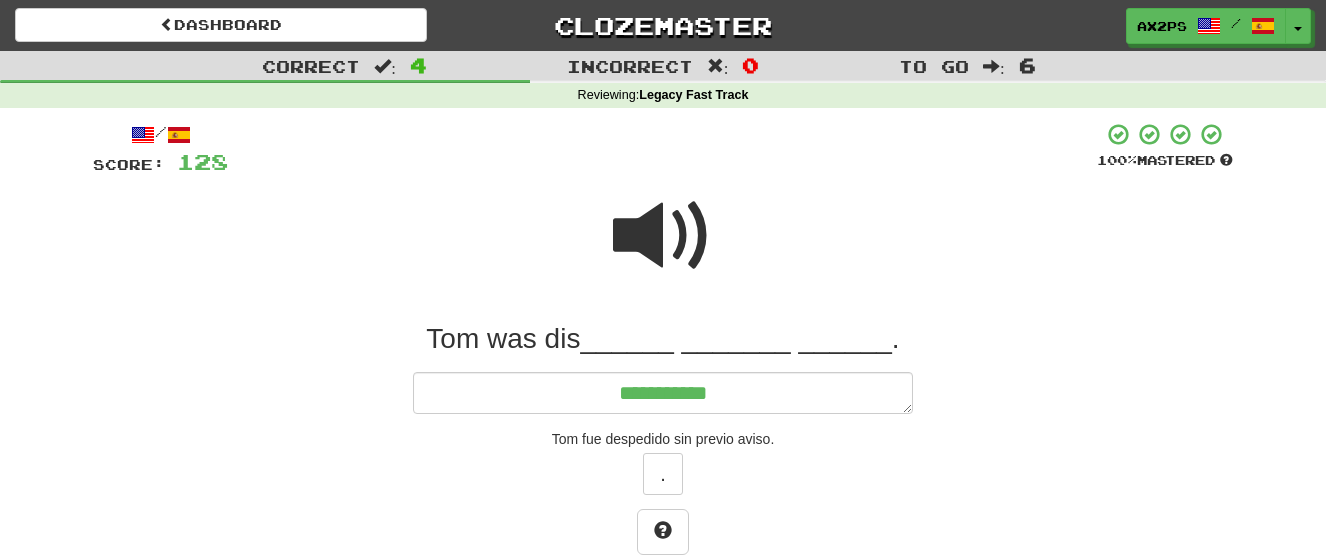 type on "*" 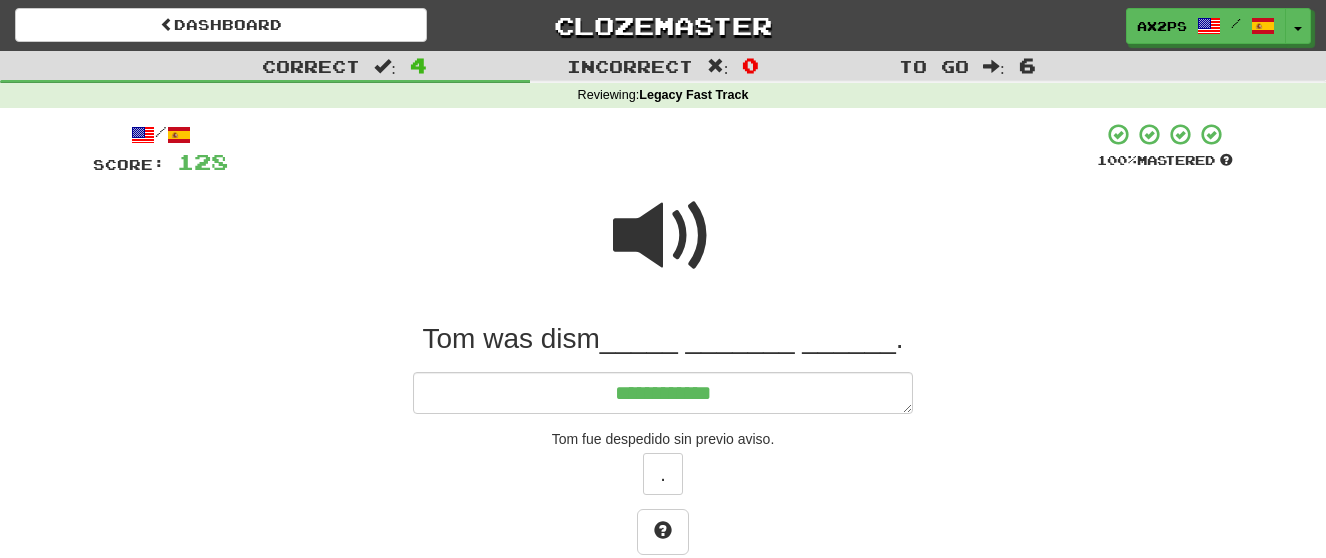 type on "*" 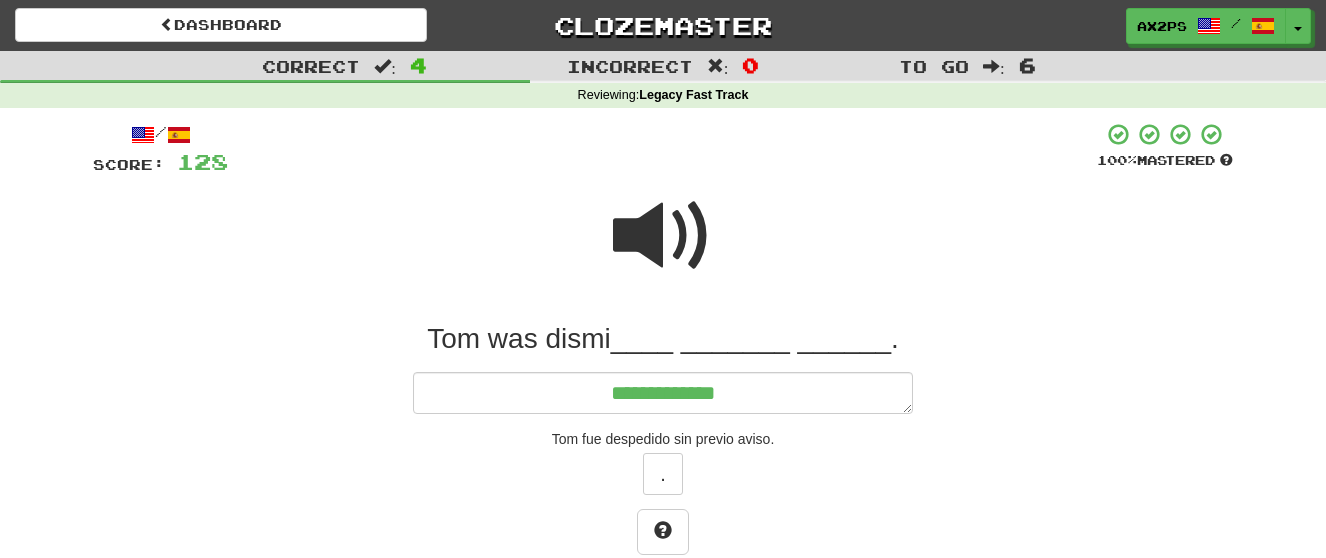 type on "*" 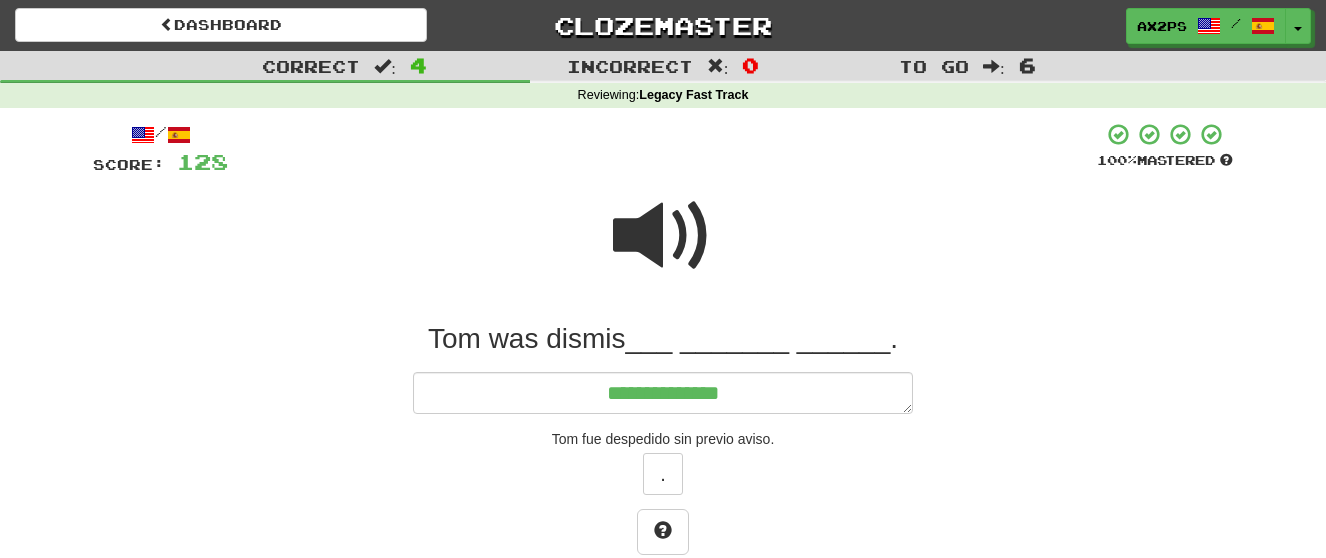 type on "*" 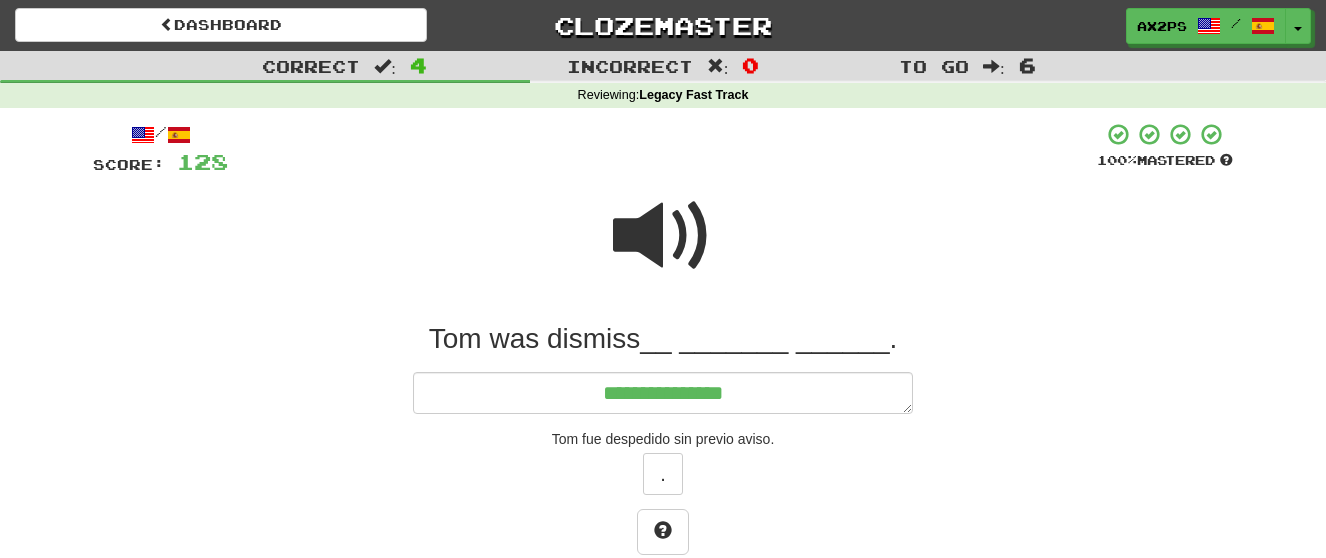 type on "*" 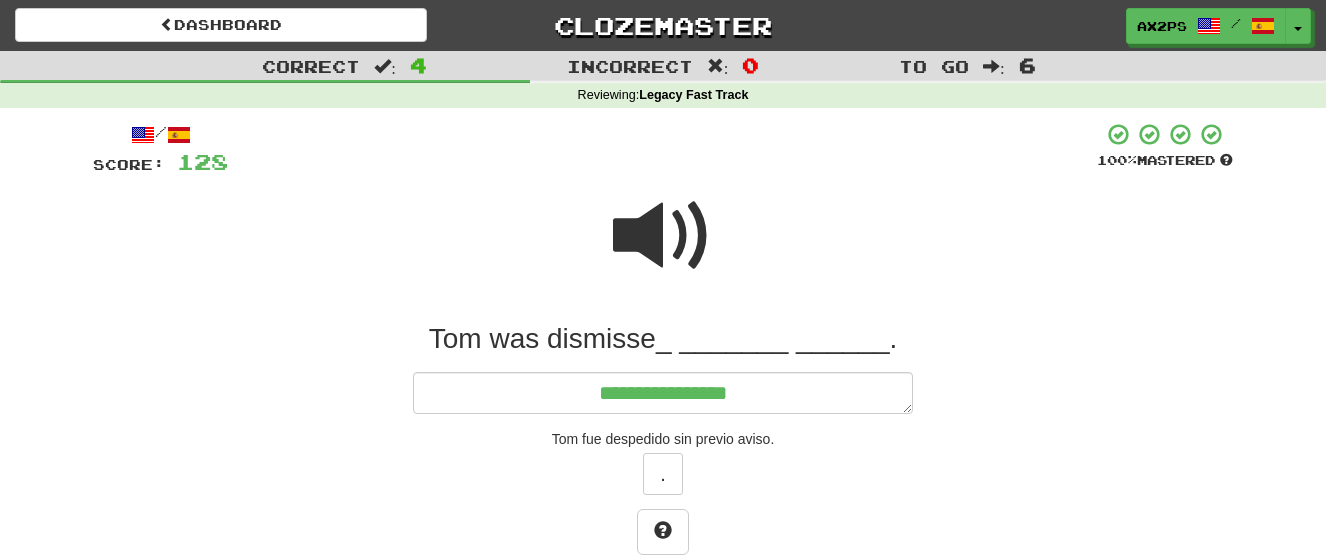type on "*" 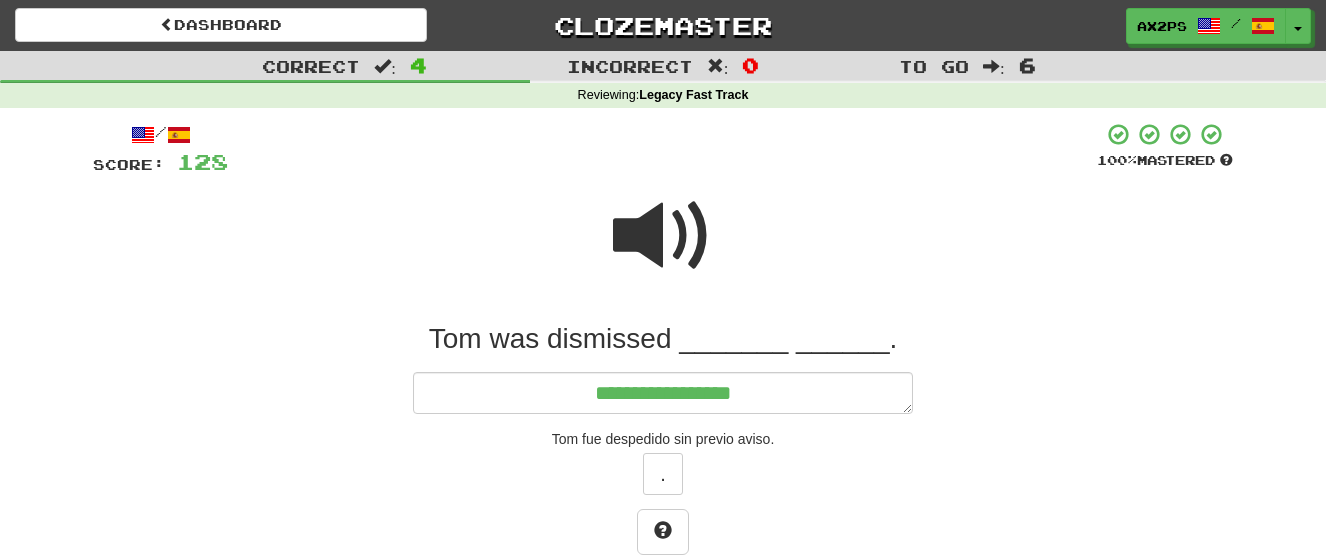 type on "**********" 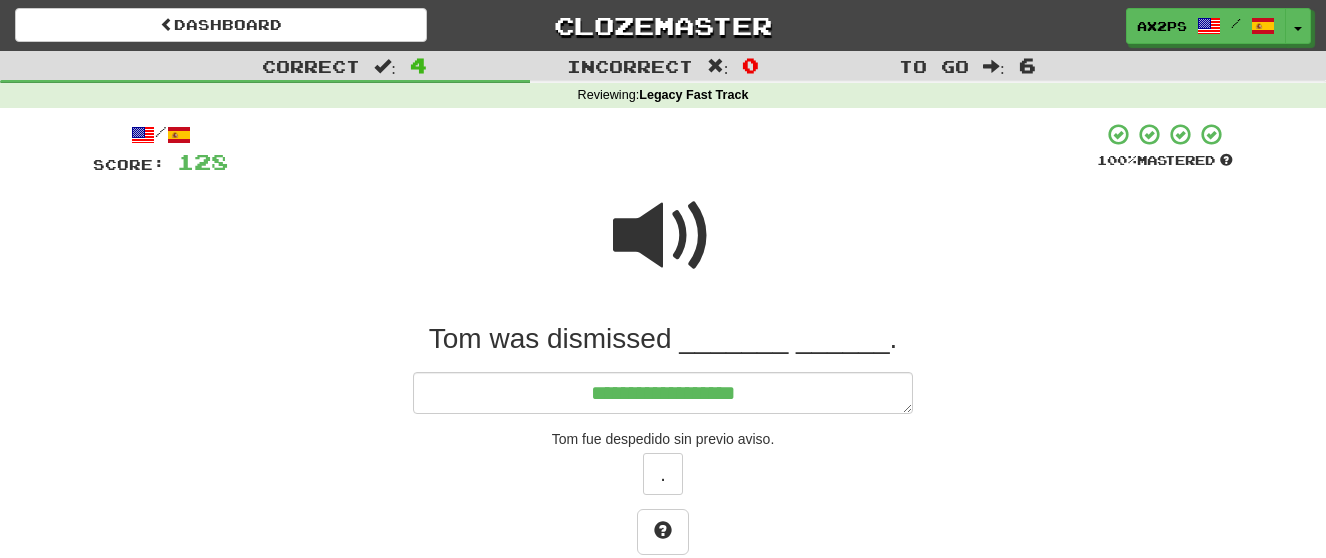 type on "*" 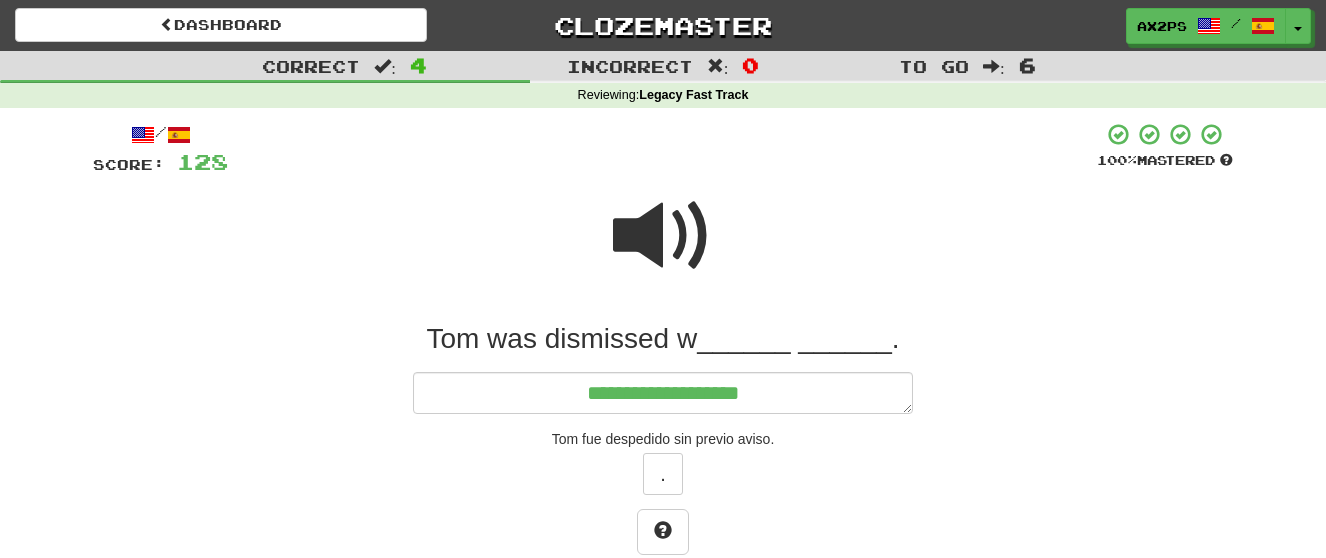 type on "*" 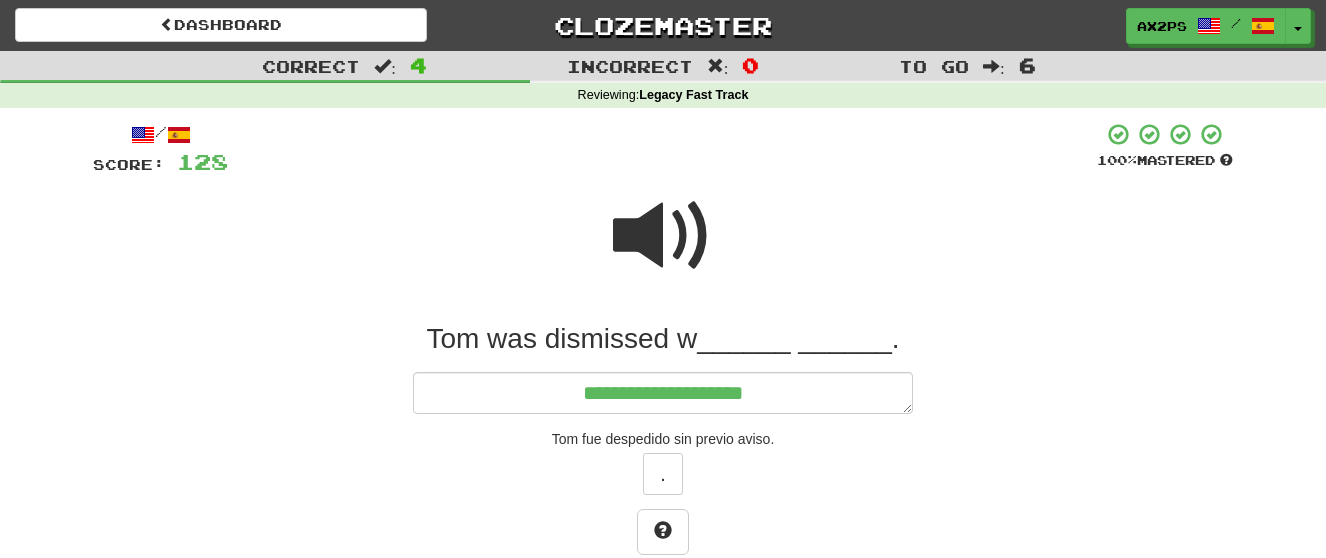 type on "**********" 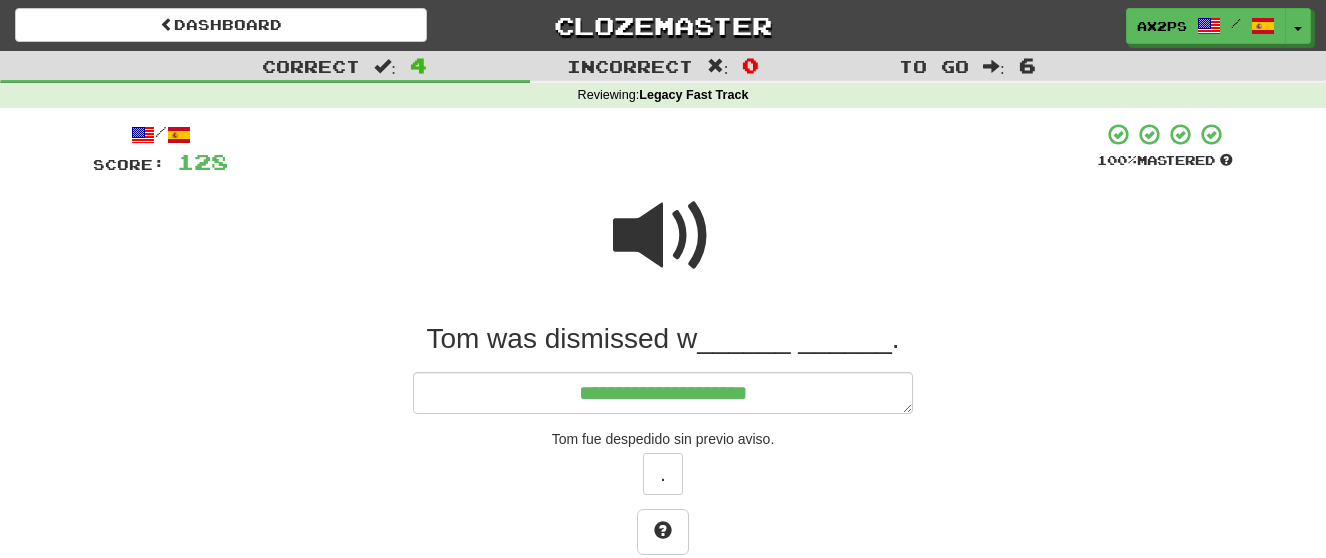 type on "*" 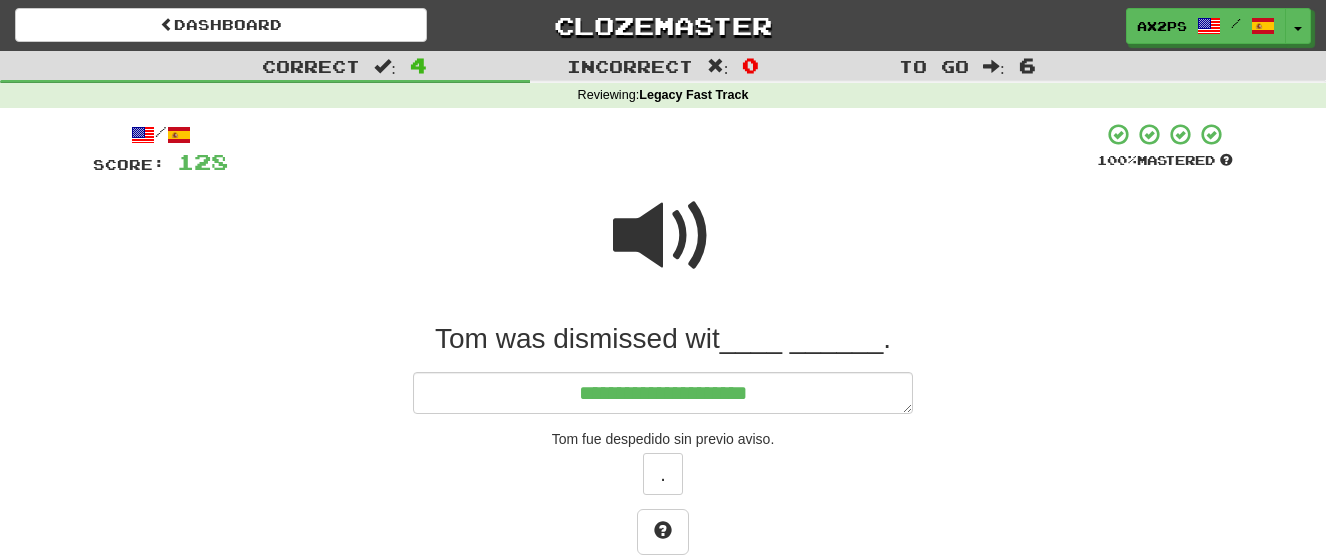 type on "**********" 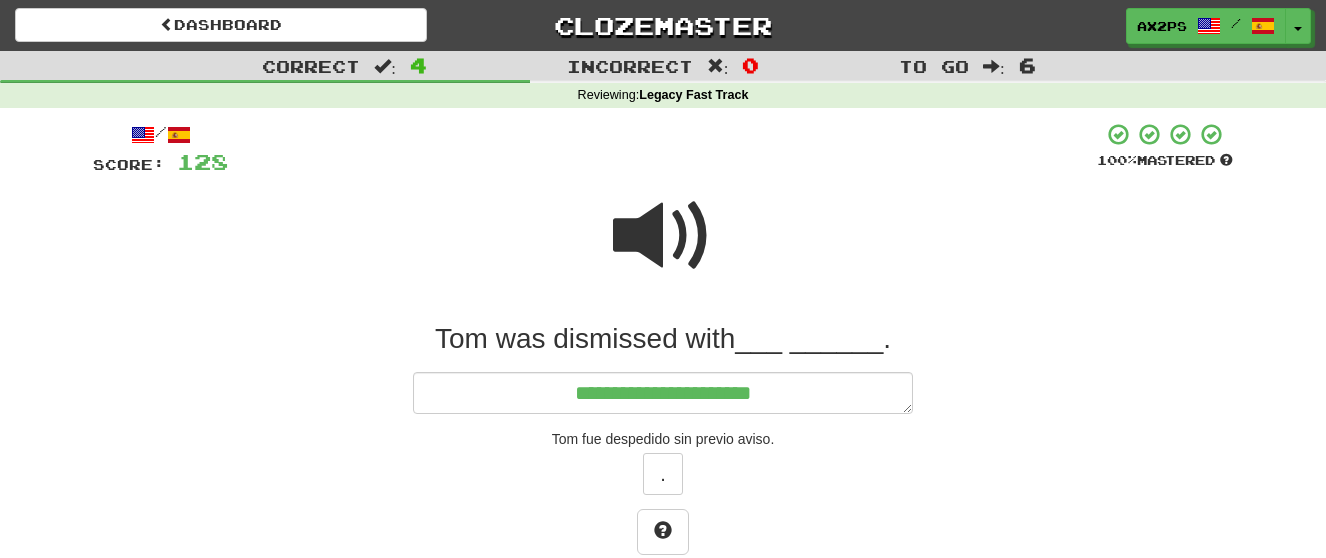 type on "*" 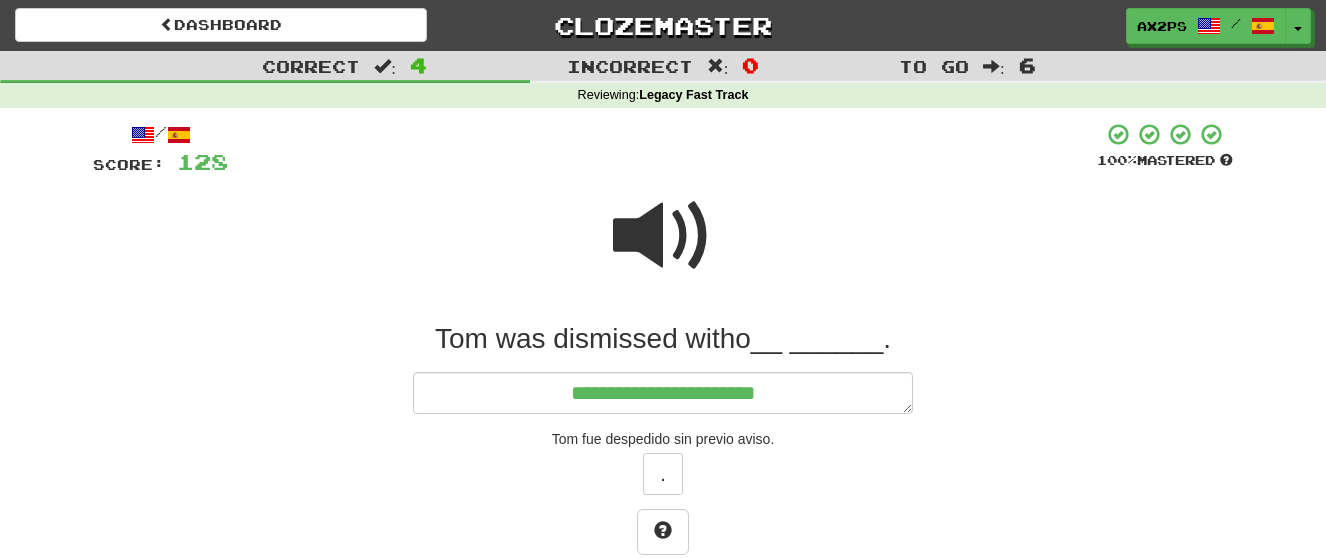 type on "*" 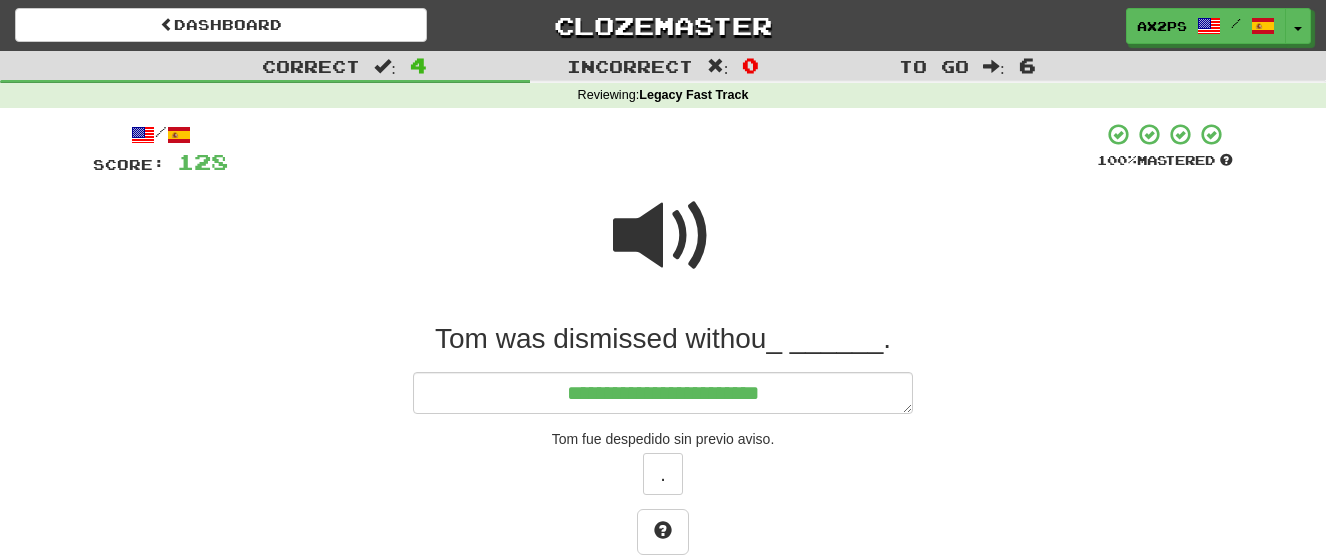 type 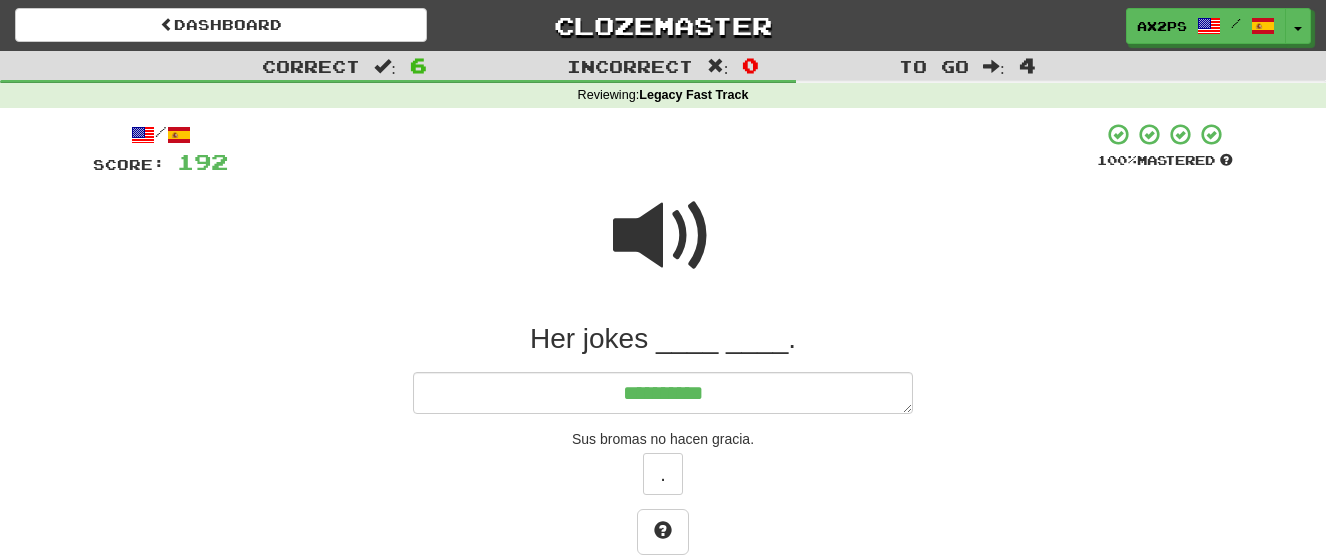 click at bounding box center (663, 236) 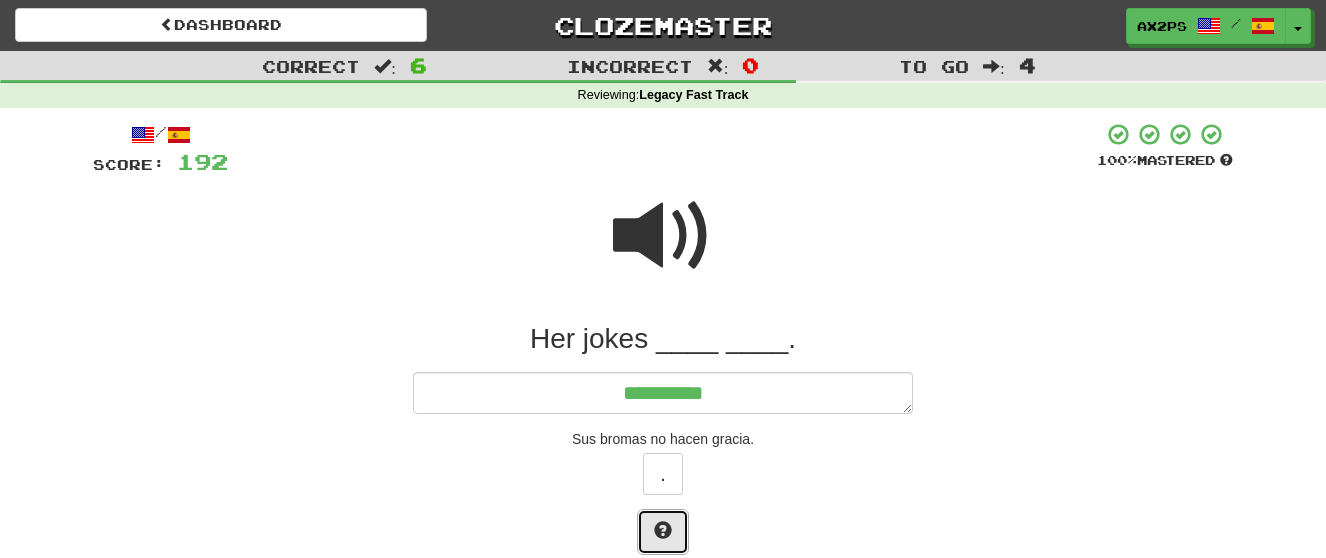 click at bounding box center (663, 530) 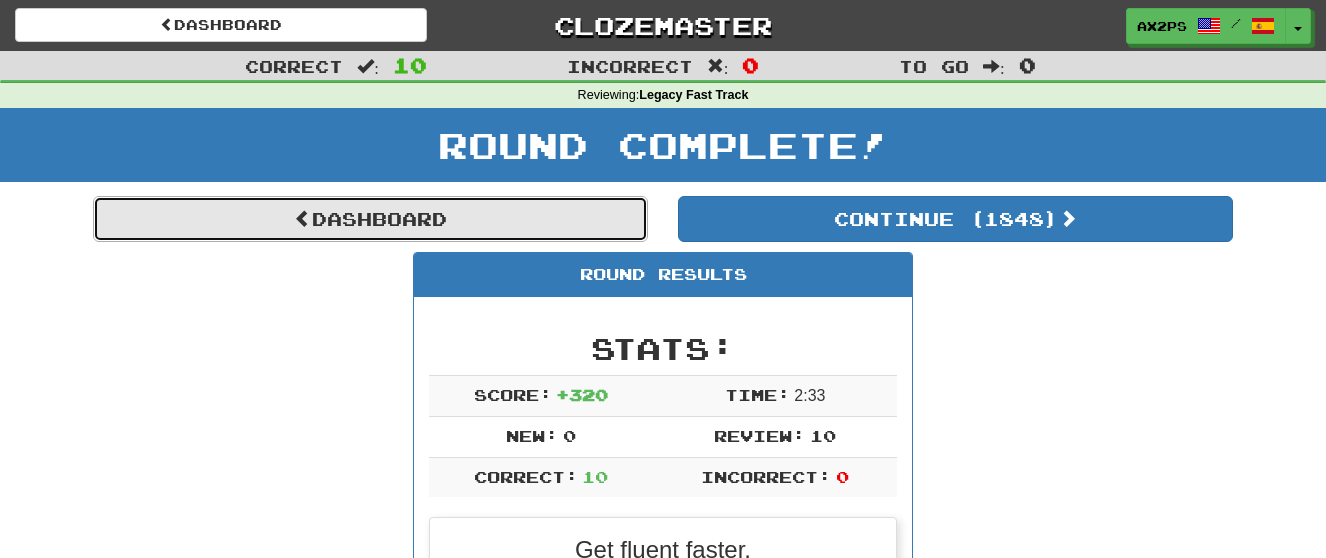 click on "Dashboard" at bounding box center [370, 219] 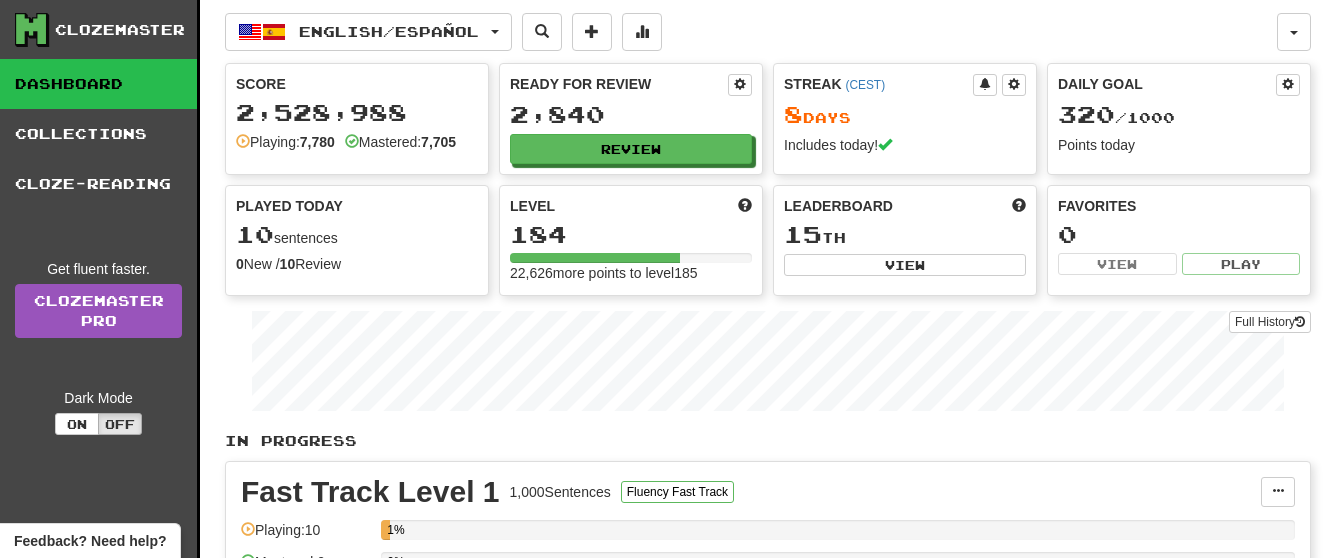 scroll, scrollTop: 0, scrollLeft: 0, axis: both 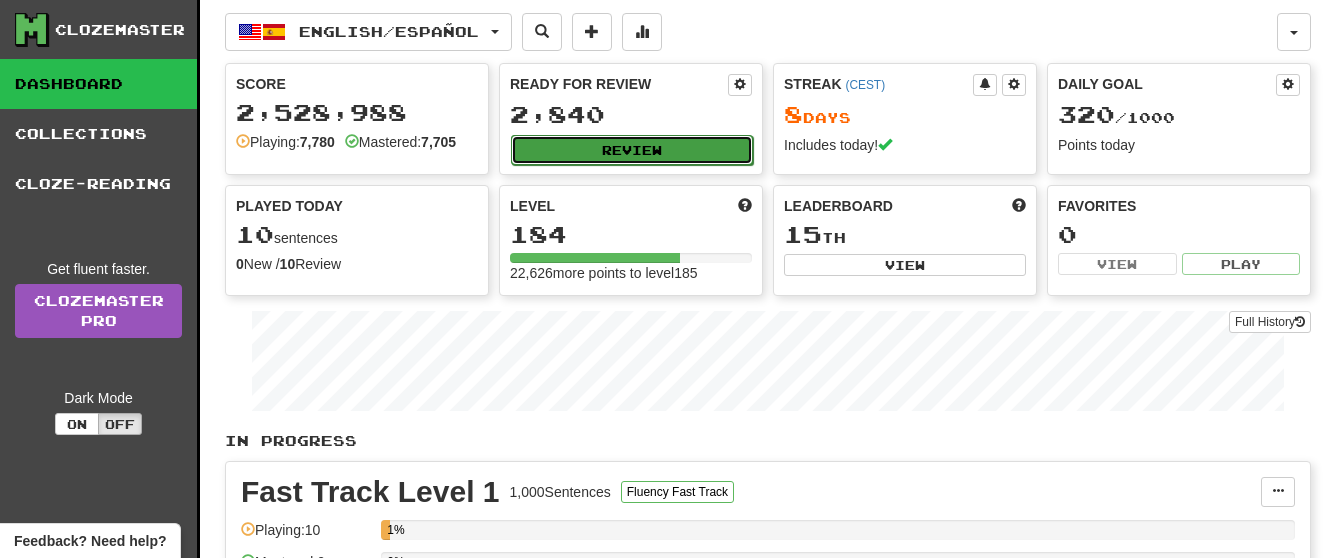 click on "Review" at bounding box center (632, 150) 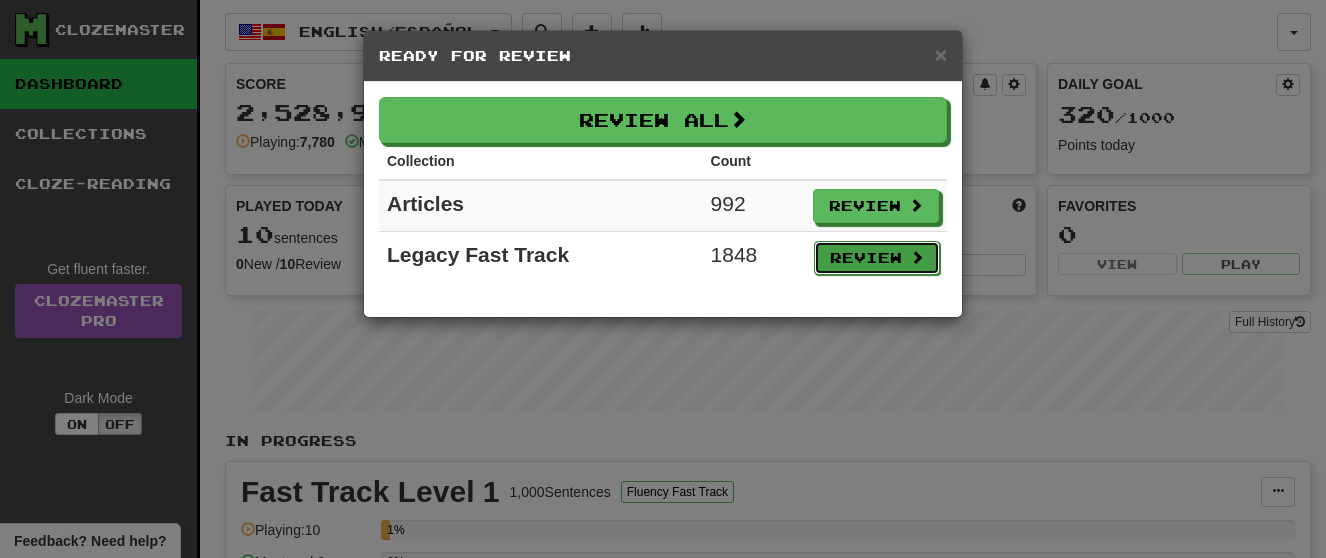 click on "Review" at bounding box center [877, 258] 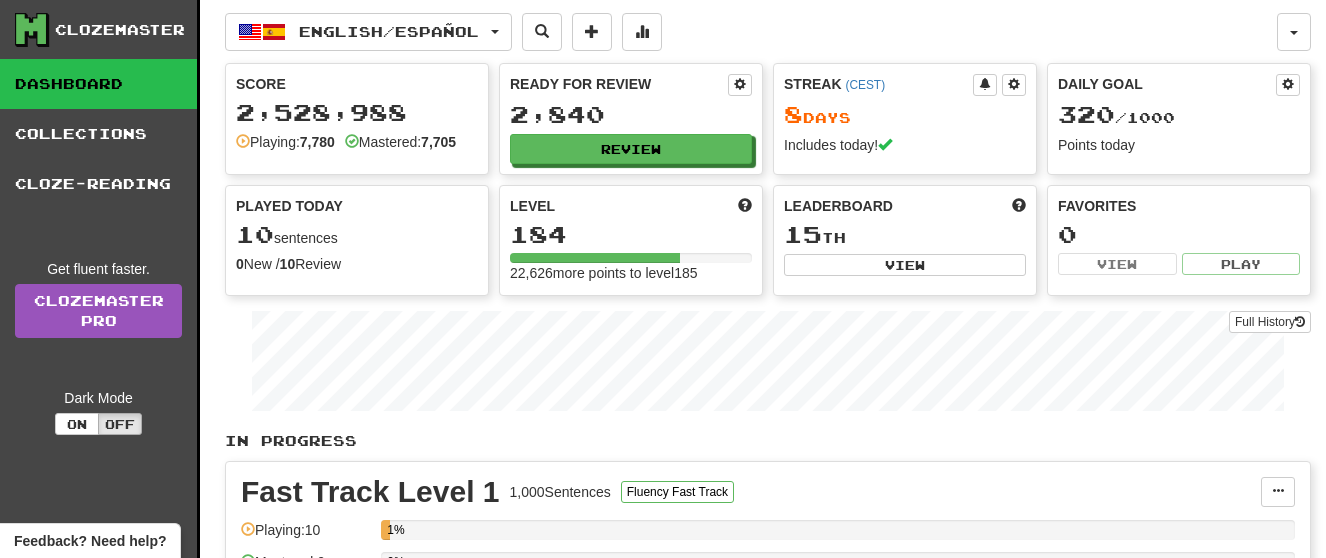 select on "**" 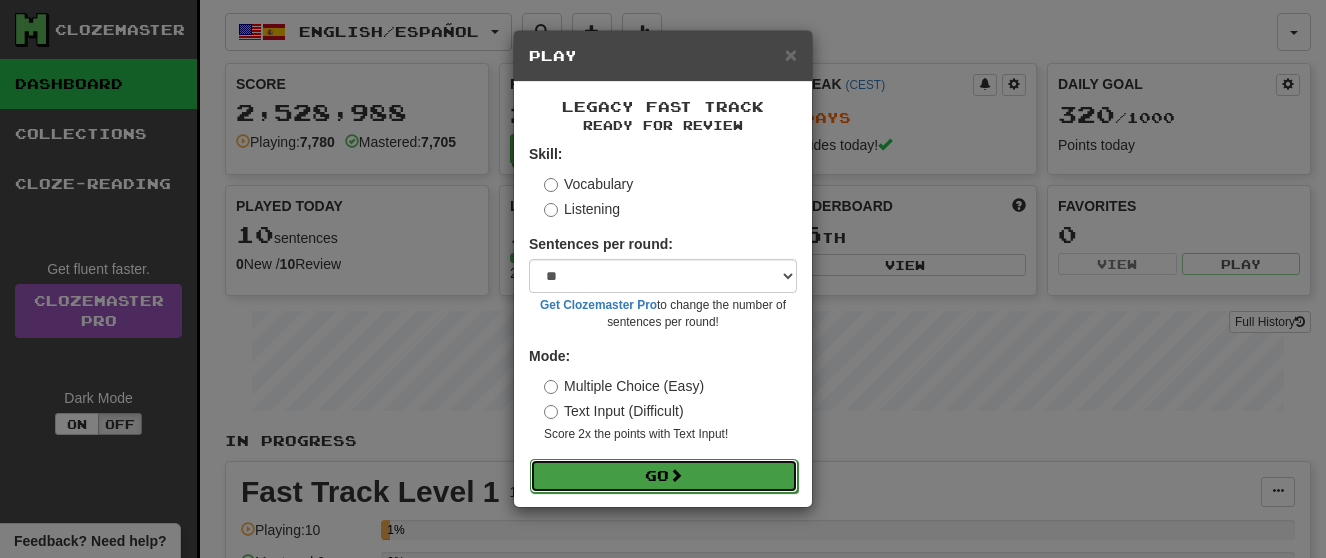 click on "Go" at bounding box center (664, 476) 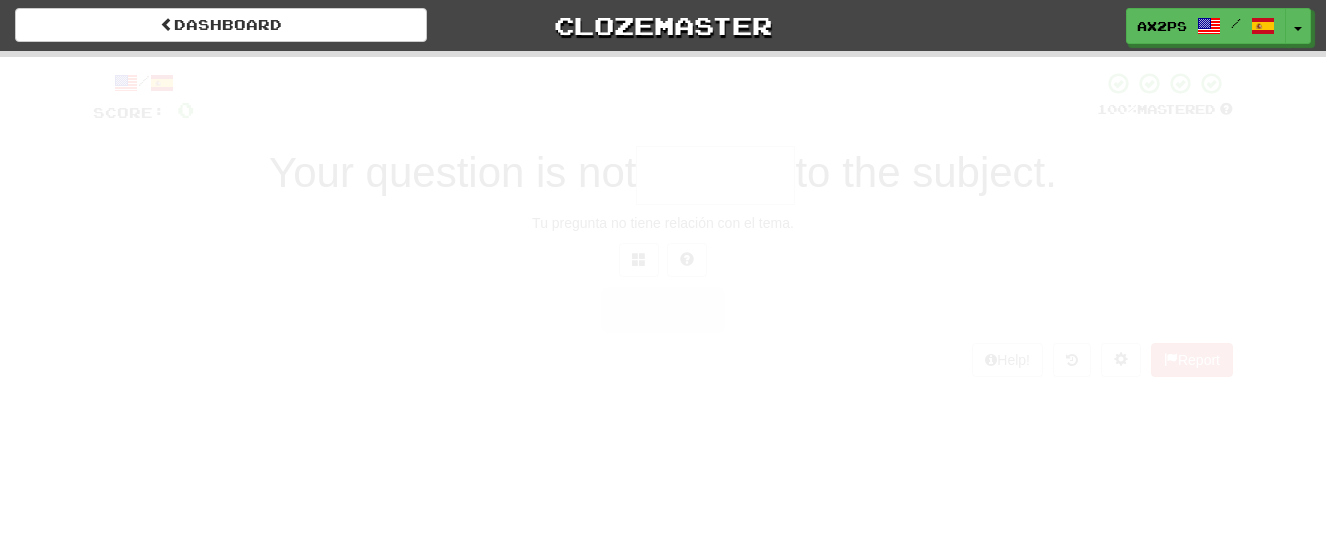 scroll, scrollTop: 0, scrollLeft: 0, axis: both 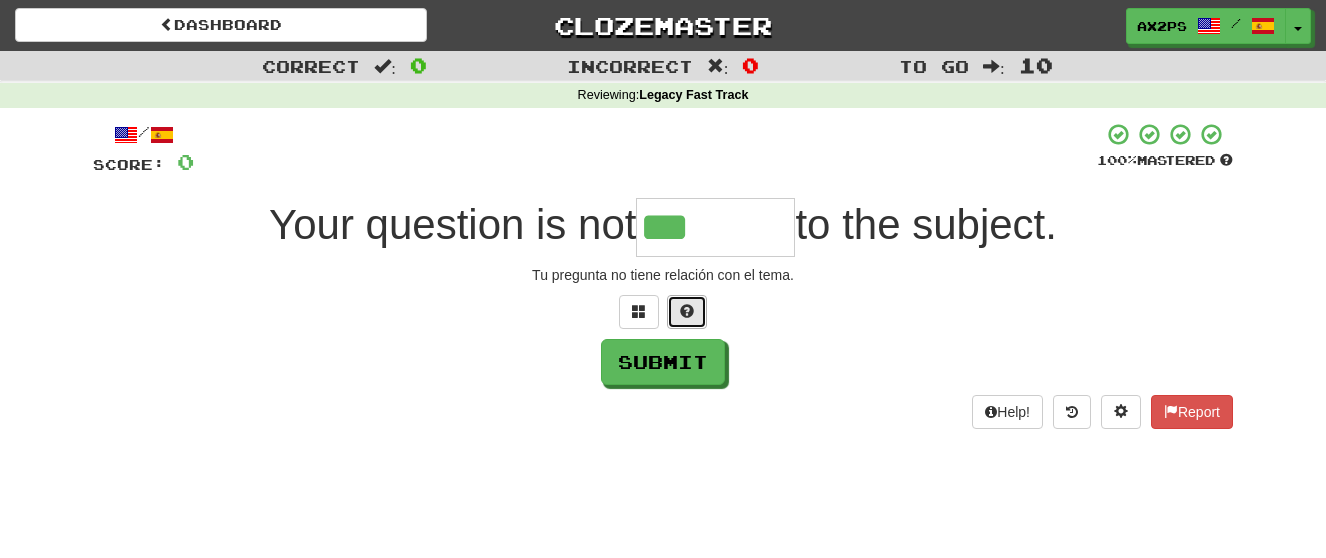 click at bounding box center [687, 312] 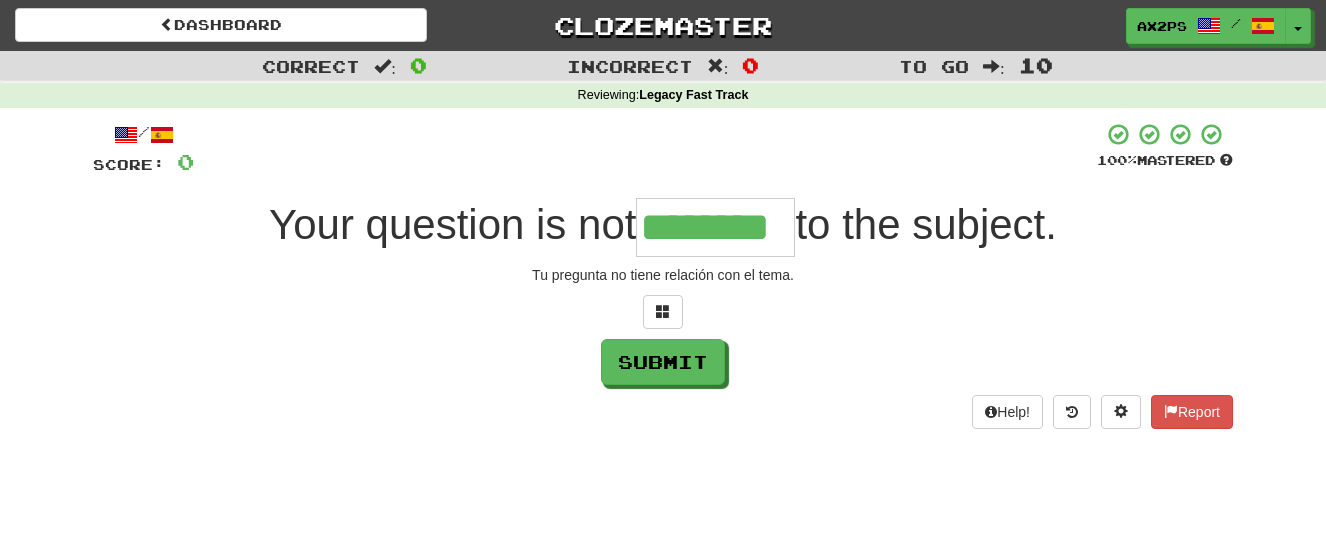 type on "********" 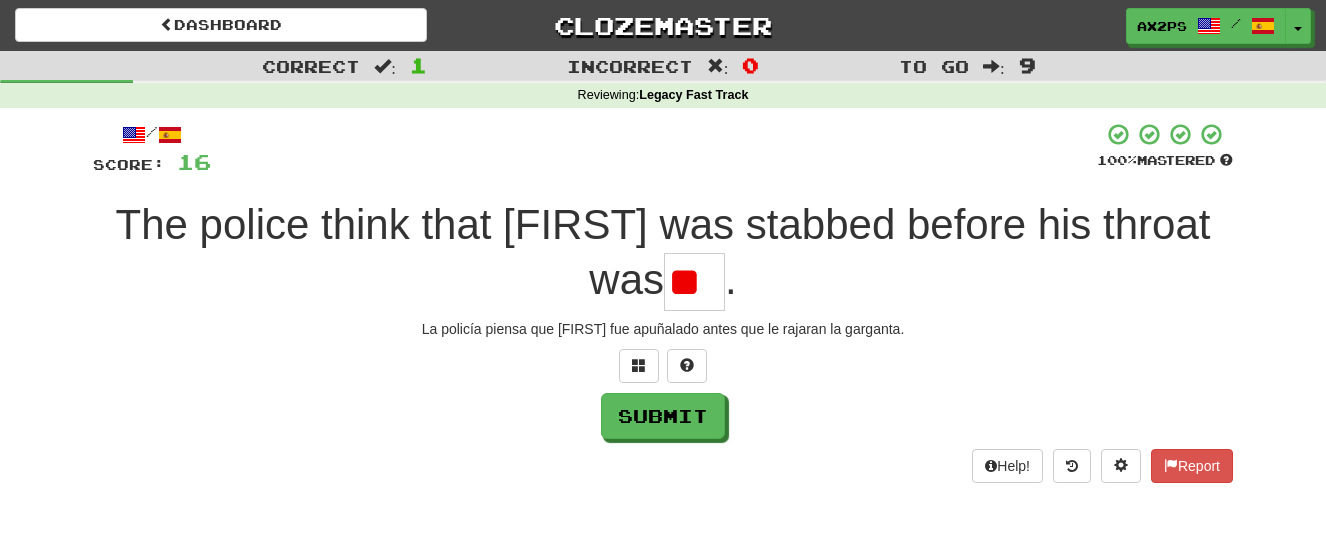 type on "*" 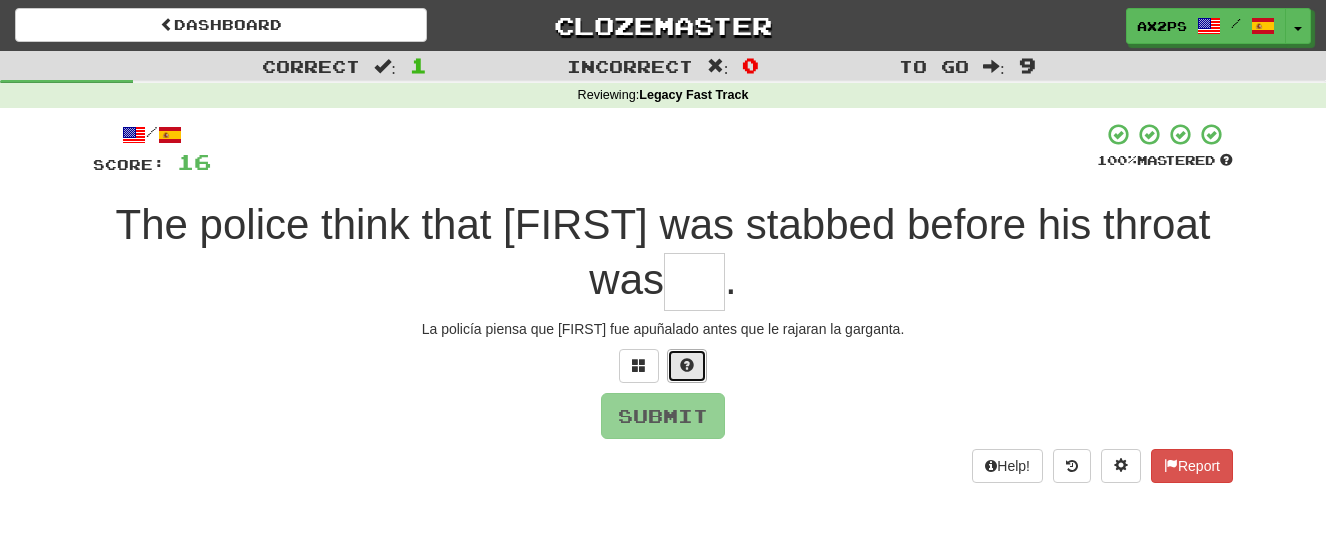 click at bounding box center [687, 365] 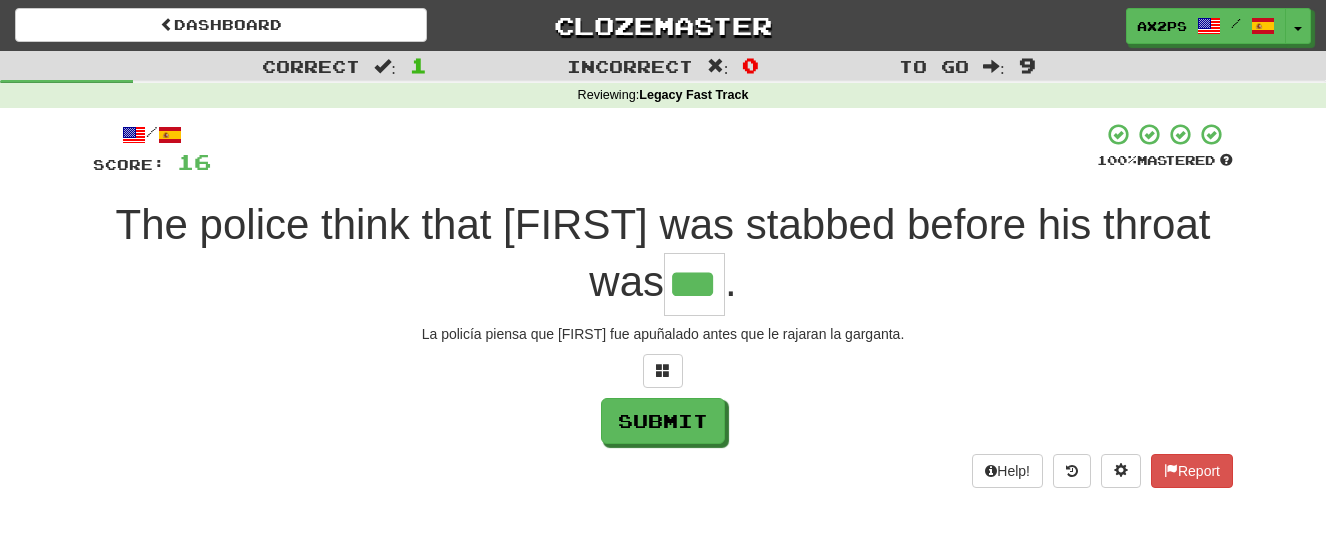 scroll, scrollTop: 0, scrollLeft: 0, axis: both 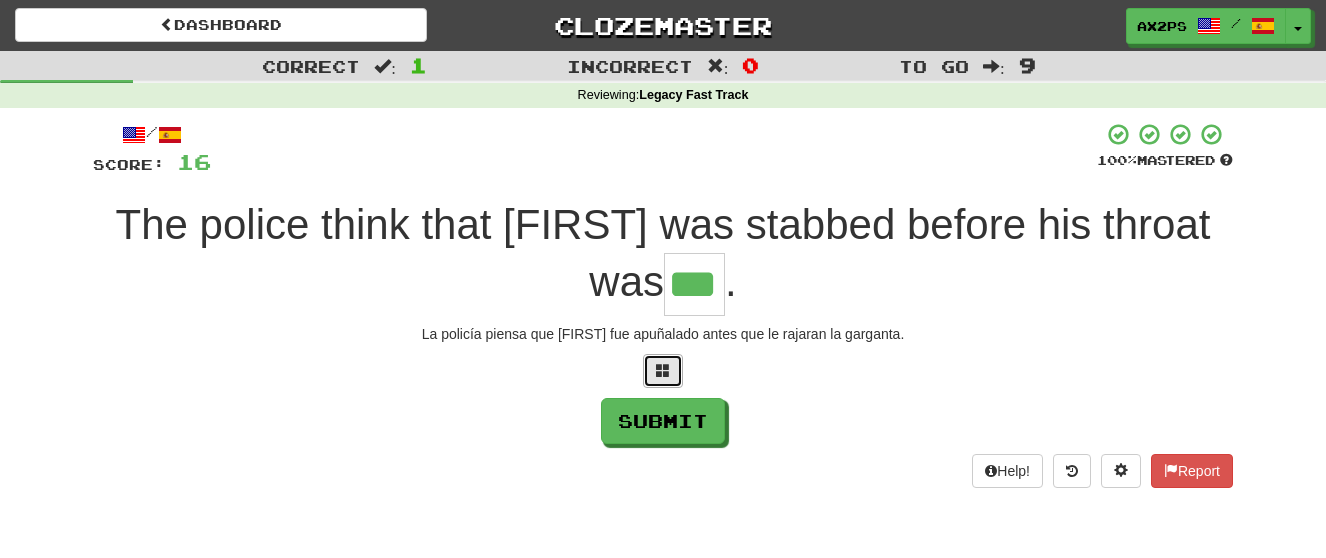 click at bounding box center [663, 371] 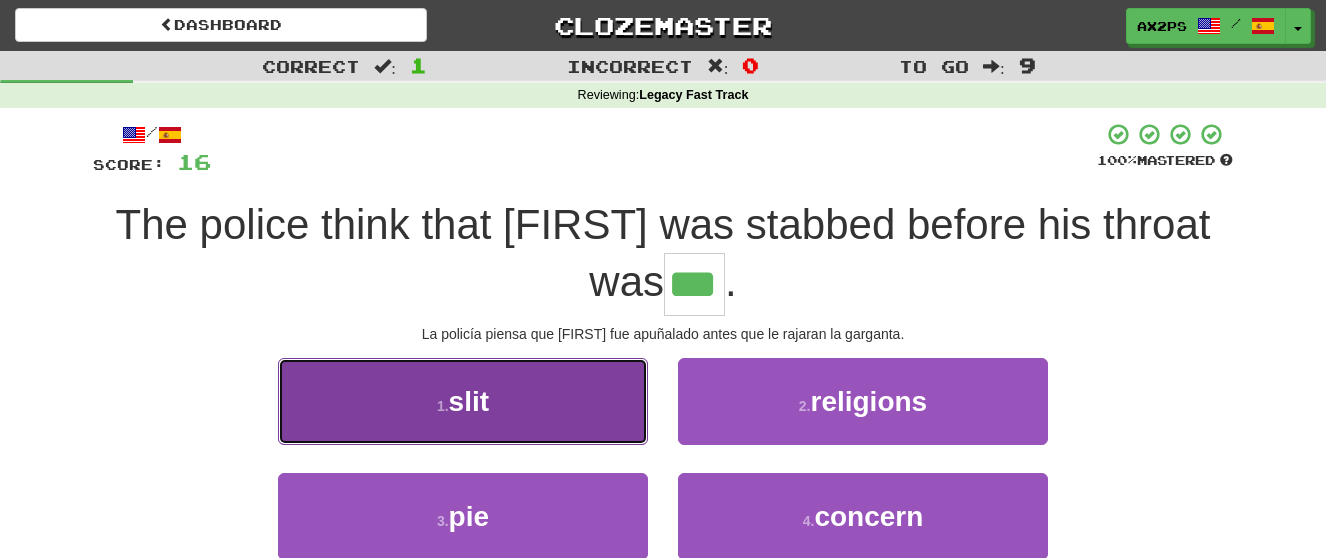 click on "1 .  slit" at bounding box center (463, 401) 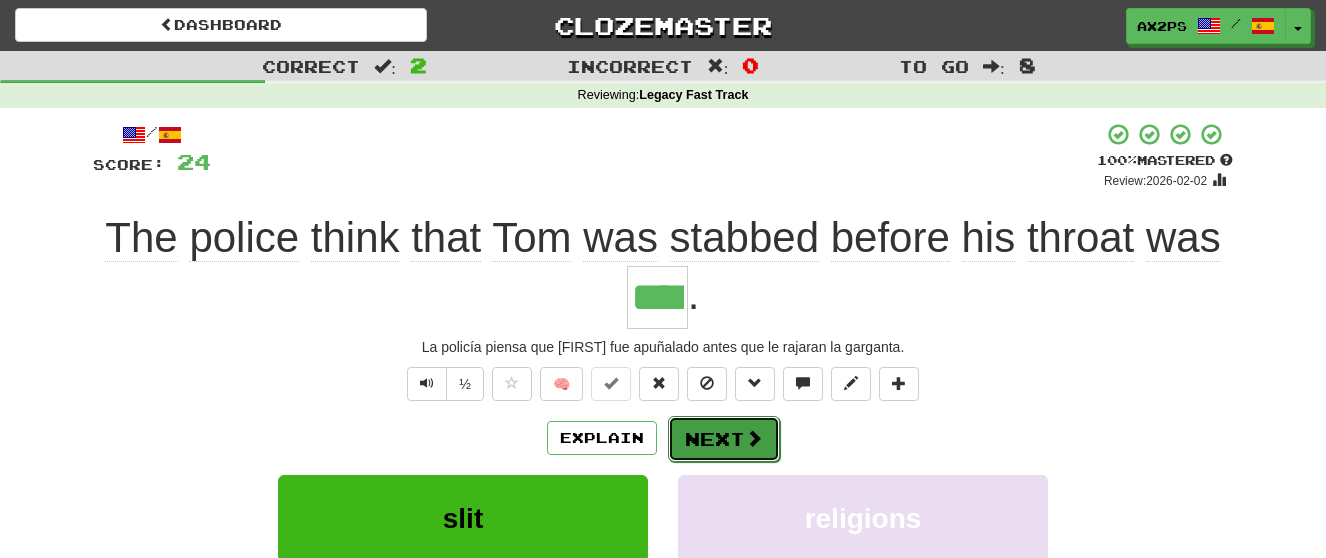 click on "Next" at bounding box center [724, 439] 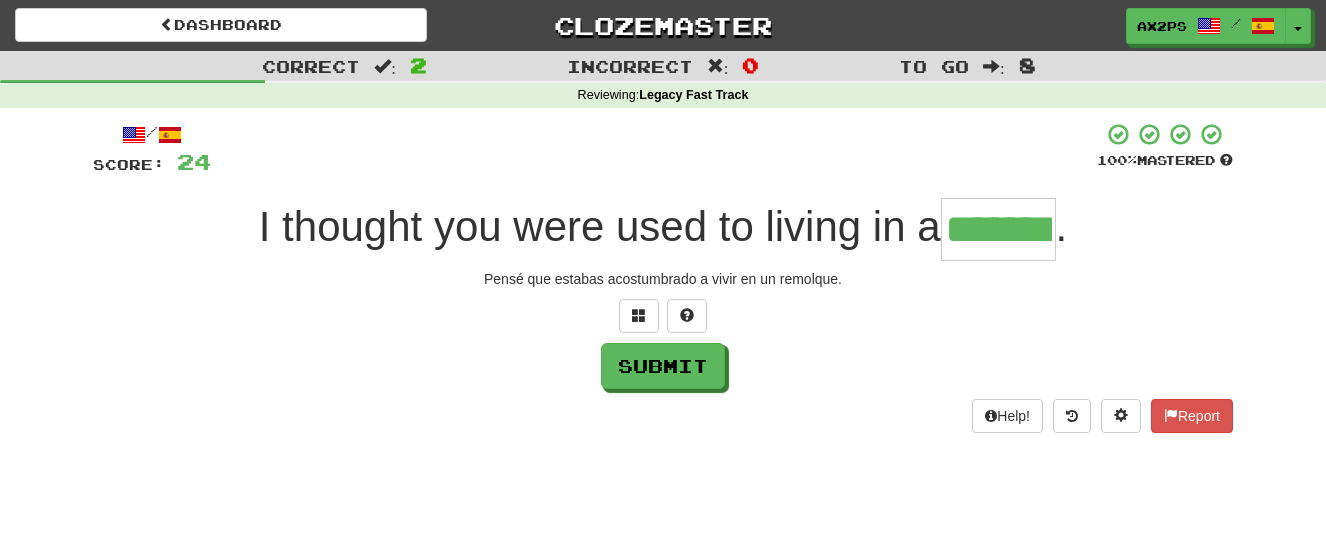 type on "*******" 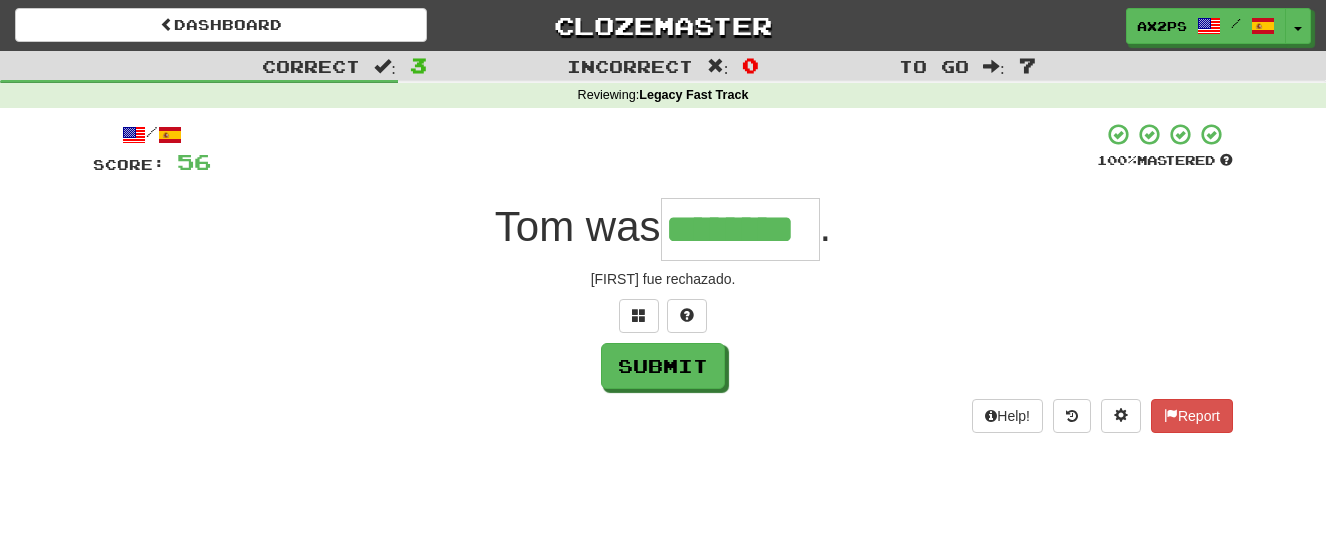 type on "********" 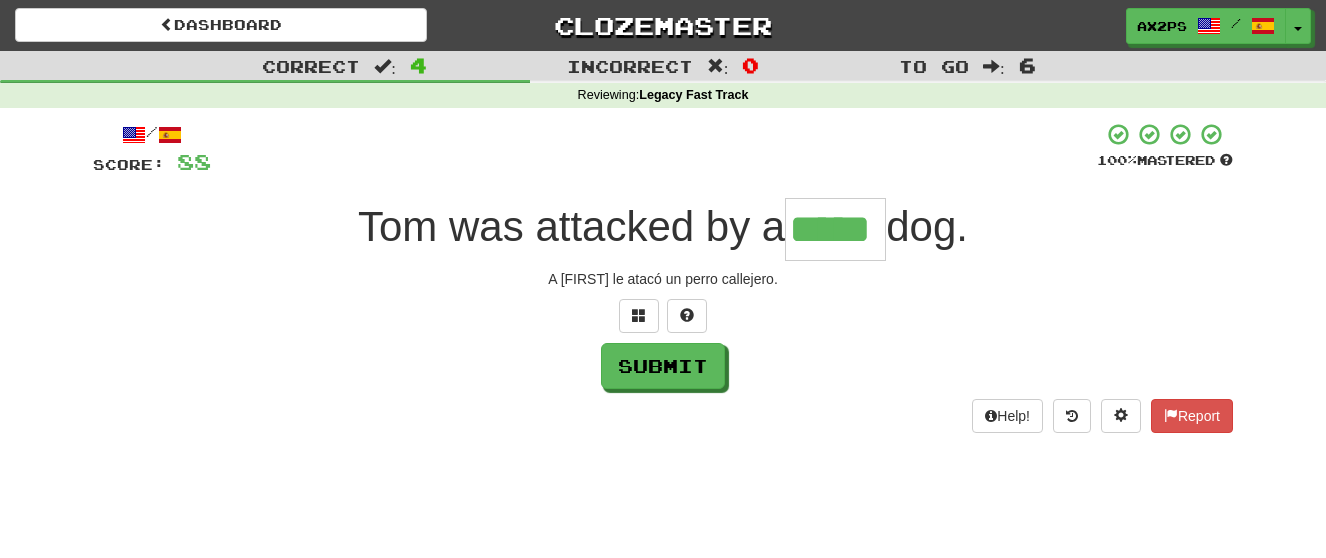 type on "*****" 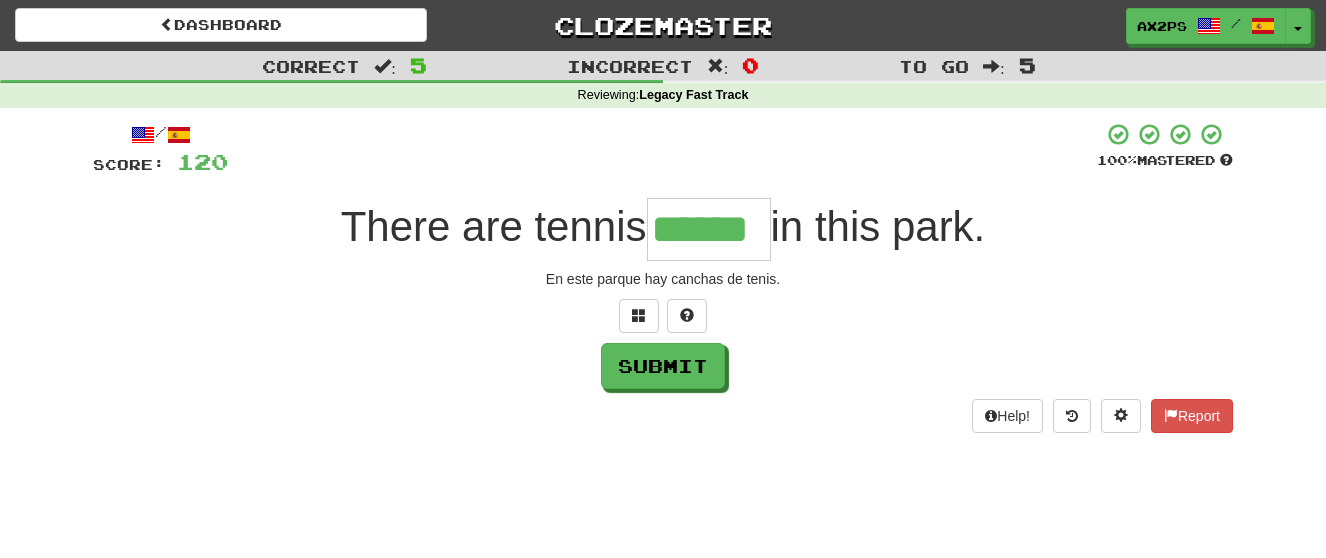 type on "******" 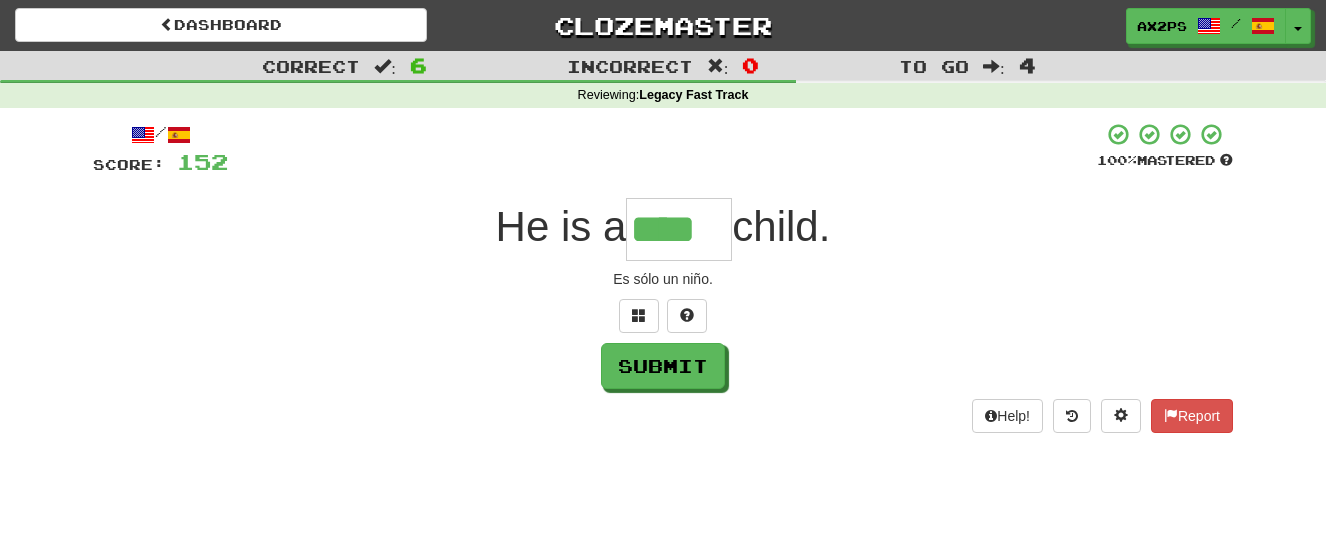type on "****" 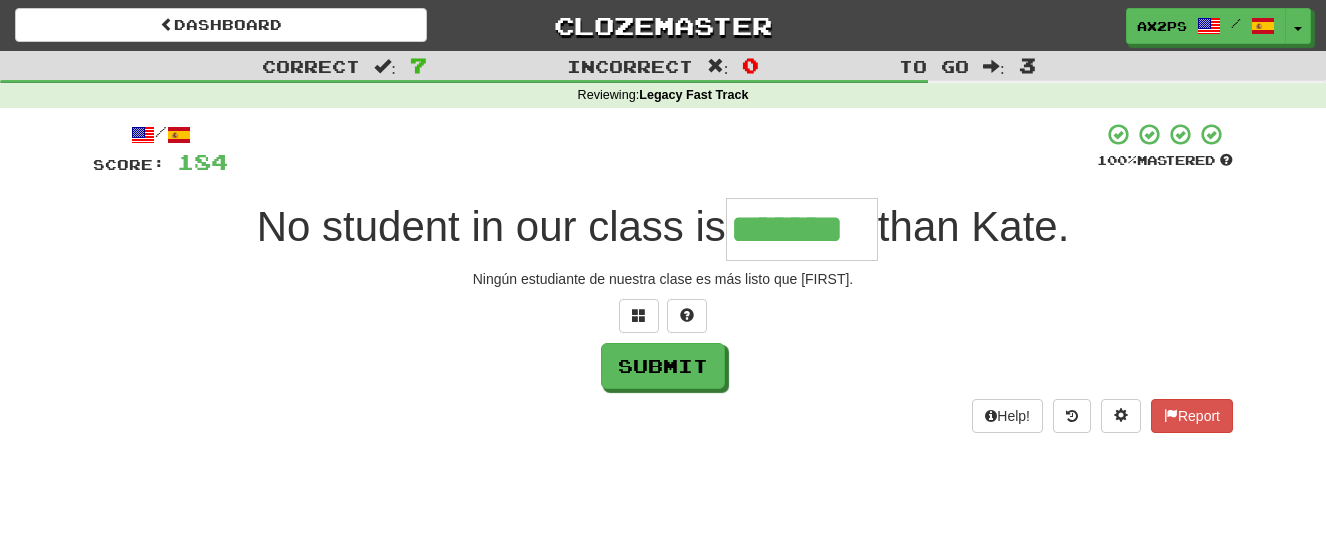 type on "*******" 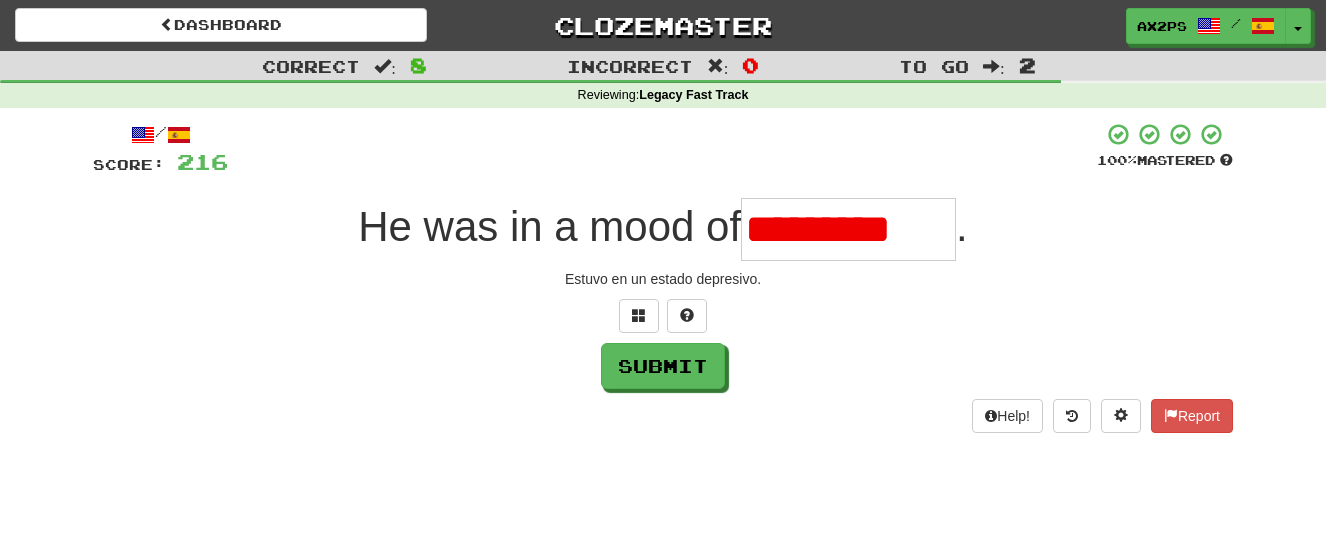scroll, scrollTop: 0, scrollLeft: 0, axis: both 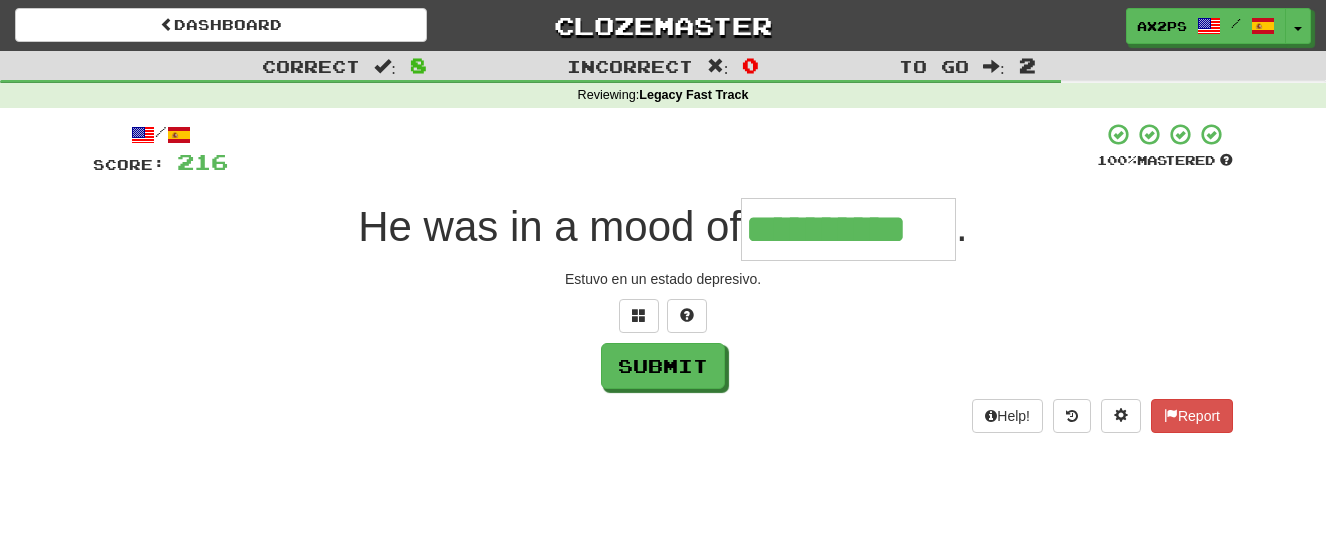 type on "**********" 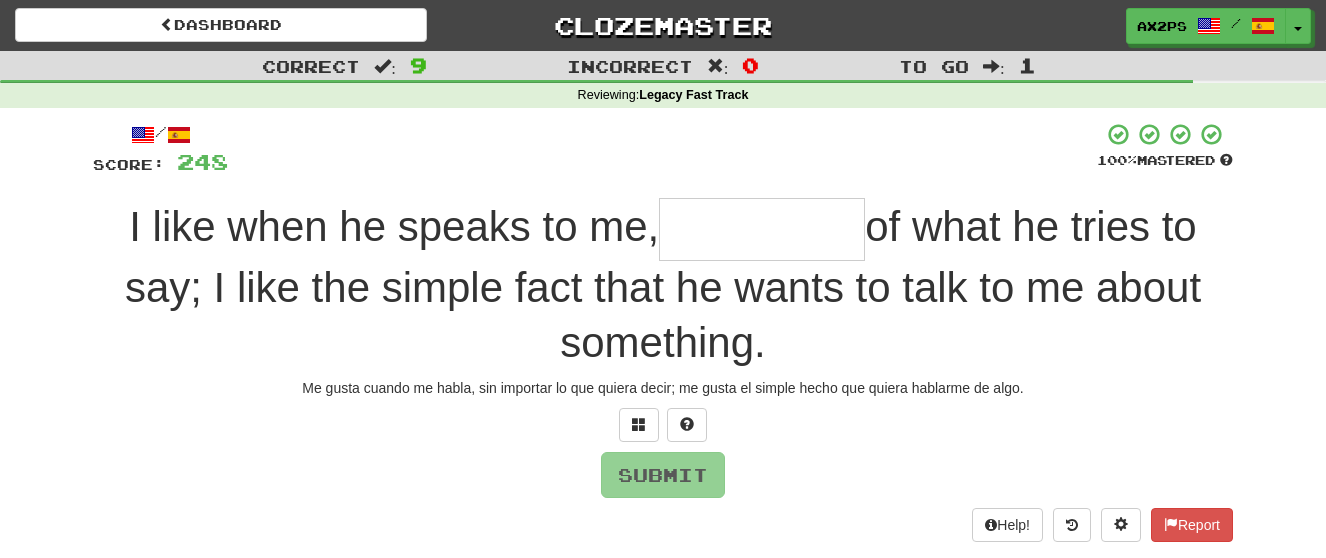 type on "*" 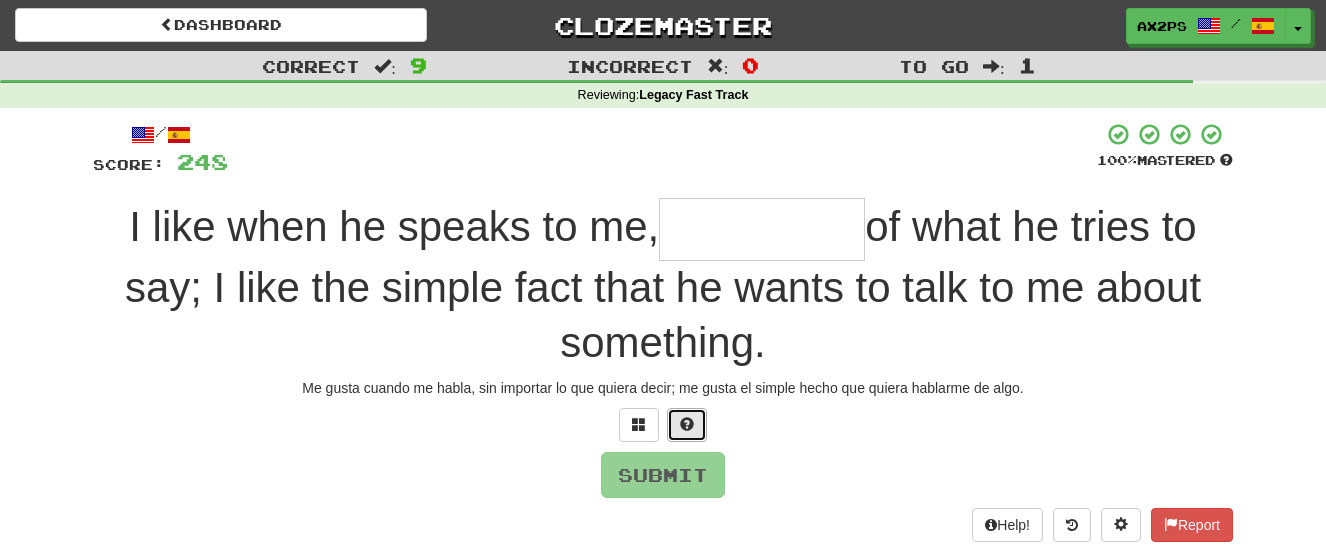 click at bounding box center (687, 425) 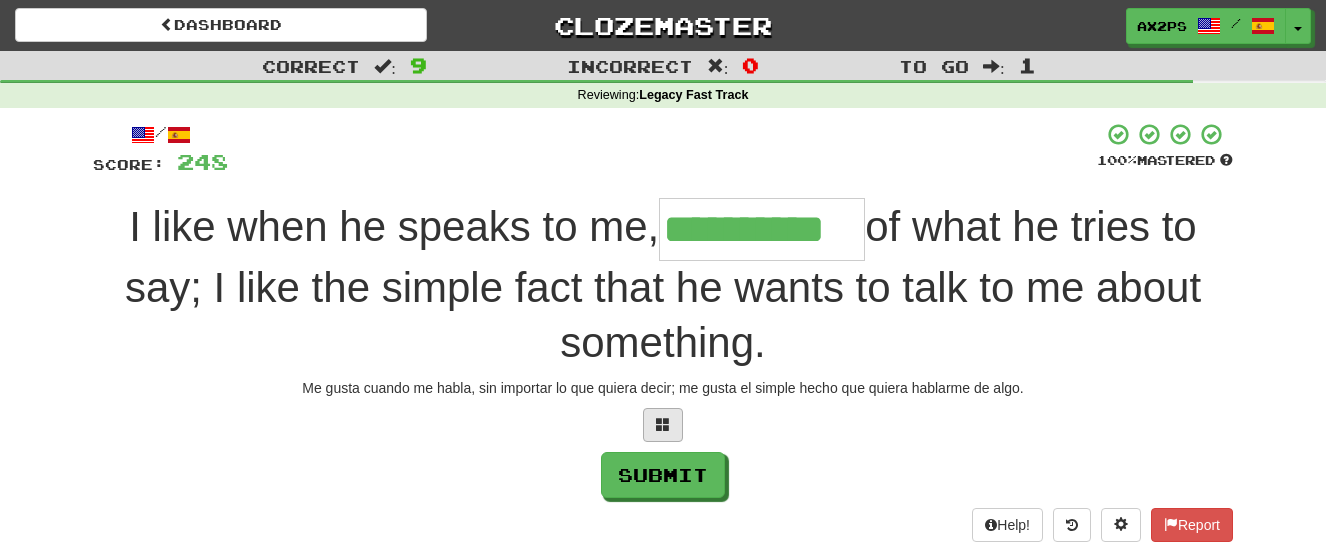 type on "**********" 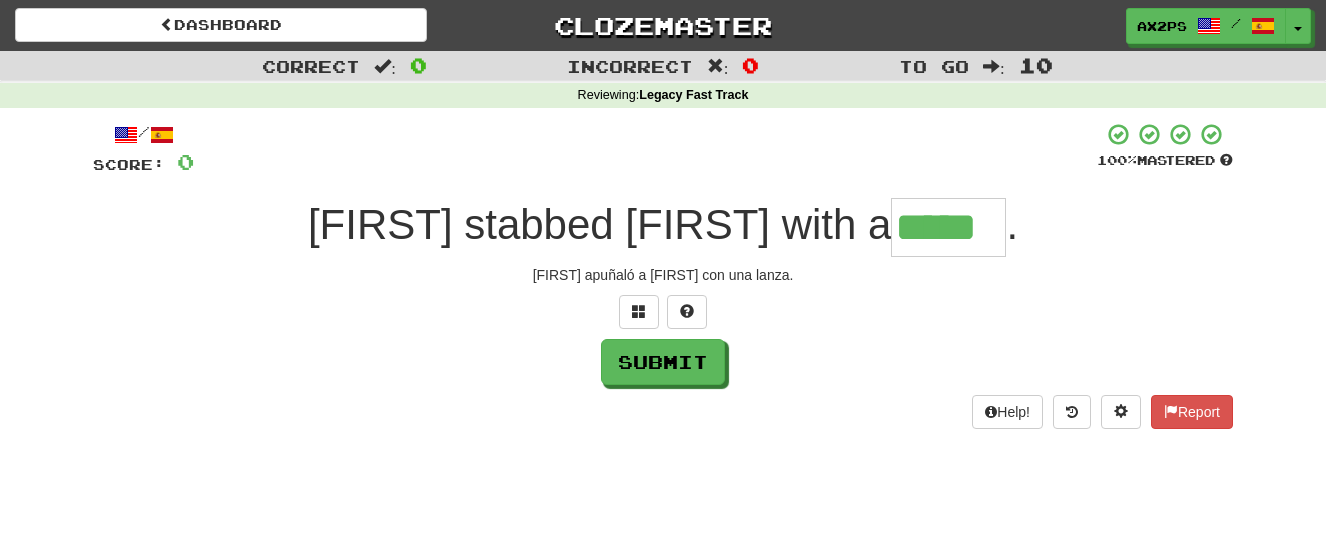 type on "*****" 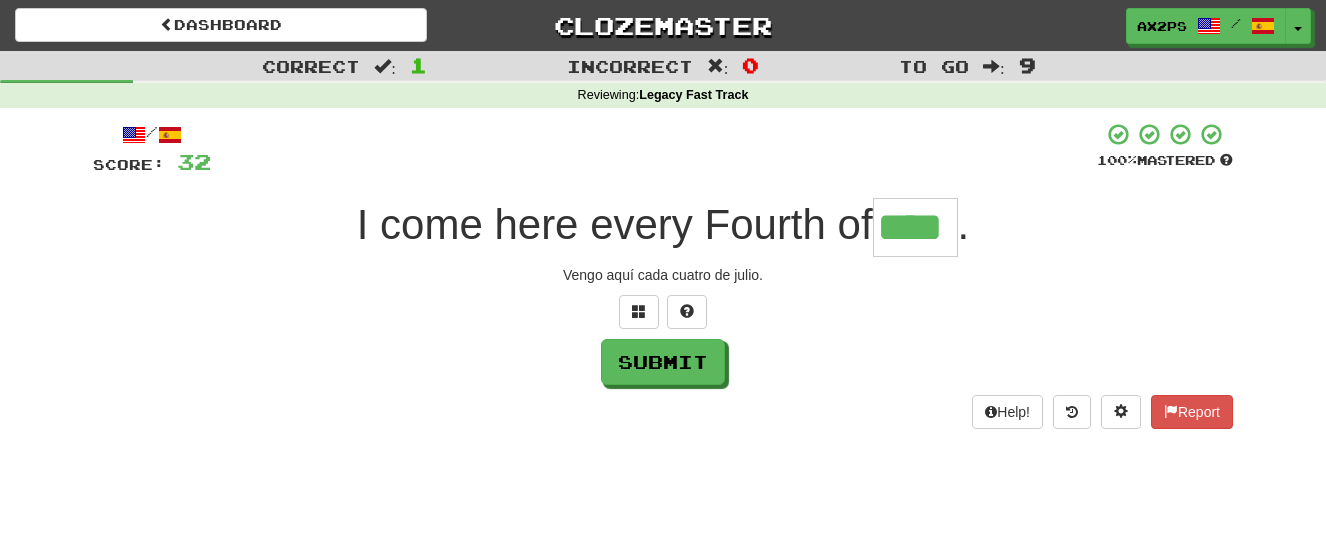 type on "****" 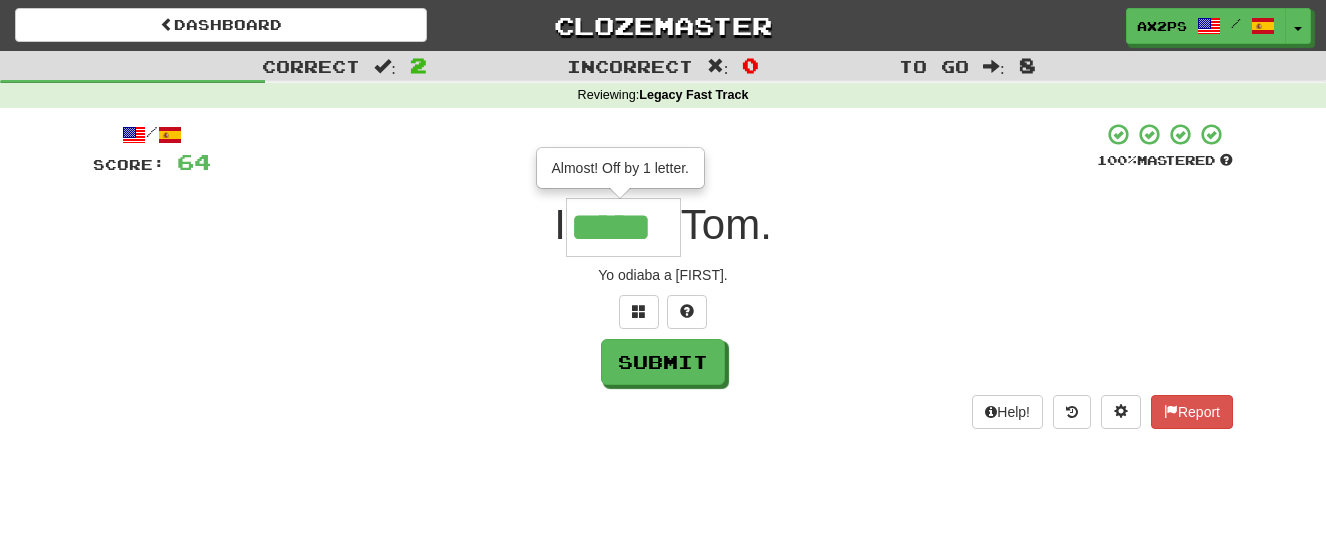 type on "*****" 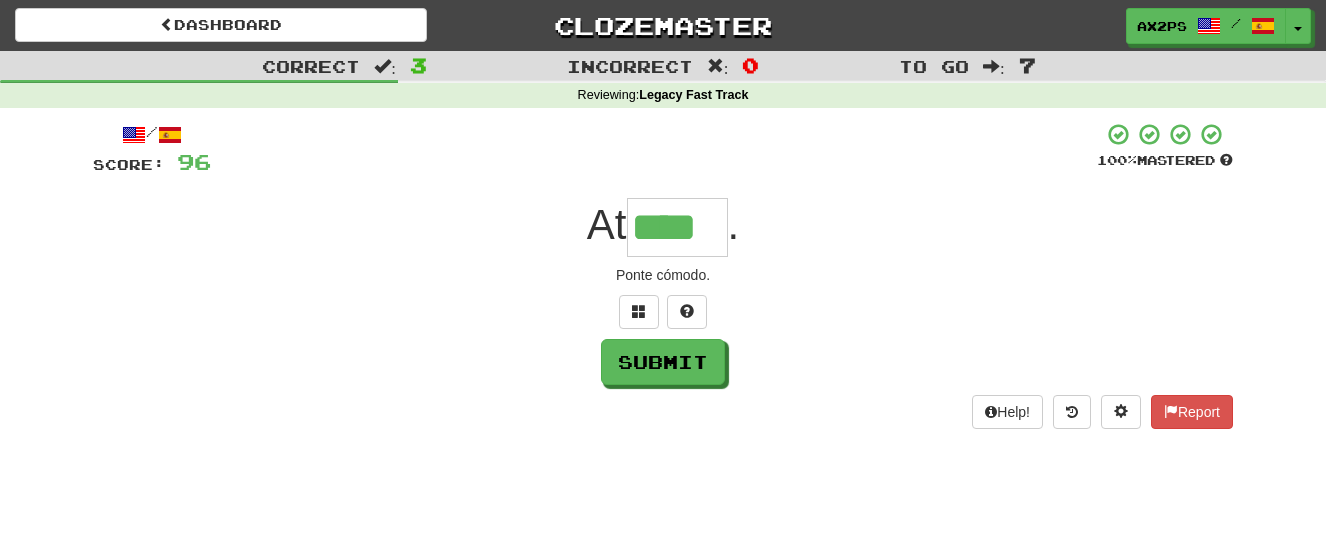 type on "****" 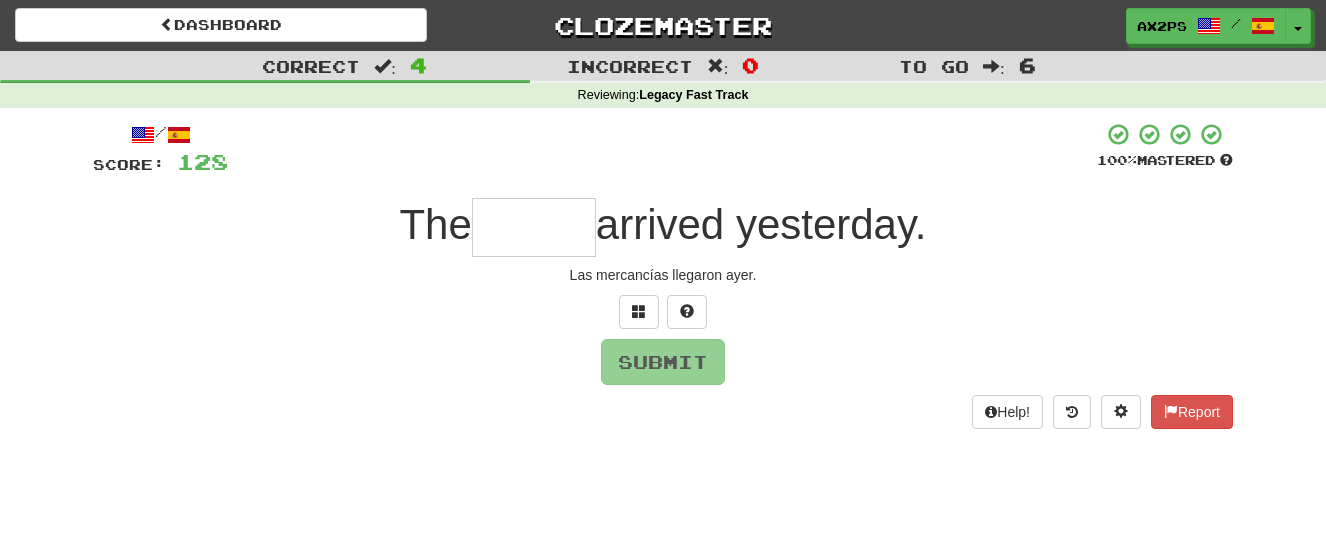 type on "*" 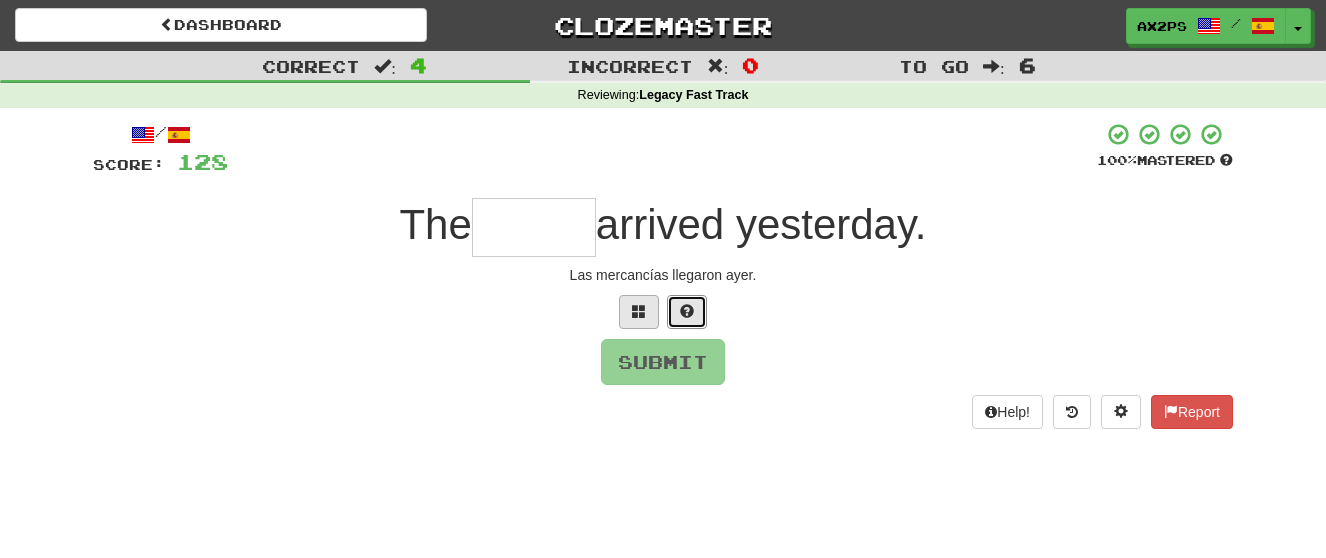 click at bounding box center (687, 312) 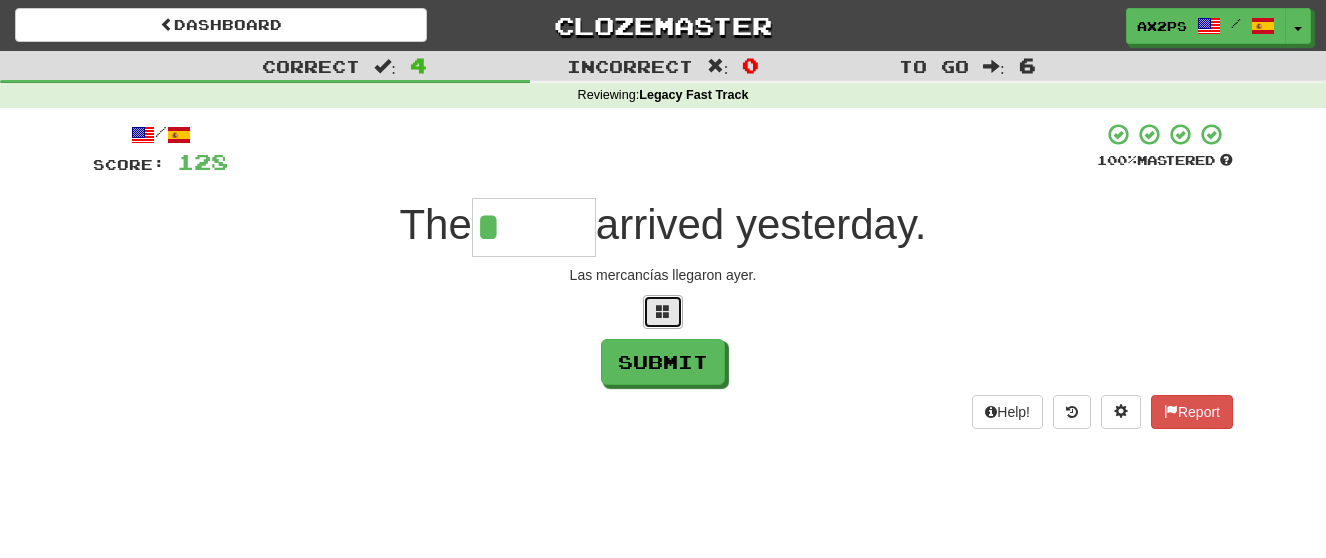 click at bounding box center (663, 311) 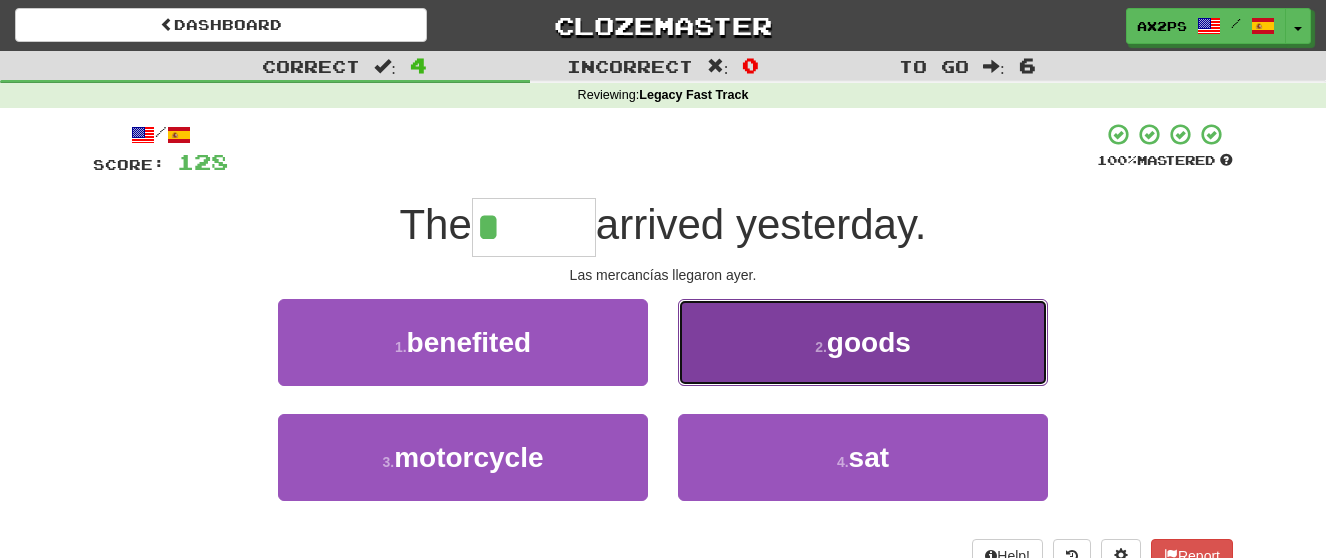 click on "2 .  goods" at bounding box center (863, 342) 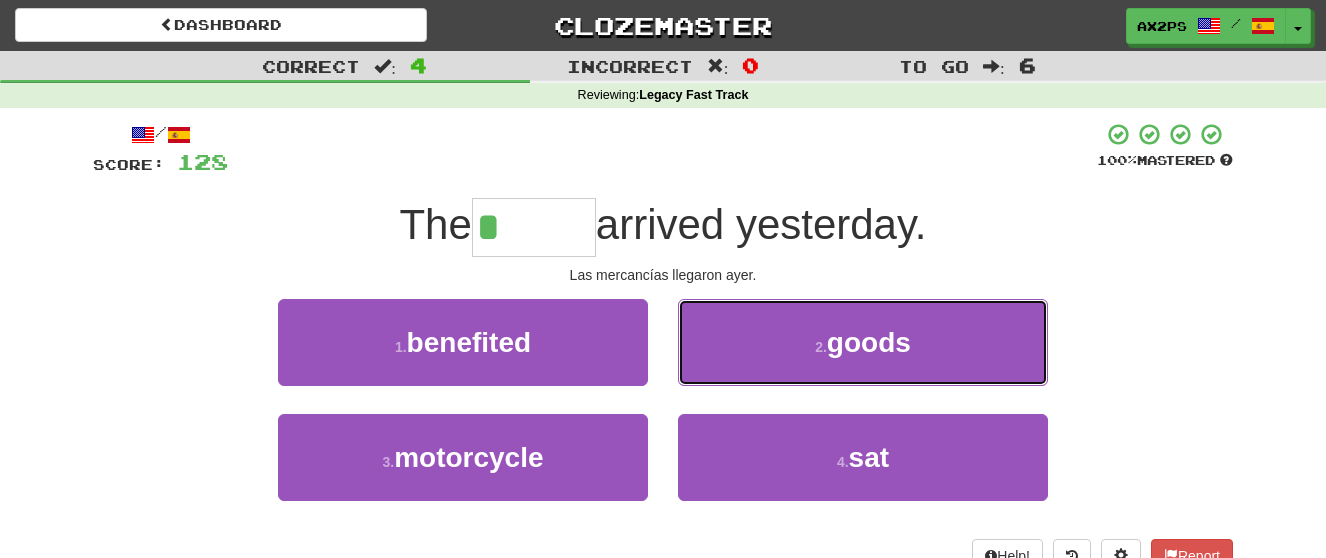 type on "*****" 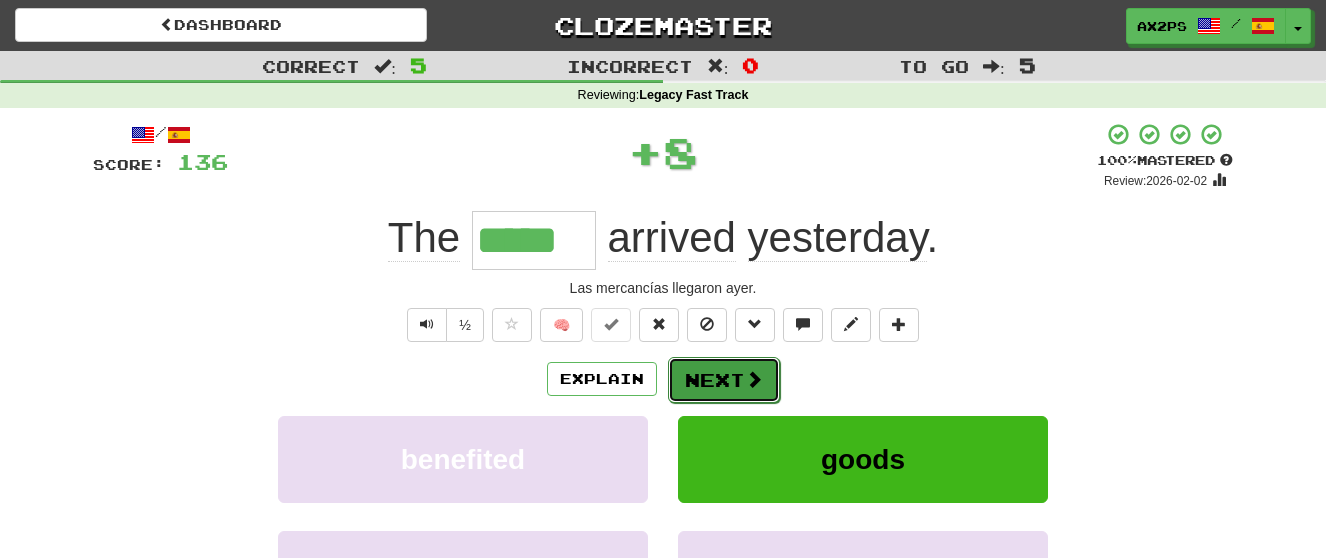 click on "Next" at bounding box center (724, 380) 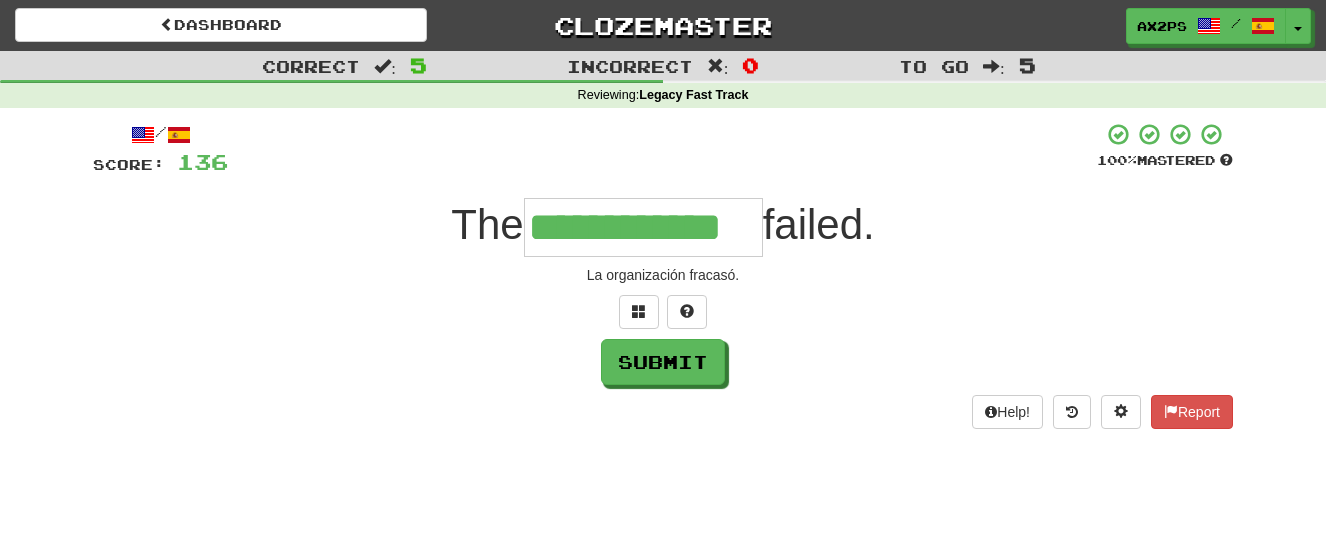 type on "**********" 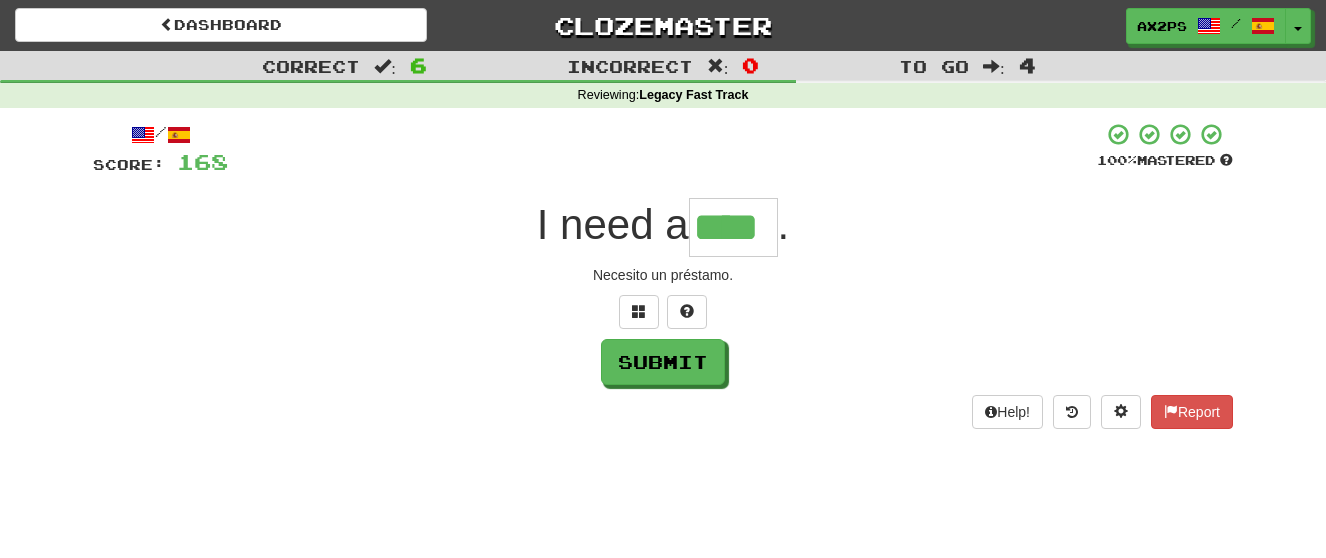 type on "****" 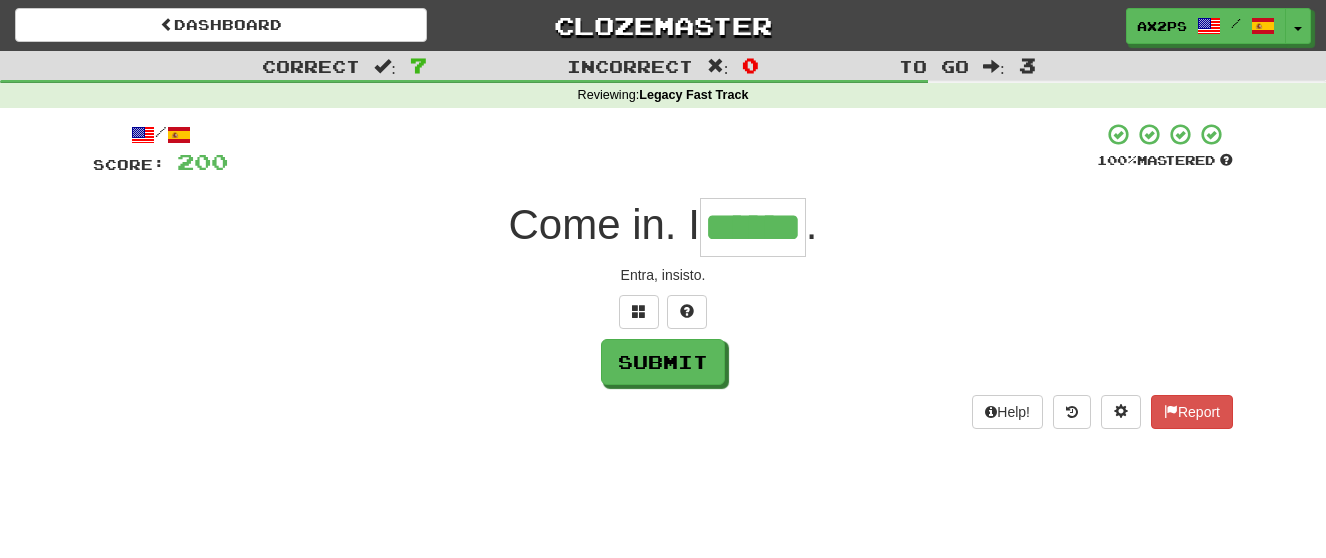 type on "******" 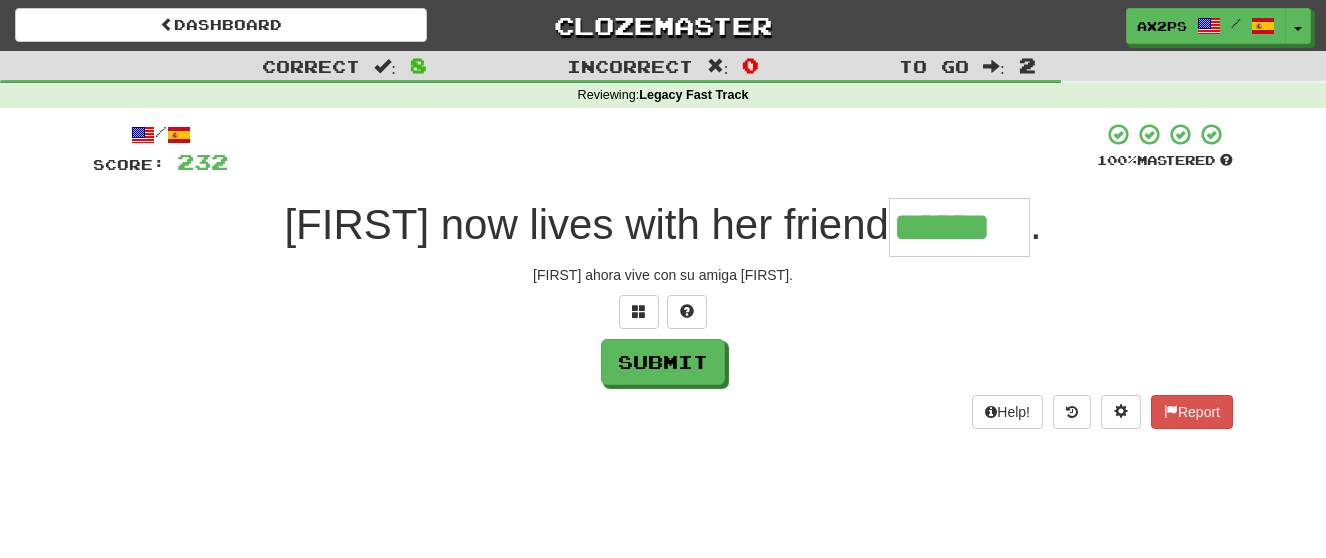 type on "******" 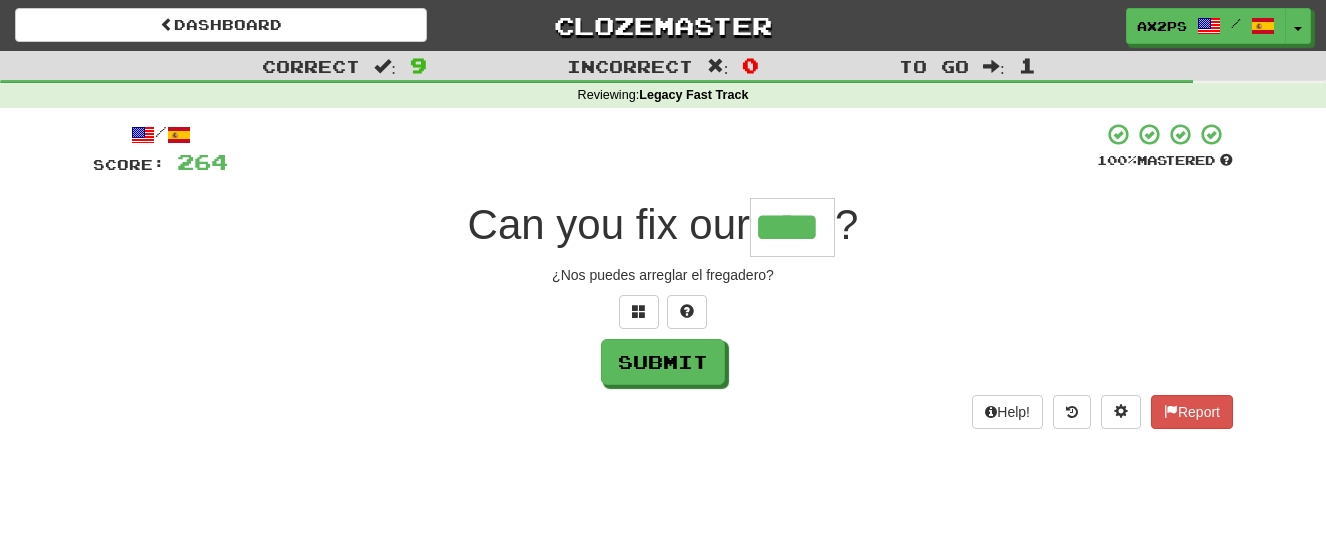 type on "****" 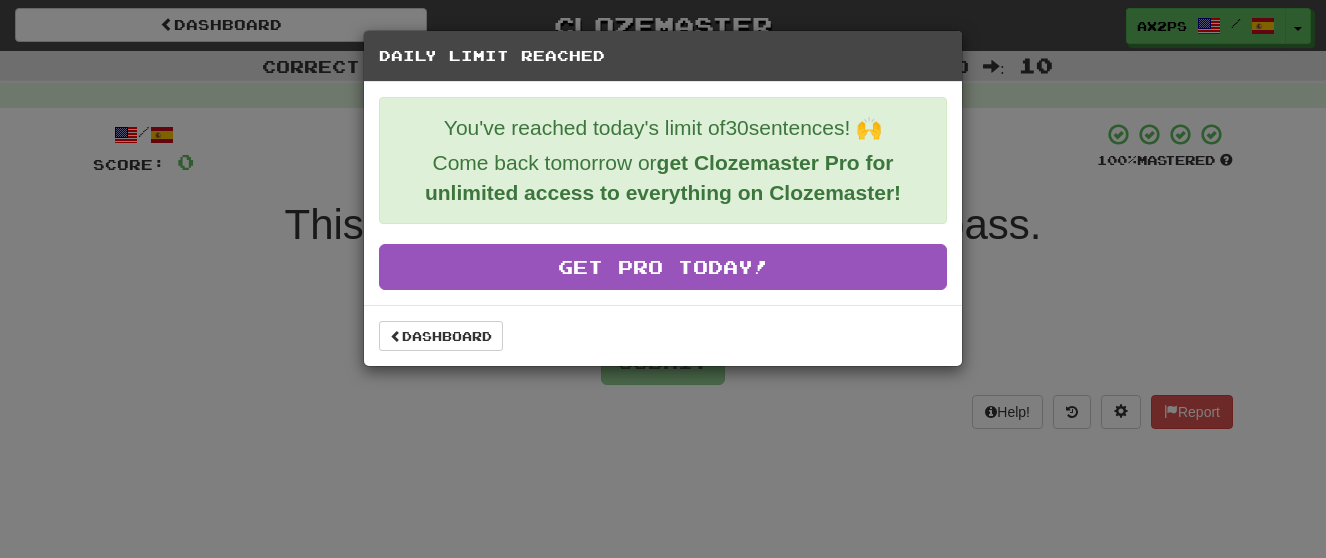 click on "Dashboard" at bounding box center (663, 335) 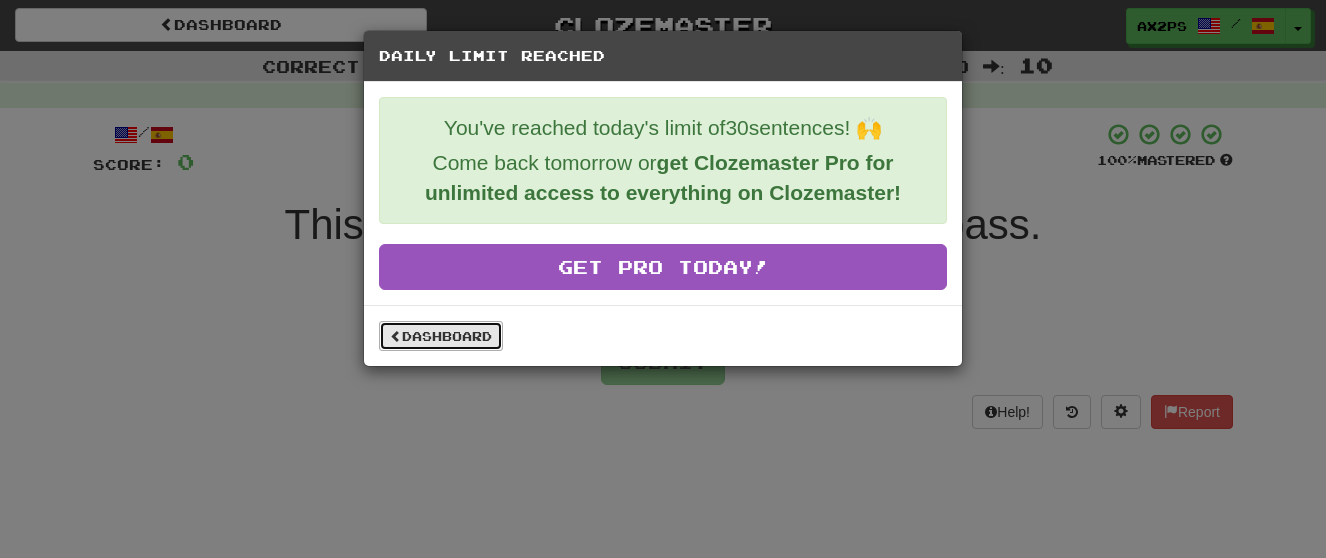 click on "Dashboard" at bounding box center [441, 336] 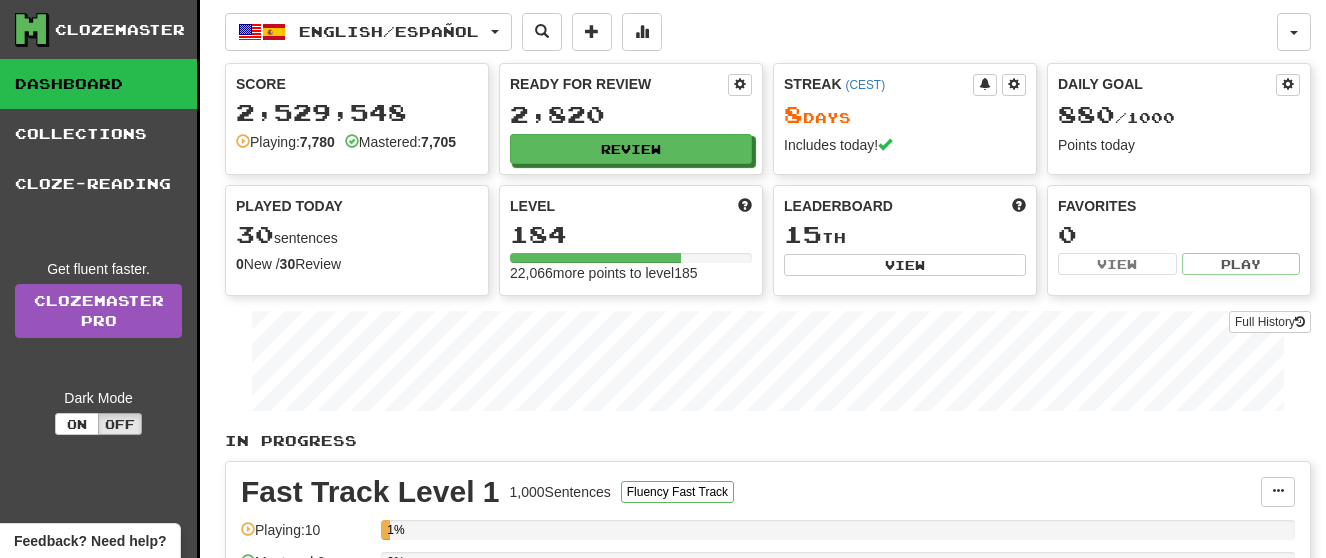 scroll, scrollTop: 0, scrollLeft: 0, axis: both 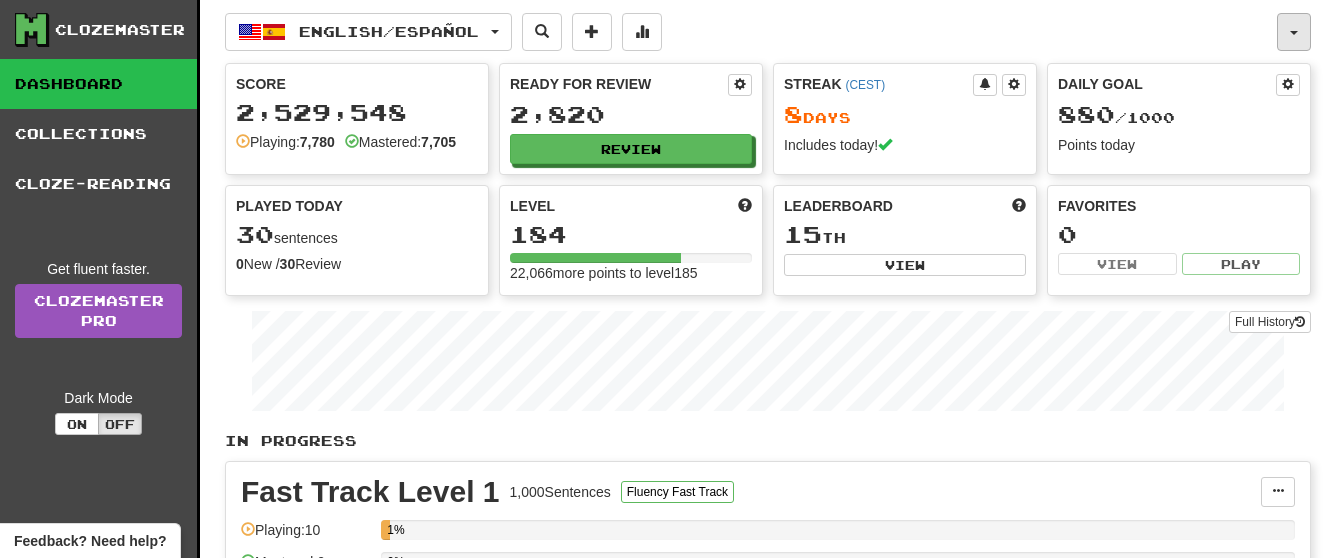 click at bounding box center (1294, 32) 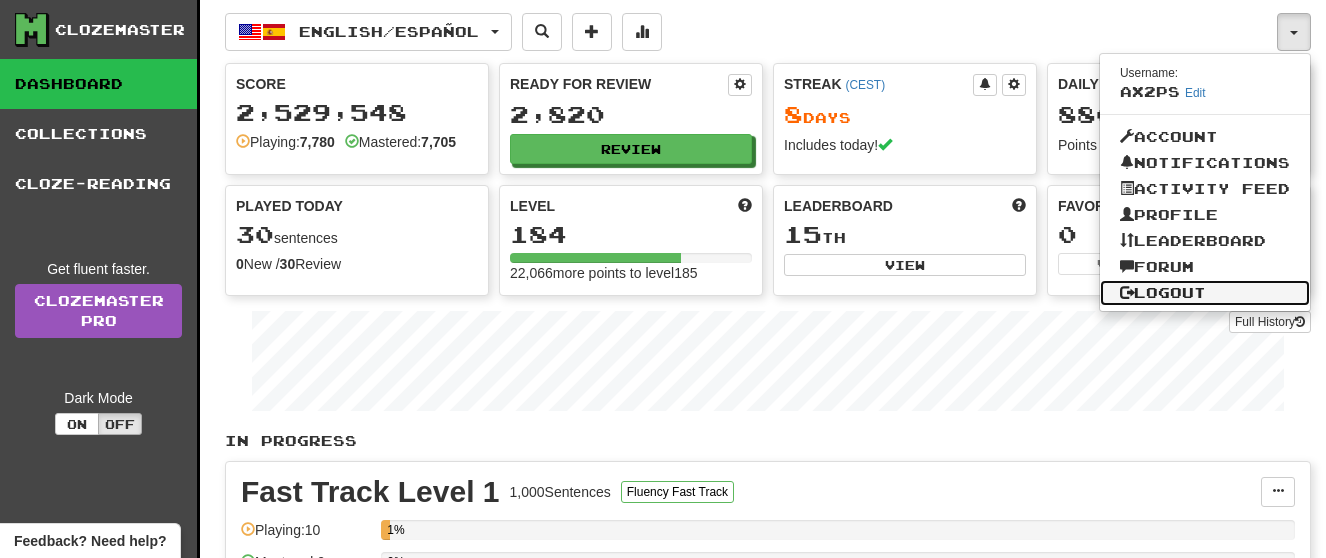 click on "Logout" at bounding box center [1205, 293] 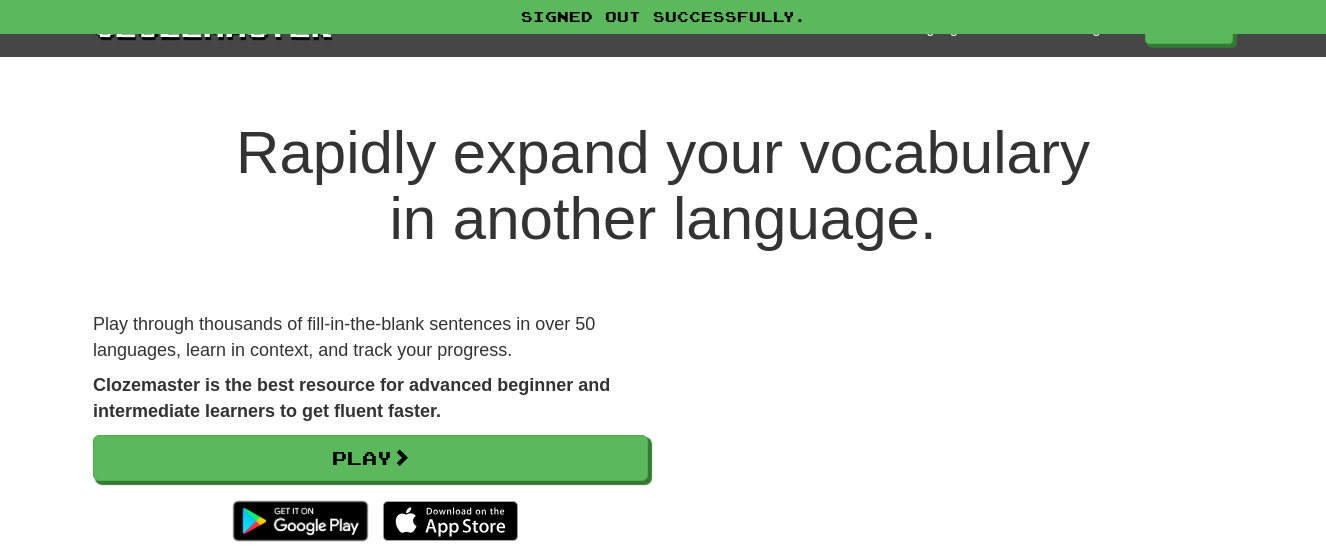 scroll, scrollTop: 0, scrollLeft: 0, axis: both 